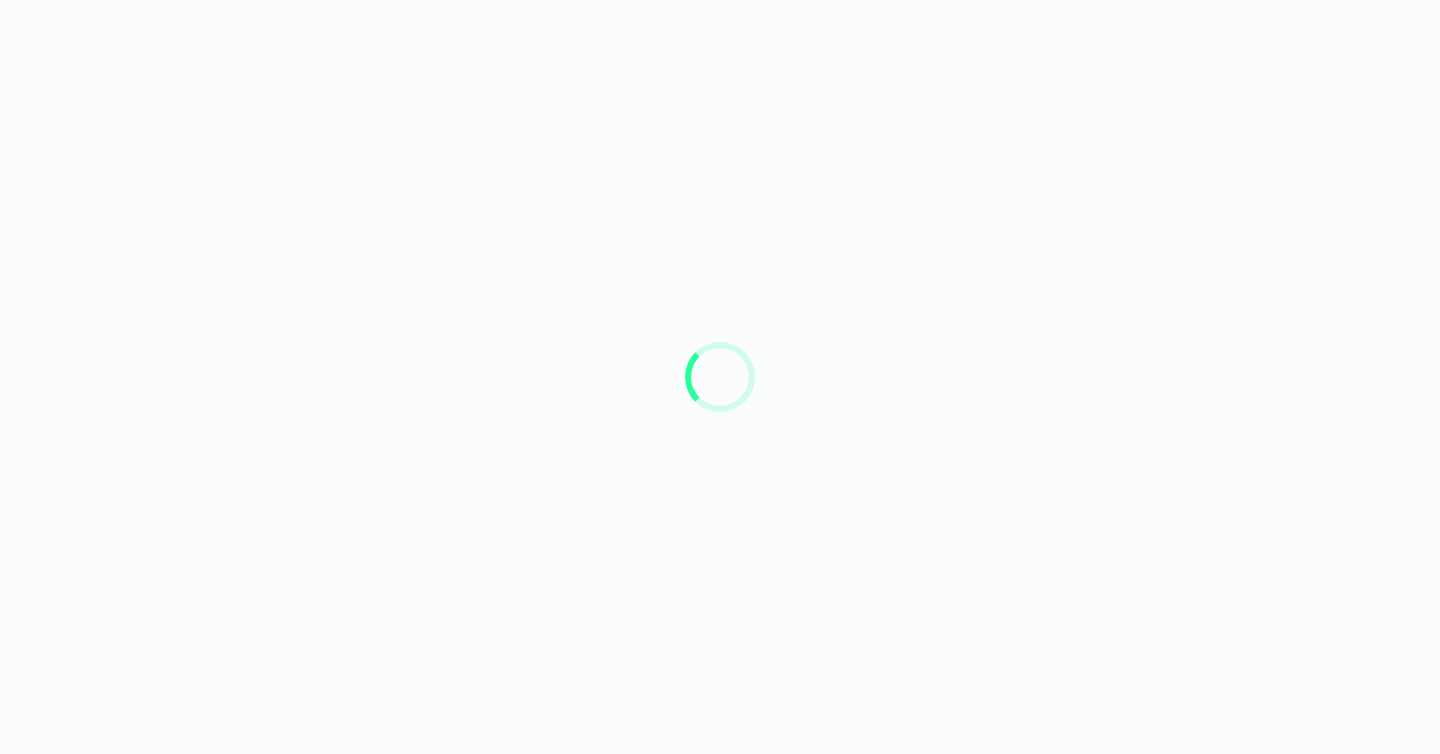 scroll, scrollTop: 0, scrollLeft: 0, axis: both 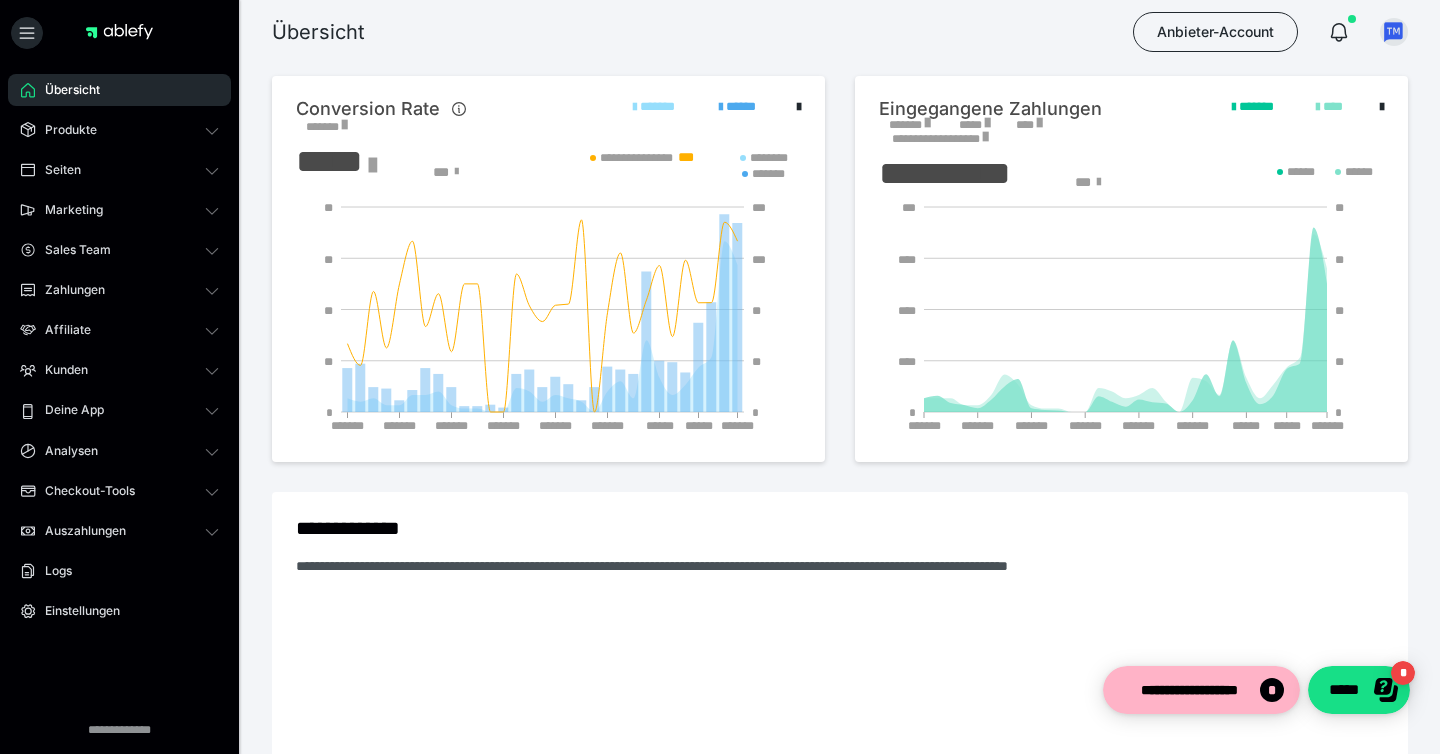 click on "*******" at bounding box center (909, 125) 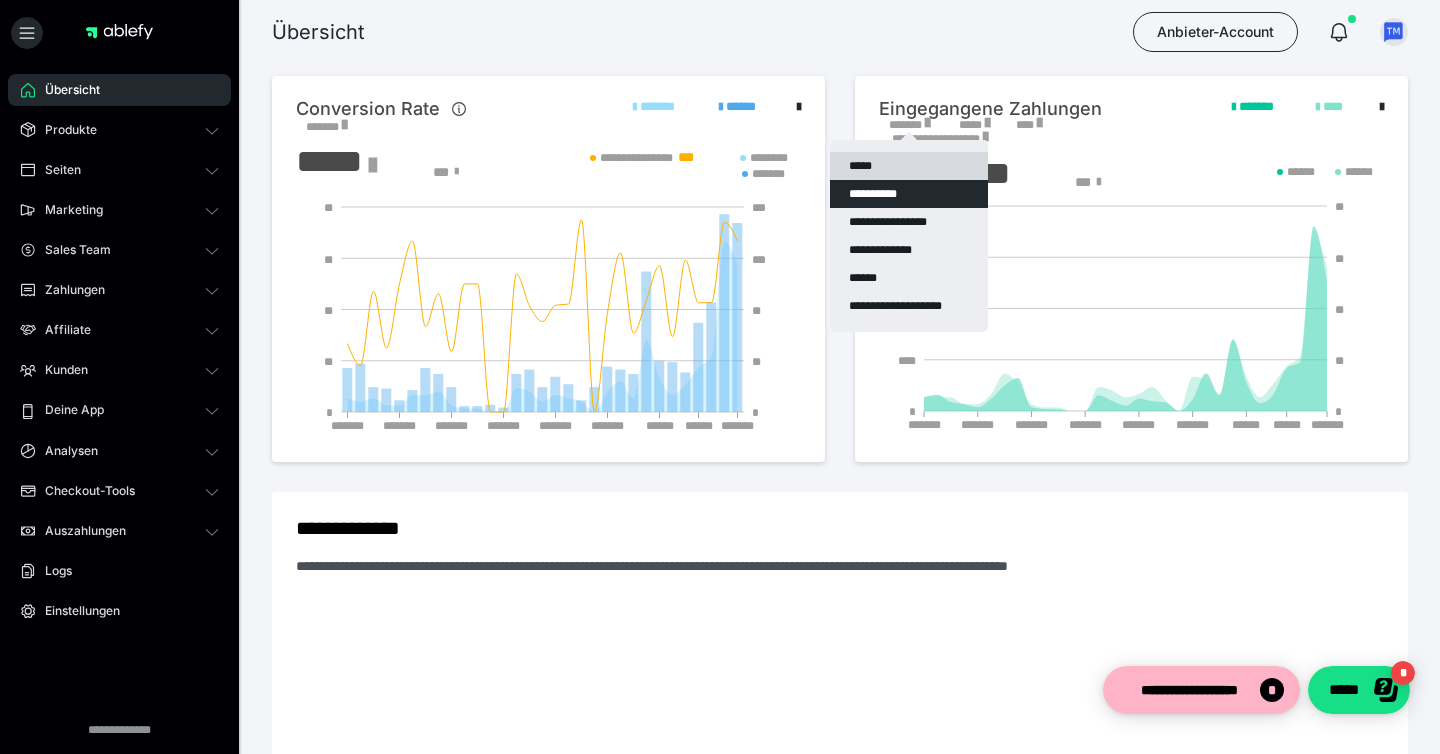 click on "*****" at bounding box center (909, 166) 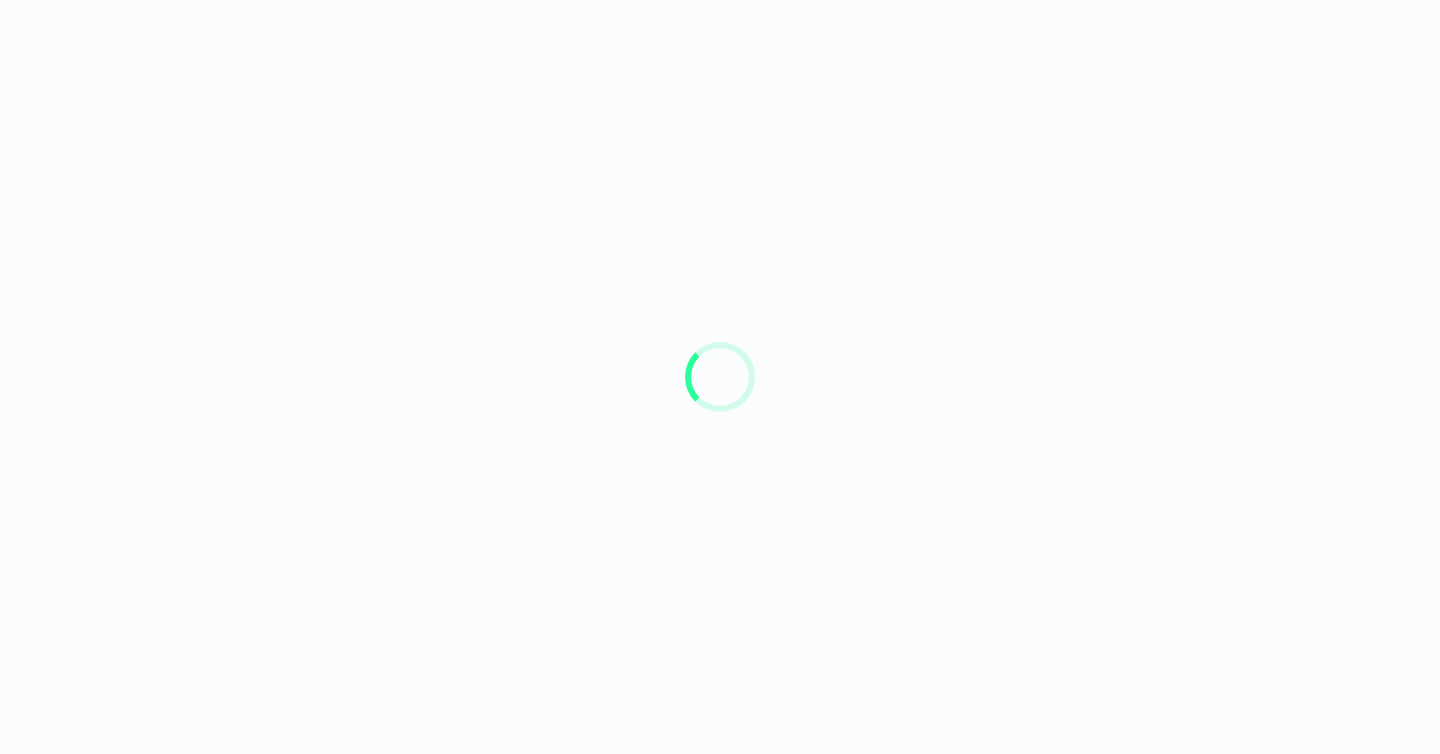 scroll, scrollTop: 0, scrollLeft: 0, axis: both 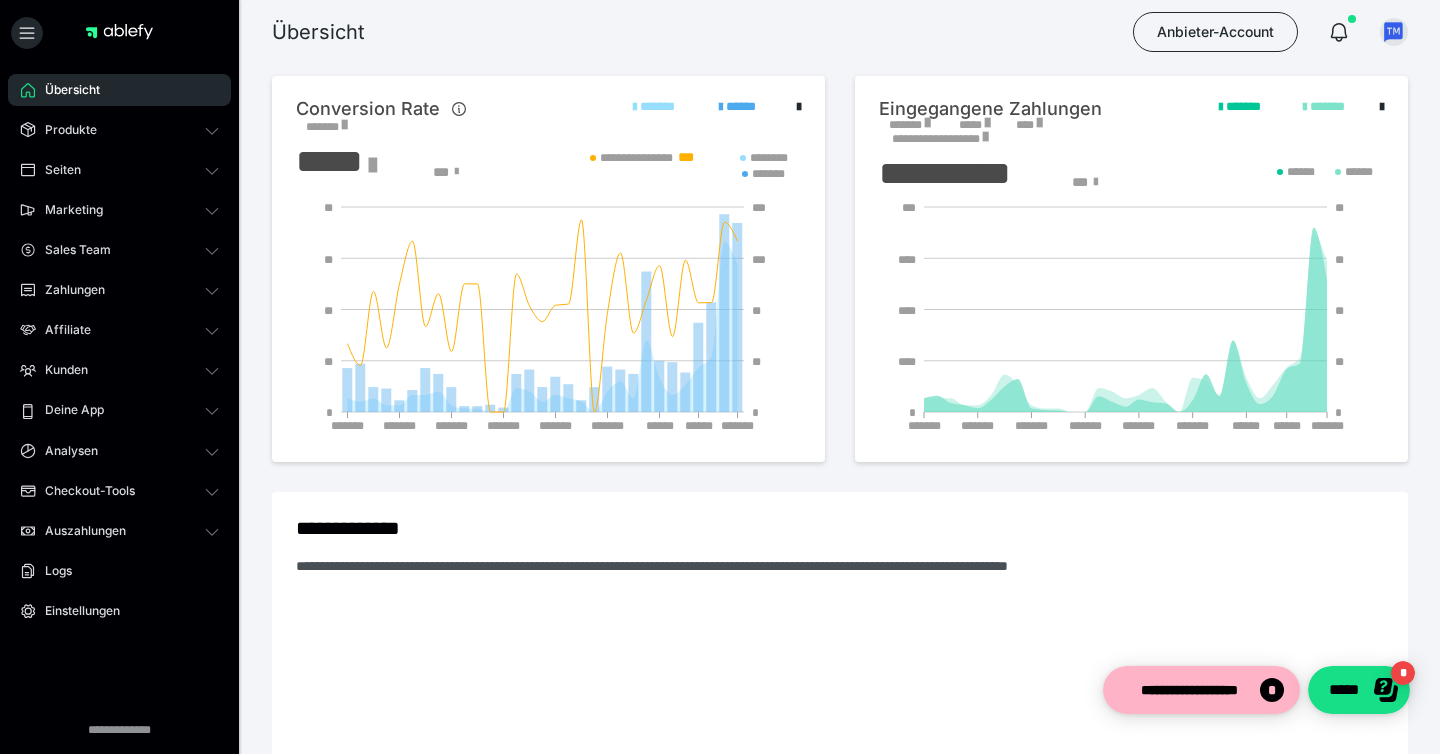 click on "*******" at bounding box center (909, 125) 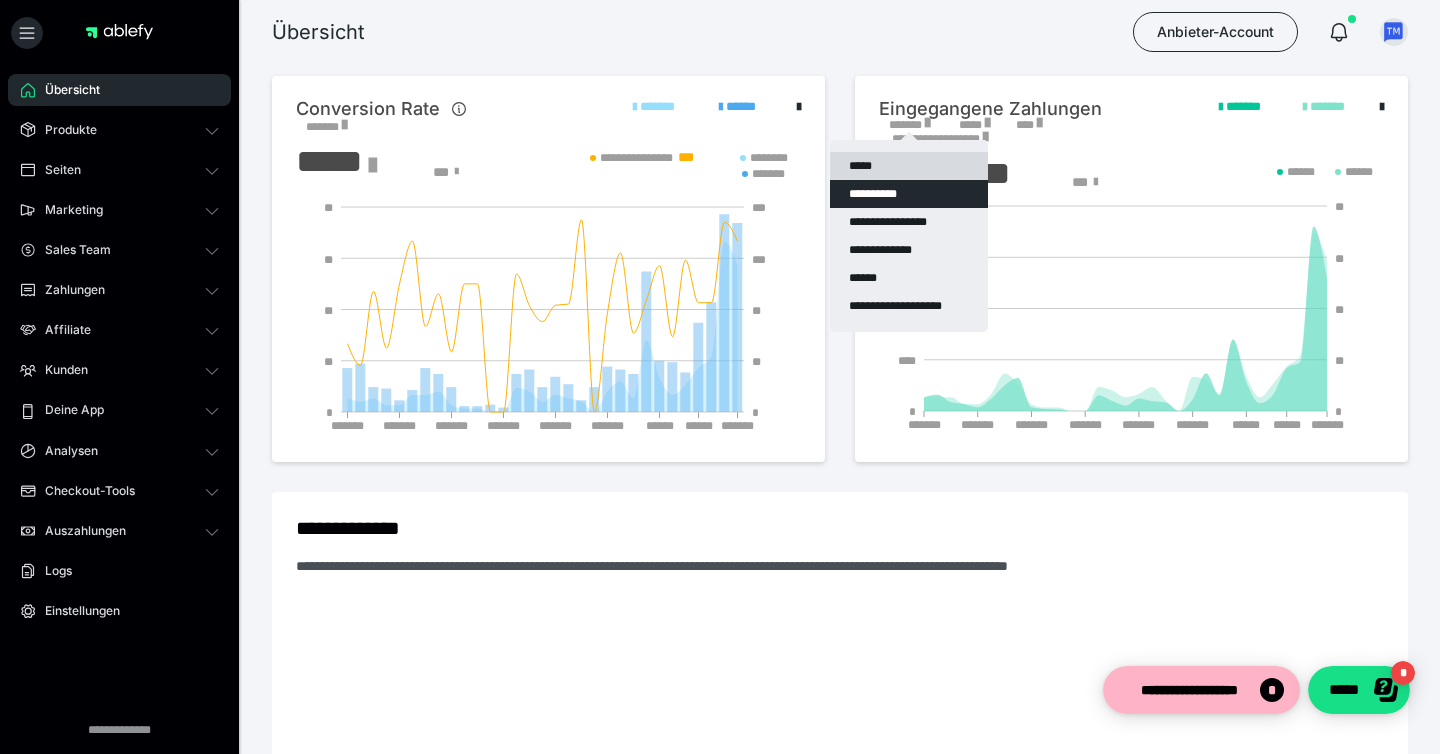 click on "*****" at bounding box center (909, 166) 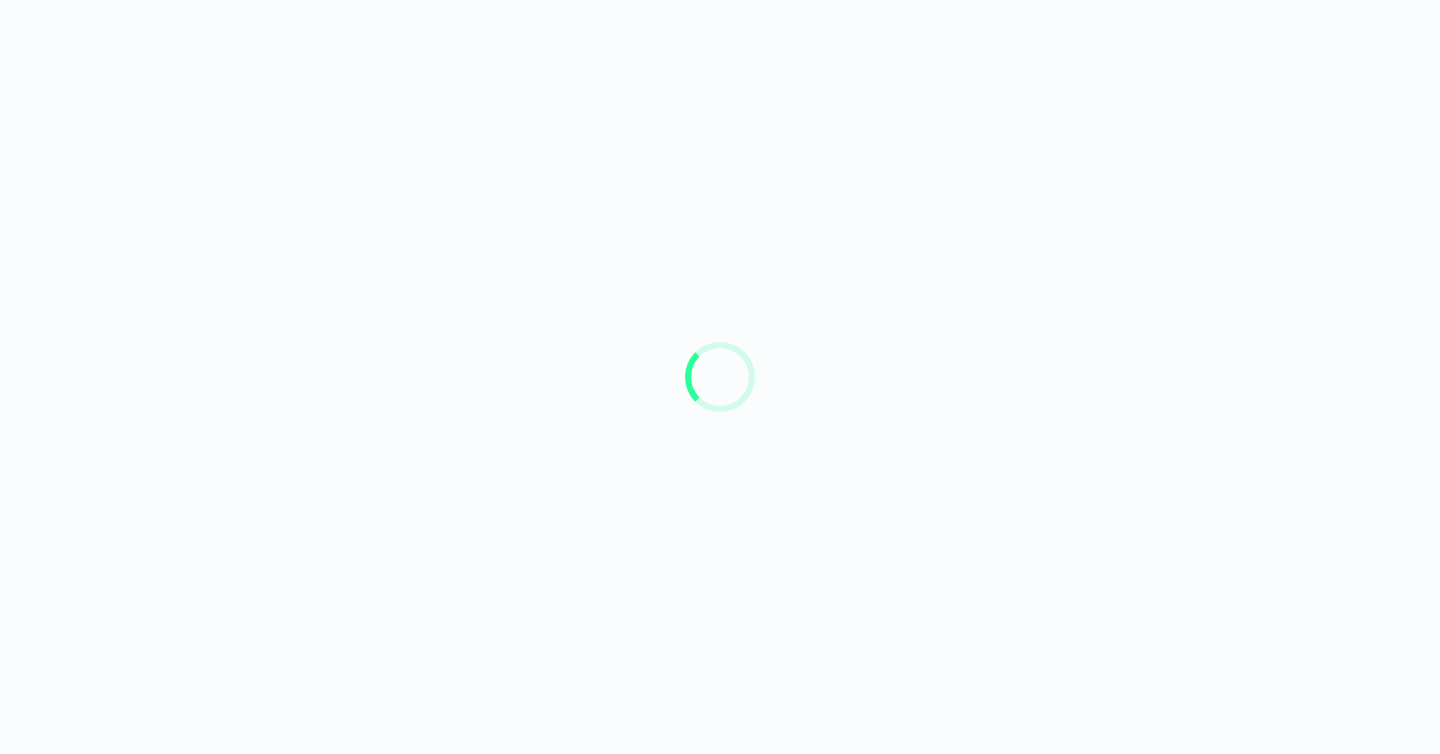 scroll, scrollTop: 0, scrollLeft: 0, axis: both 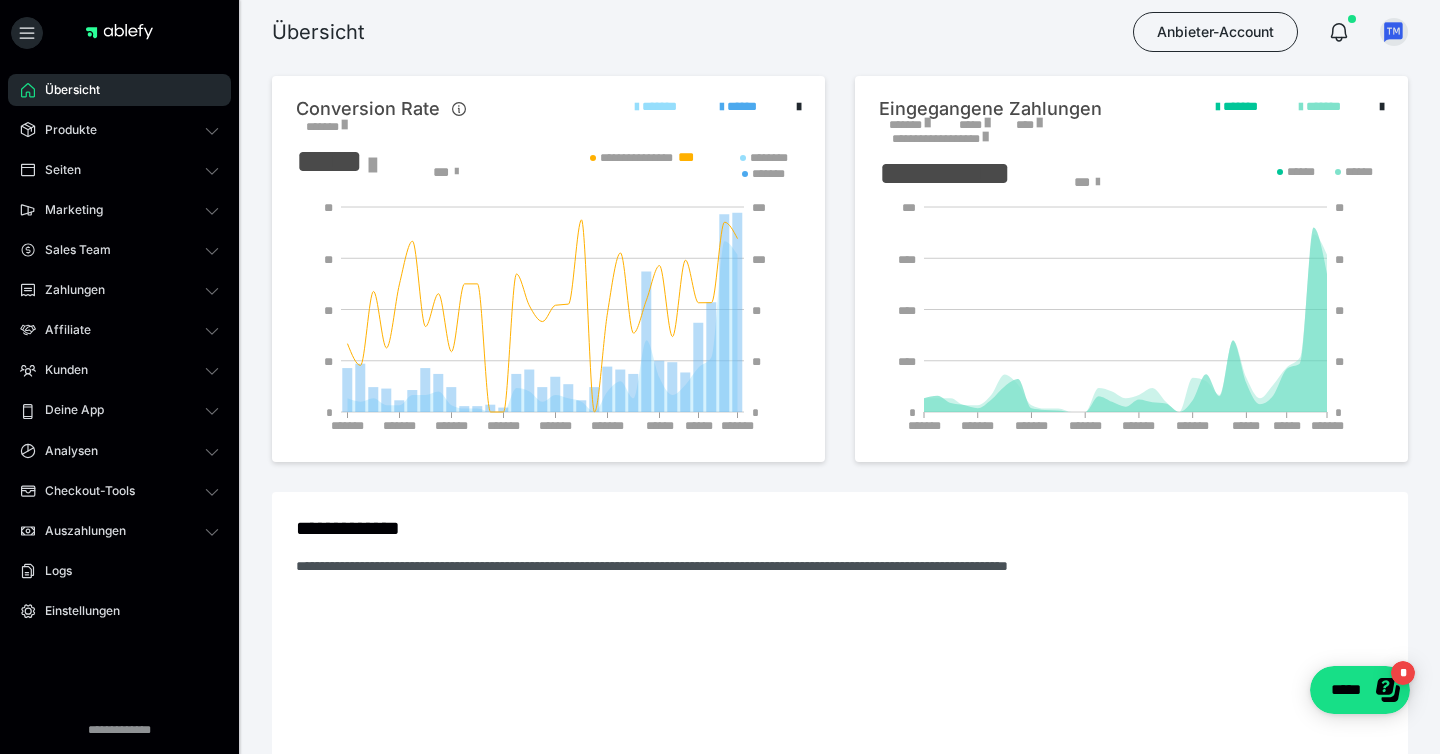 click on "*******" at bounding box center [909, 125] 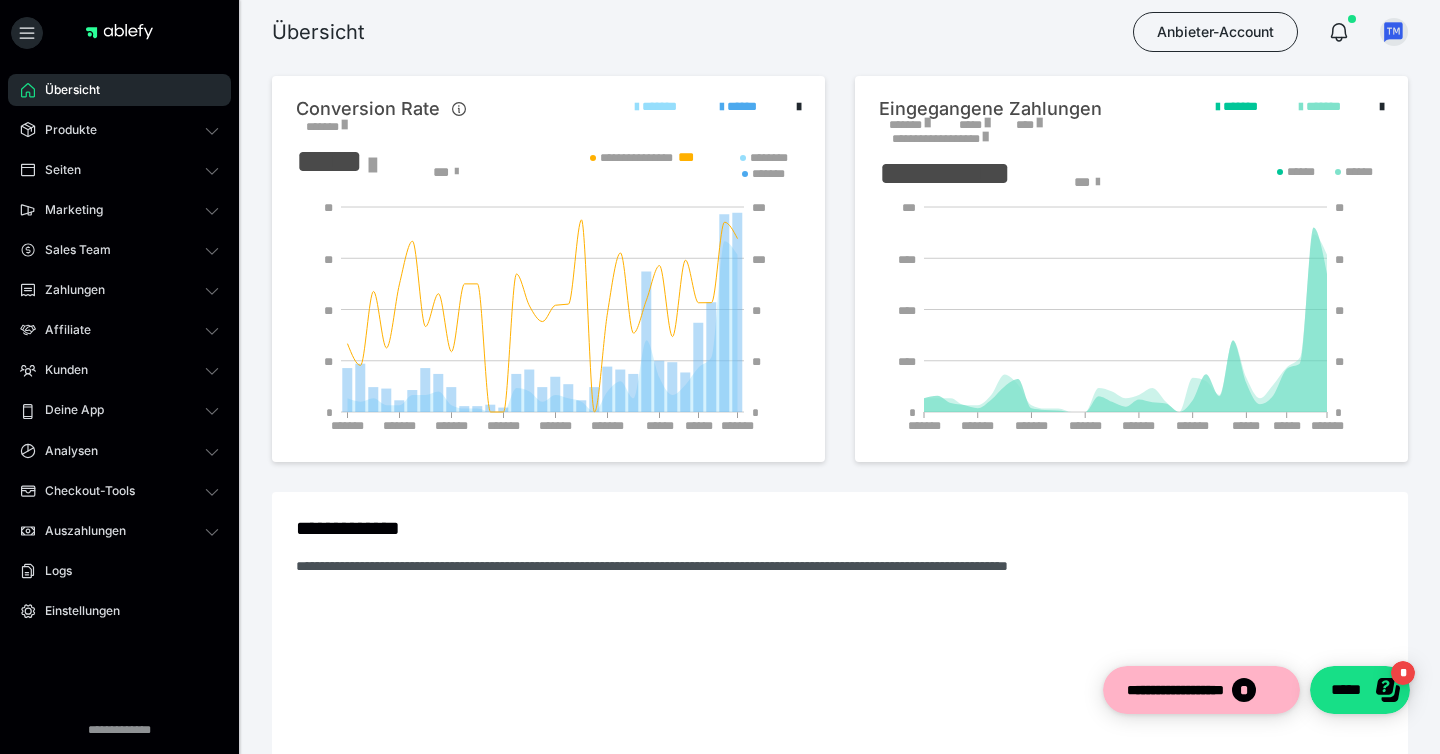 scroll, scrollTop: 0, scrollLeft: 0, axis: both 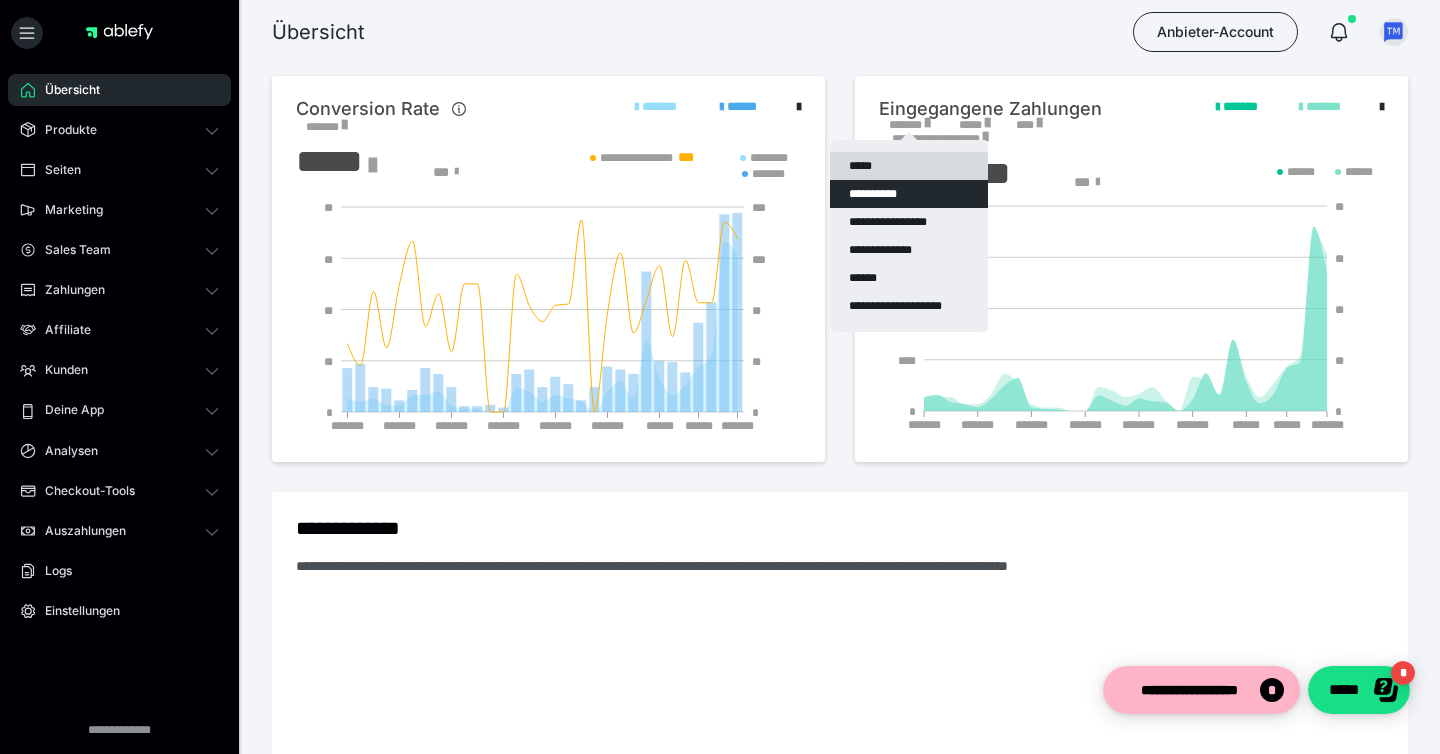 click on "*****" at bounding box center [909, 166] 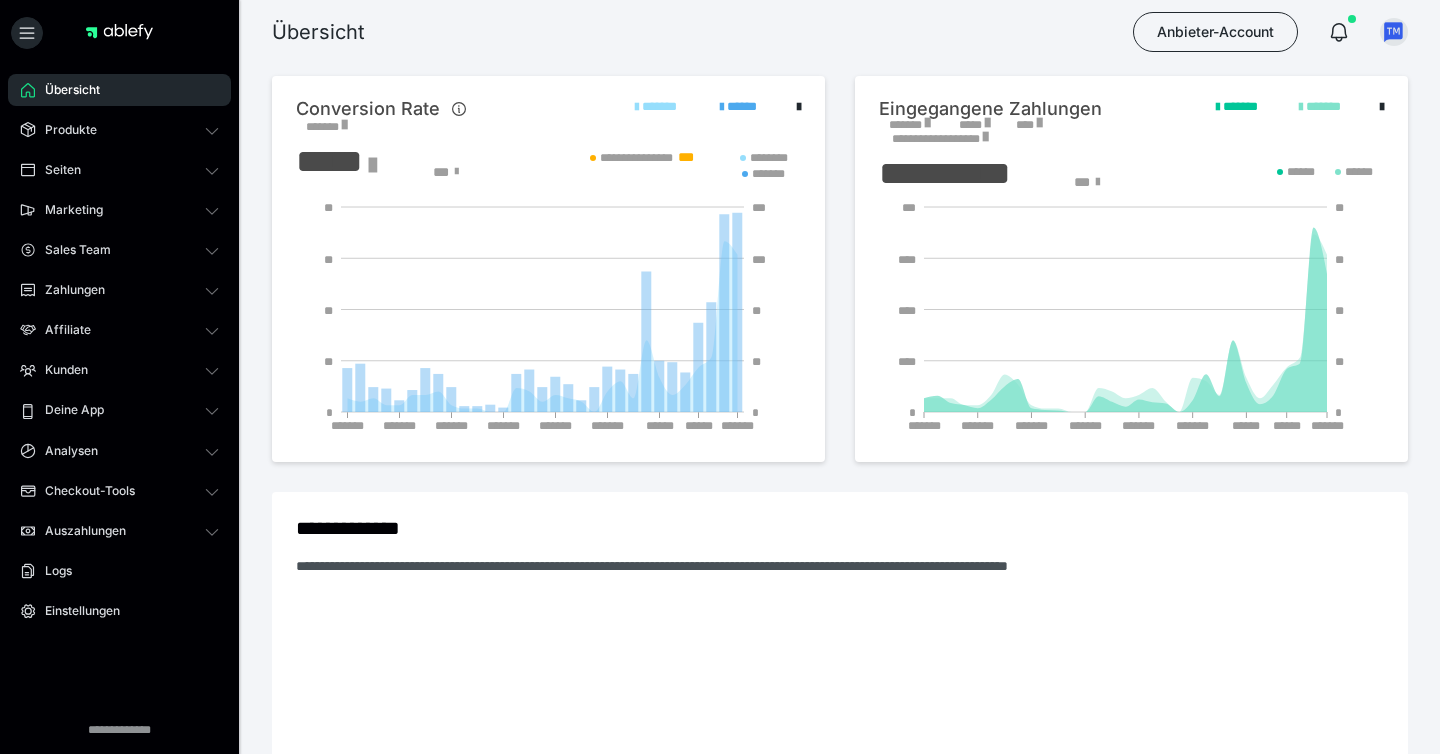 scroll, scrollTop: 0, scrollLeft: 0, axis: both 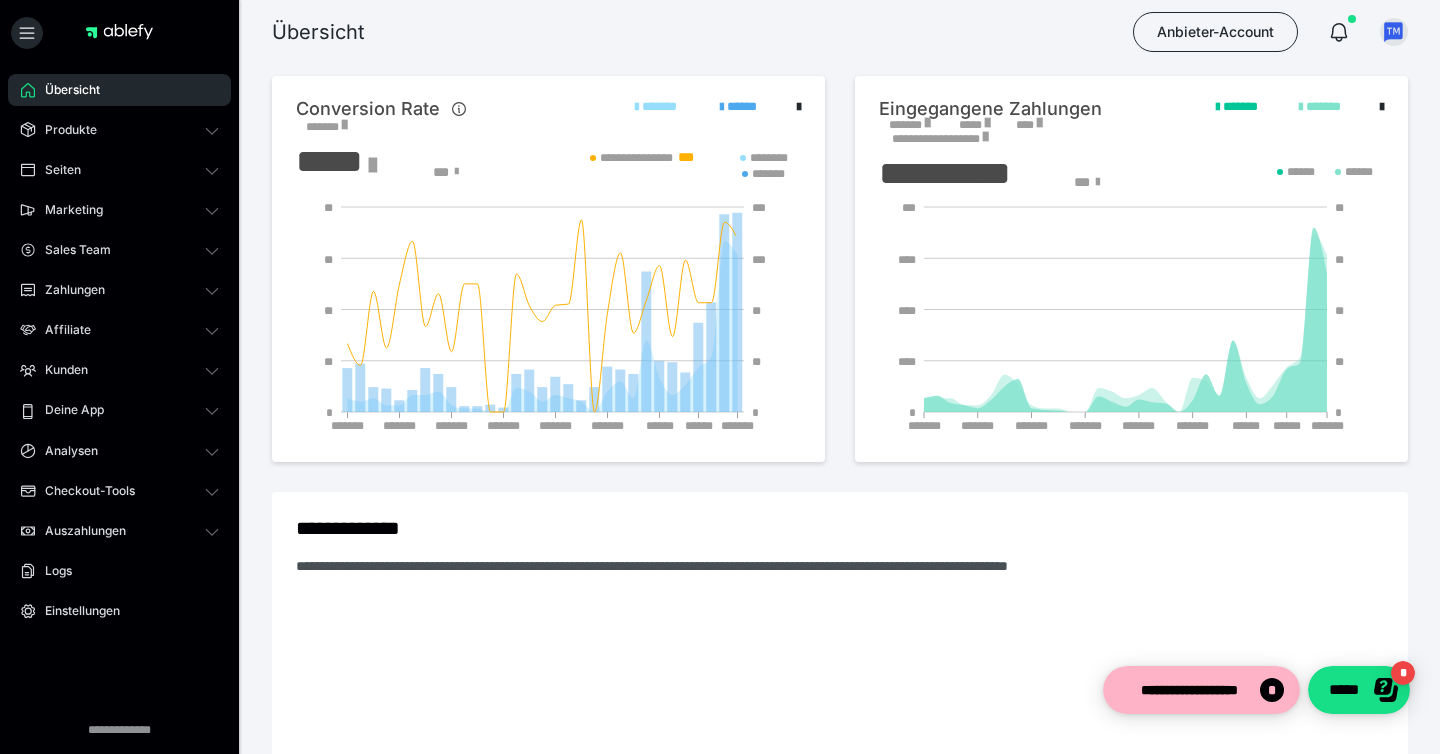 click on "*******" at bounding box center (909, 125) 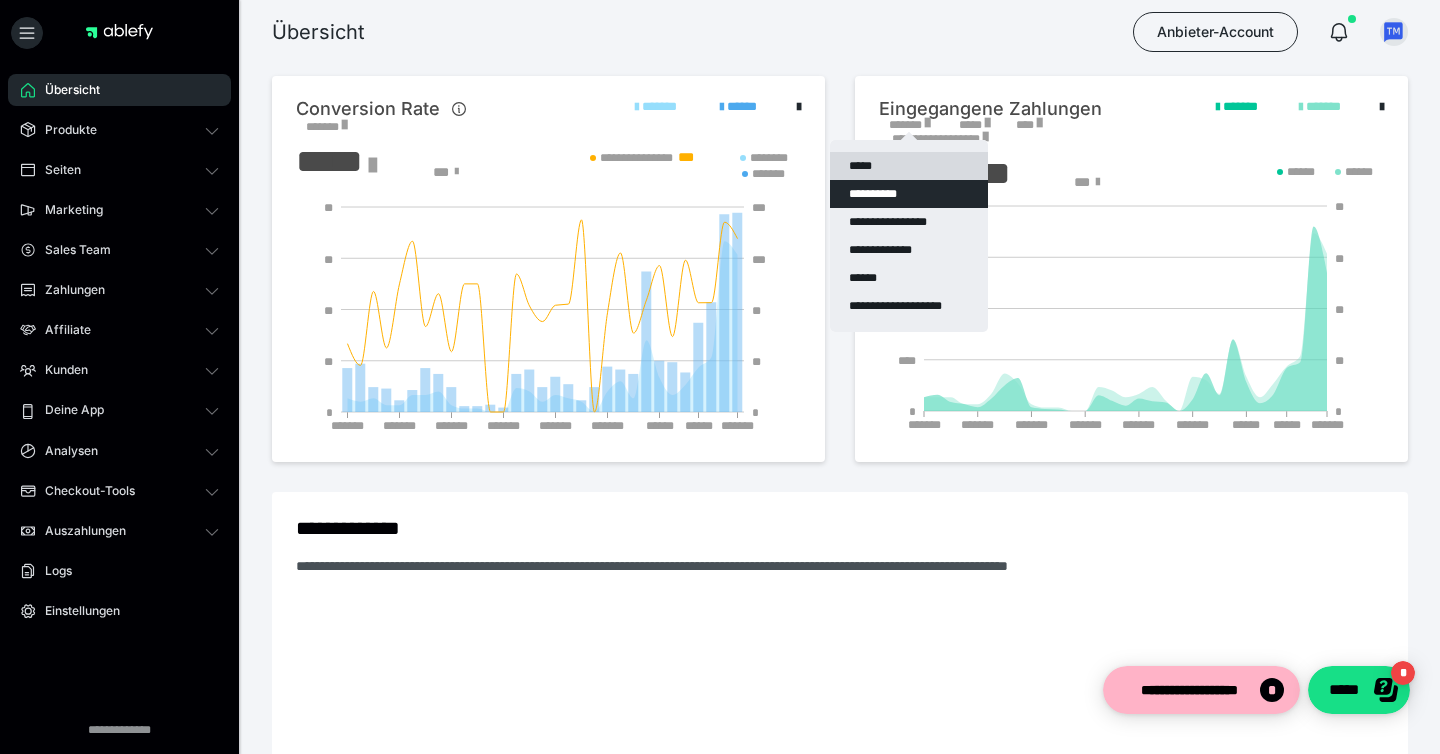 click on "*****" at bounding box center (909, 166) 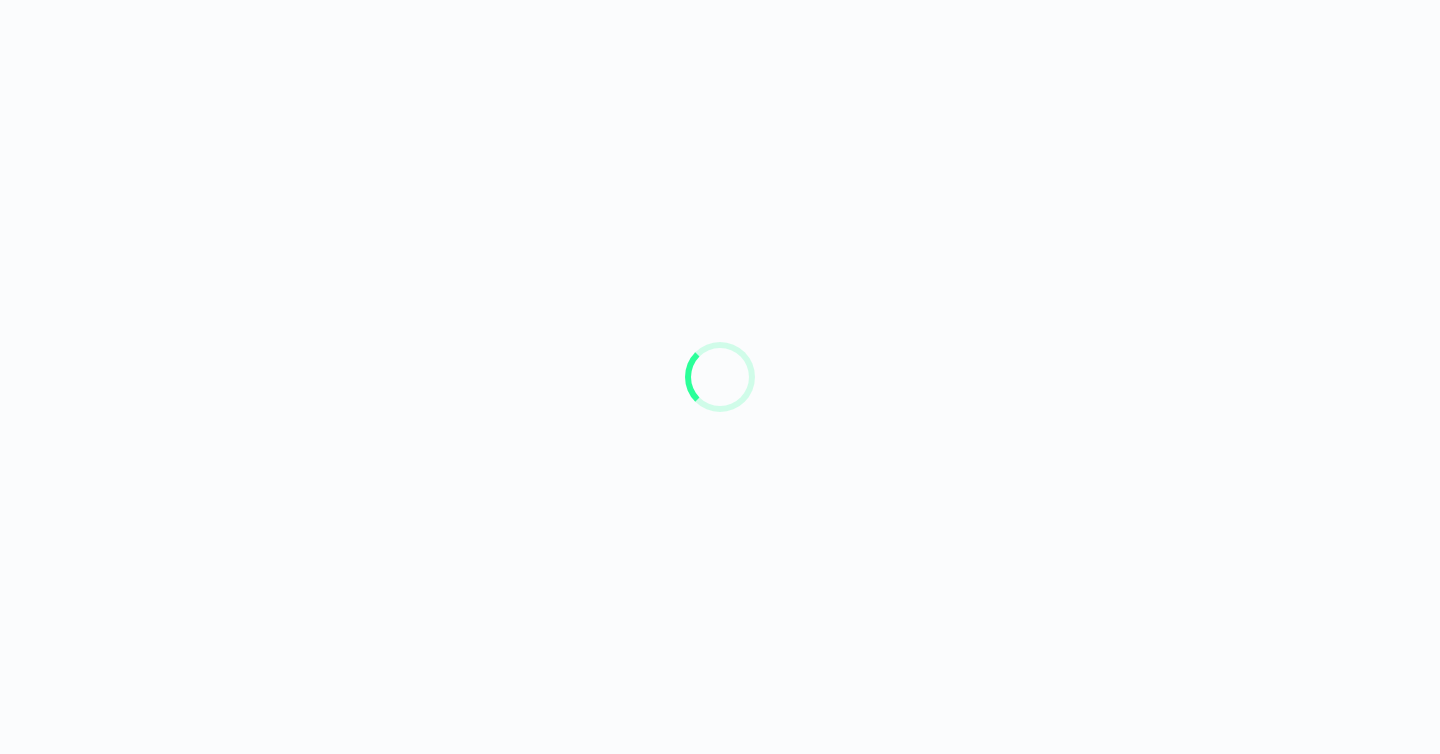 scroll, scrollTop: 0, scrollLeft: 0, axis: both 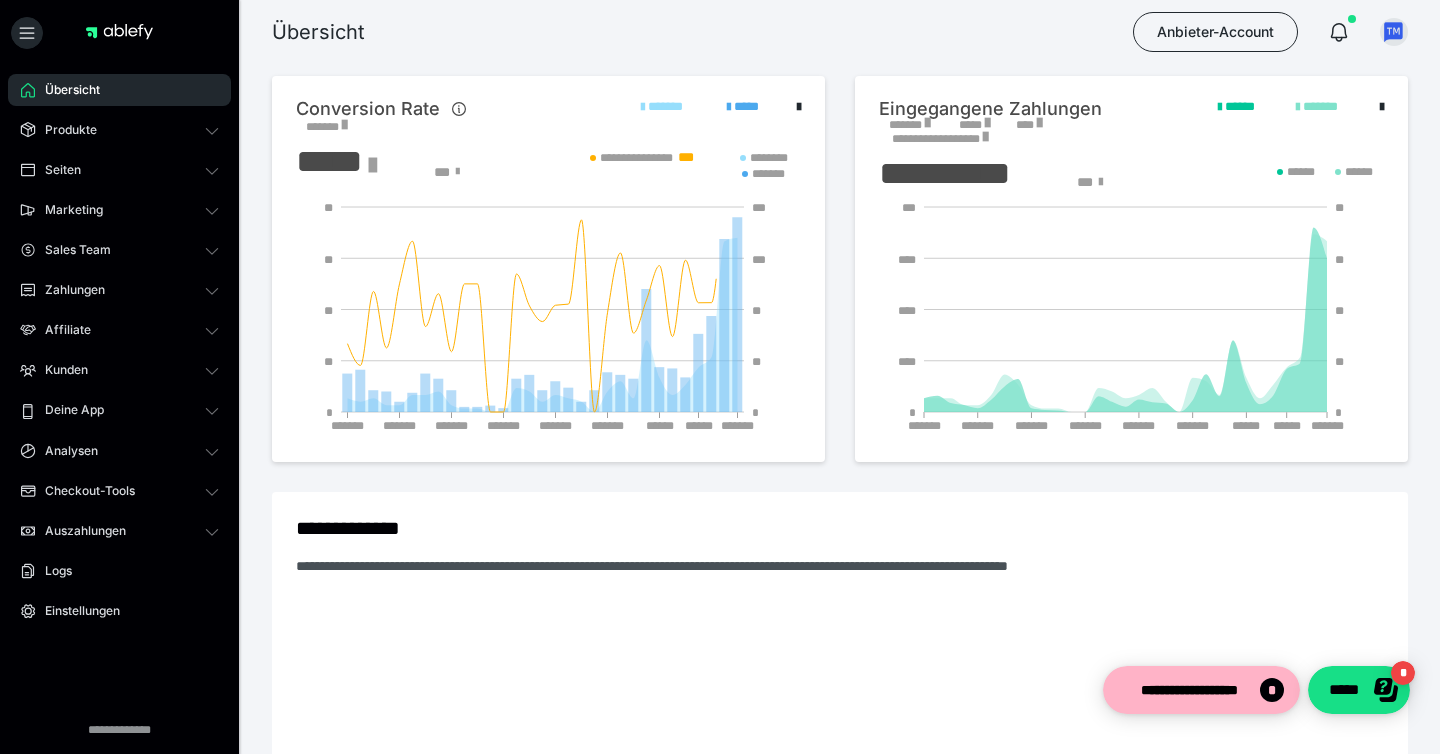 click on "Eingegangene Zahlungen" at bounding box center [990, 109] 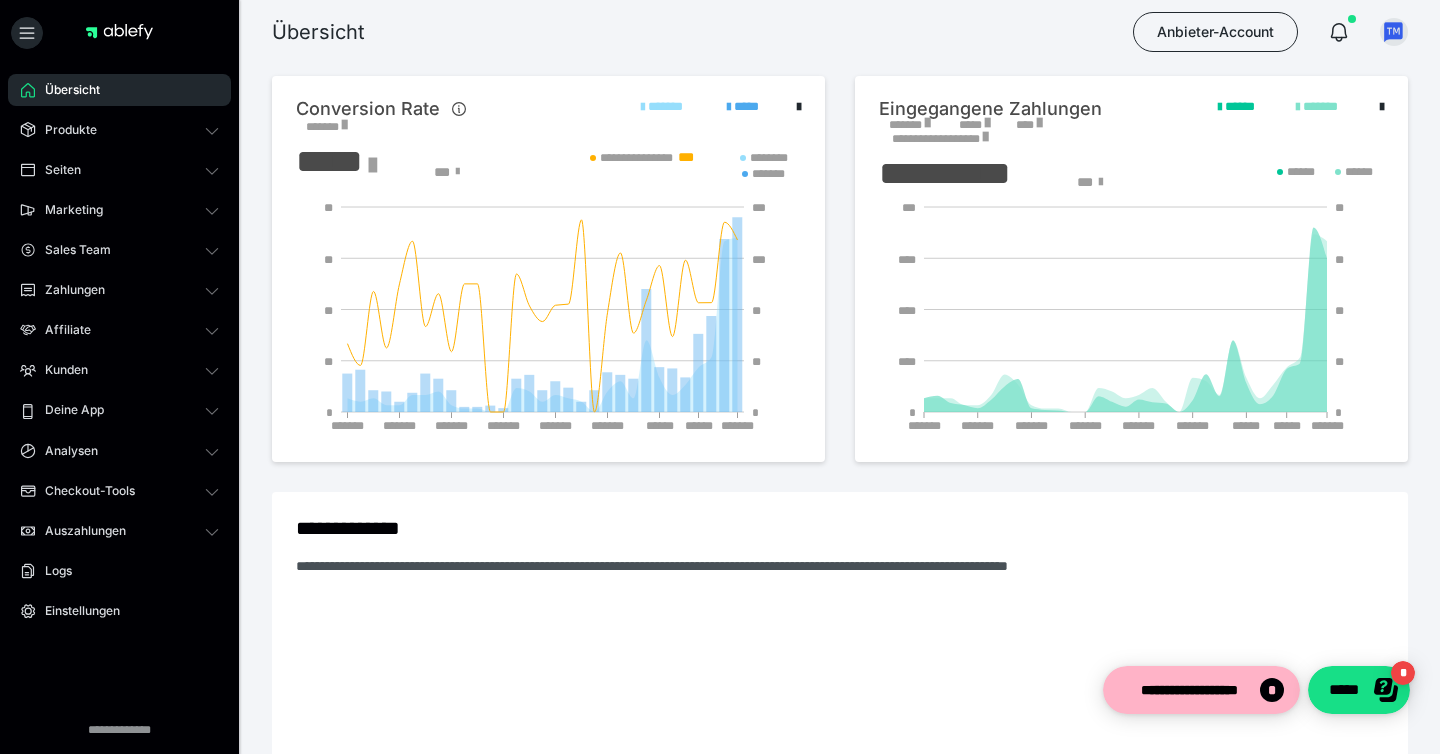 click on "*******" at bounding box center [909, 125] 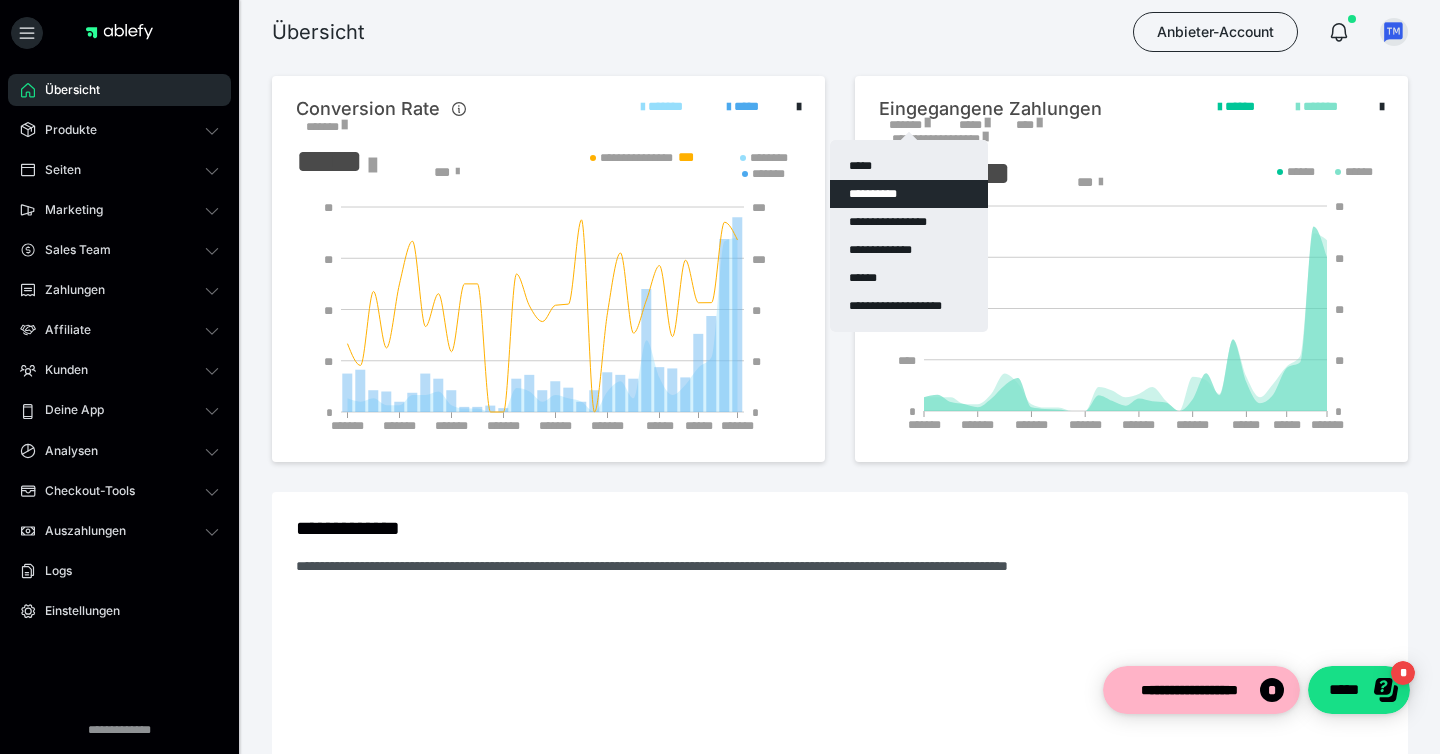 click on "*****" at bounding box center (909, 166) 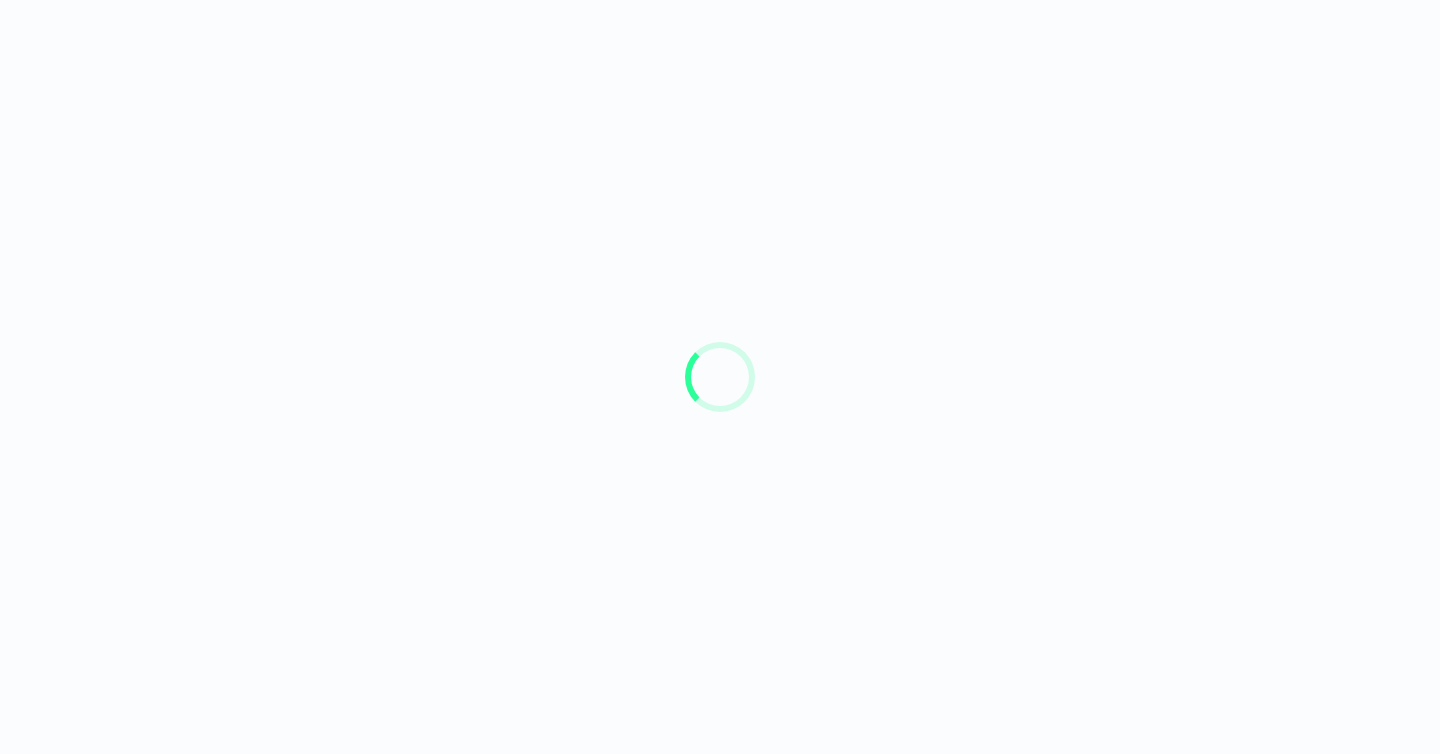 scroll, scrollTop: 0, scrollLeft: 0, axis: both 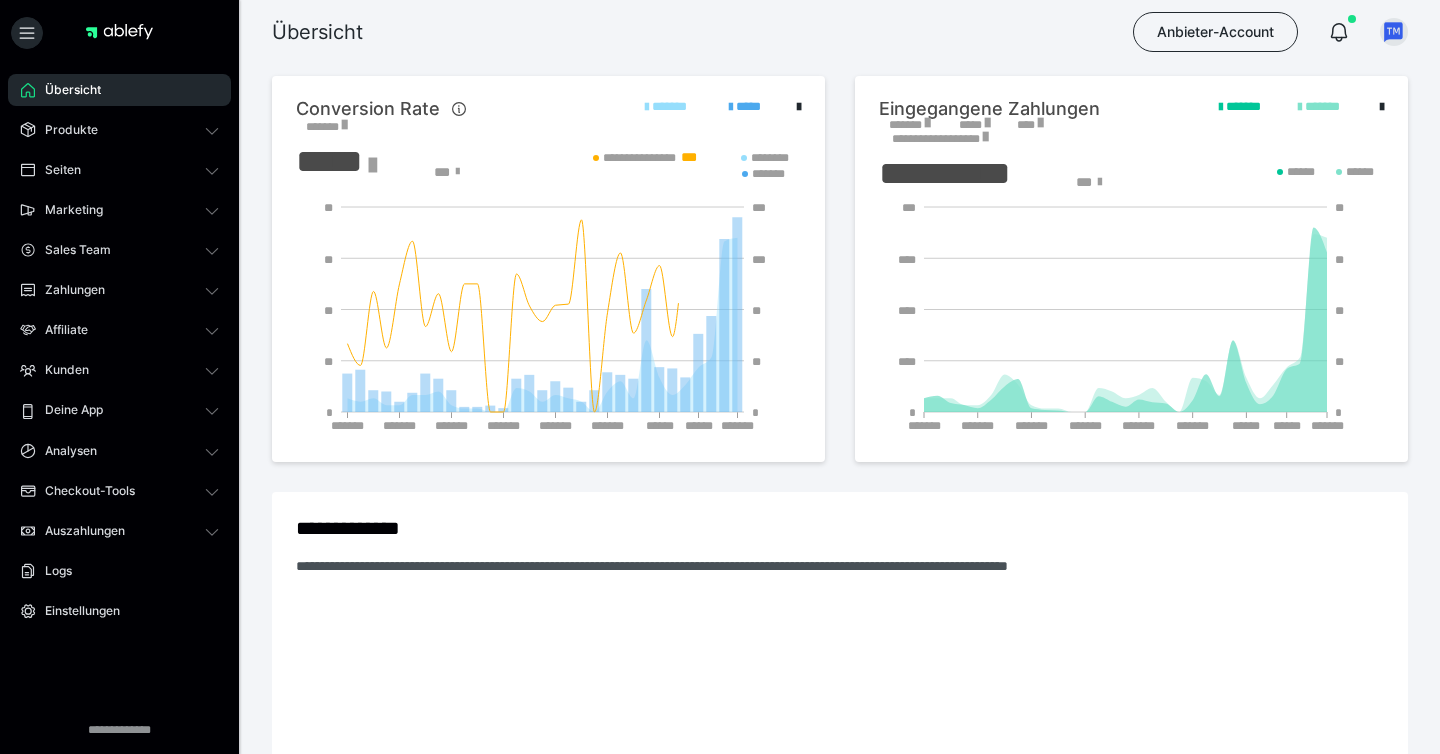 click on "*******" at bounding box center [909, 125] 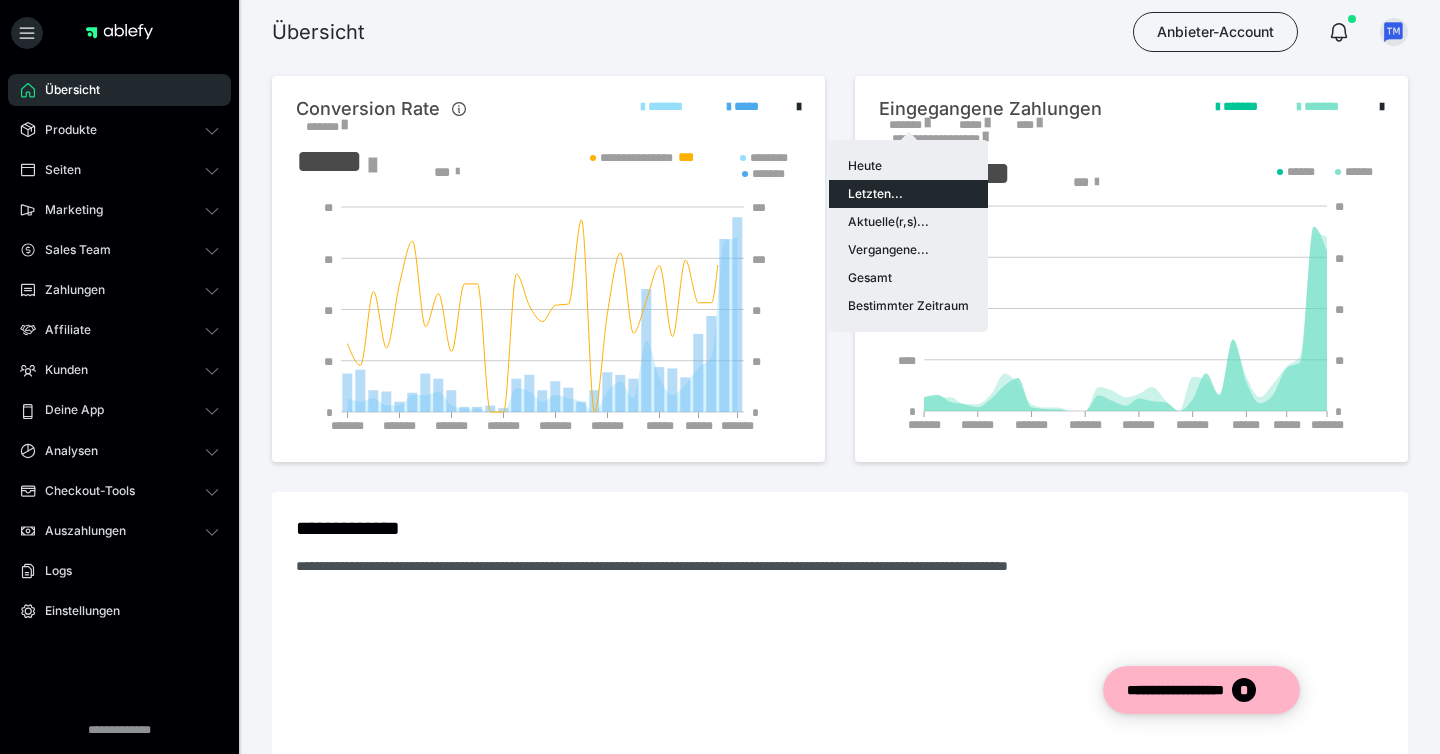 scroll, scrollTop: 0, scrollLeft: 0, axis: both 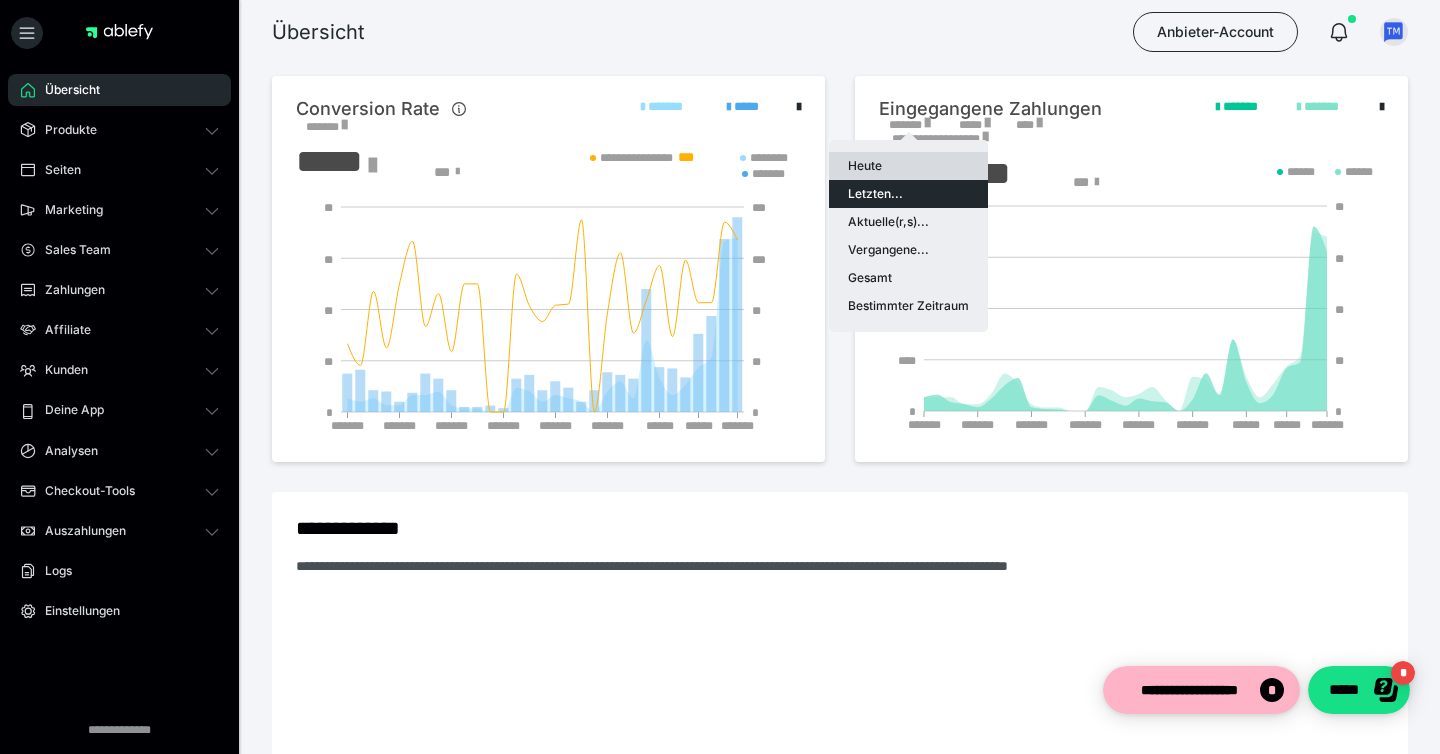 click on "Heute" at bounding box center (908, 166) 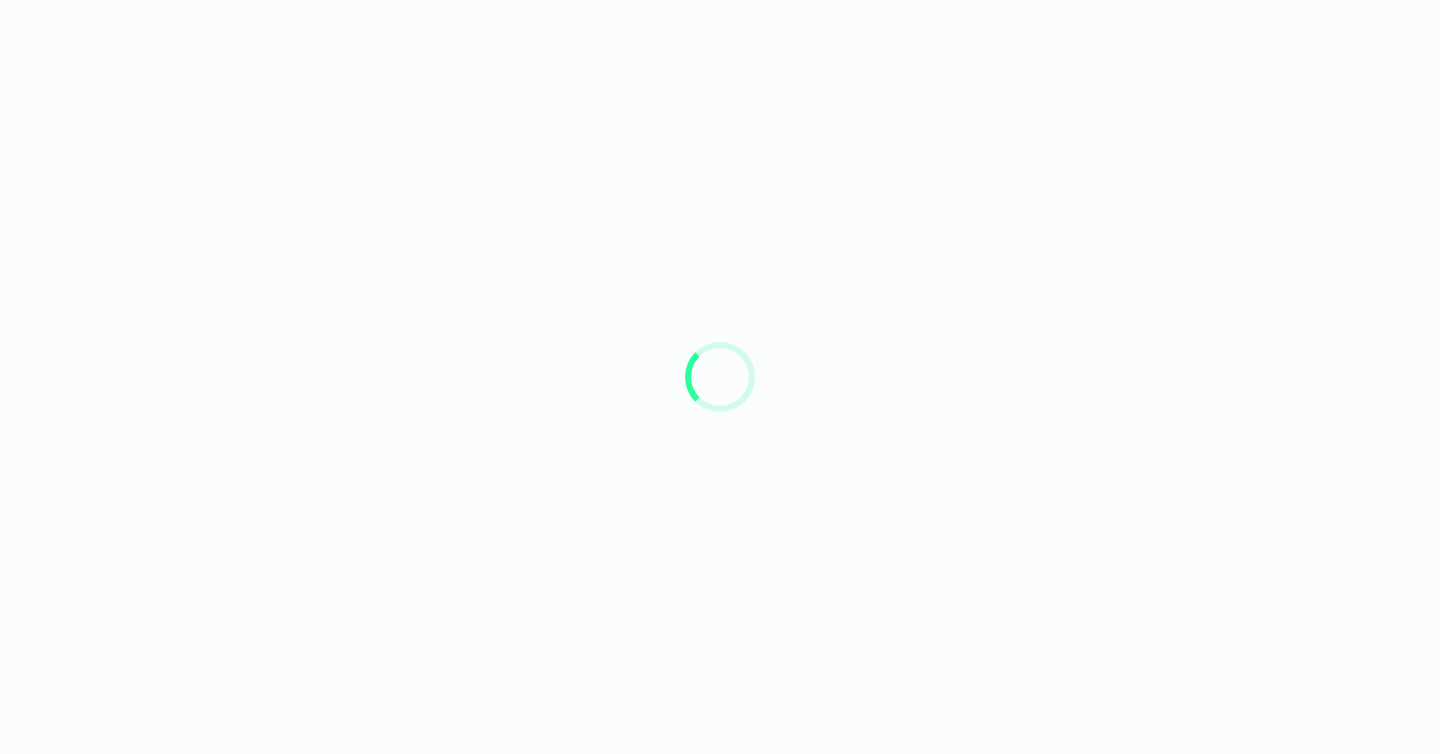 scroll, scrollTop: 0, scrollLeft: 0, axis: both 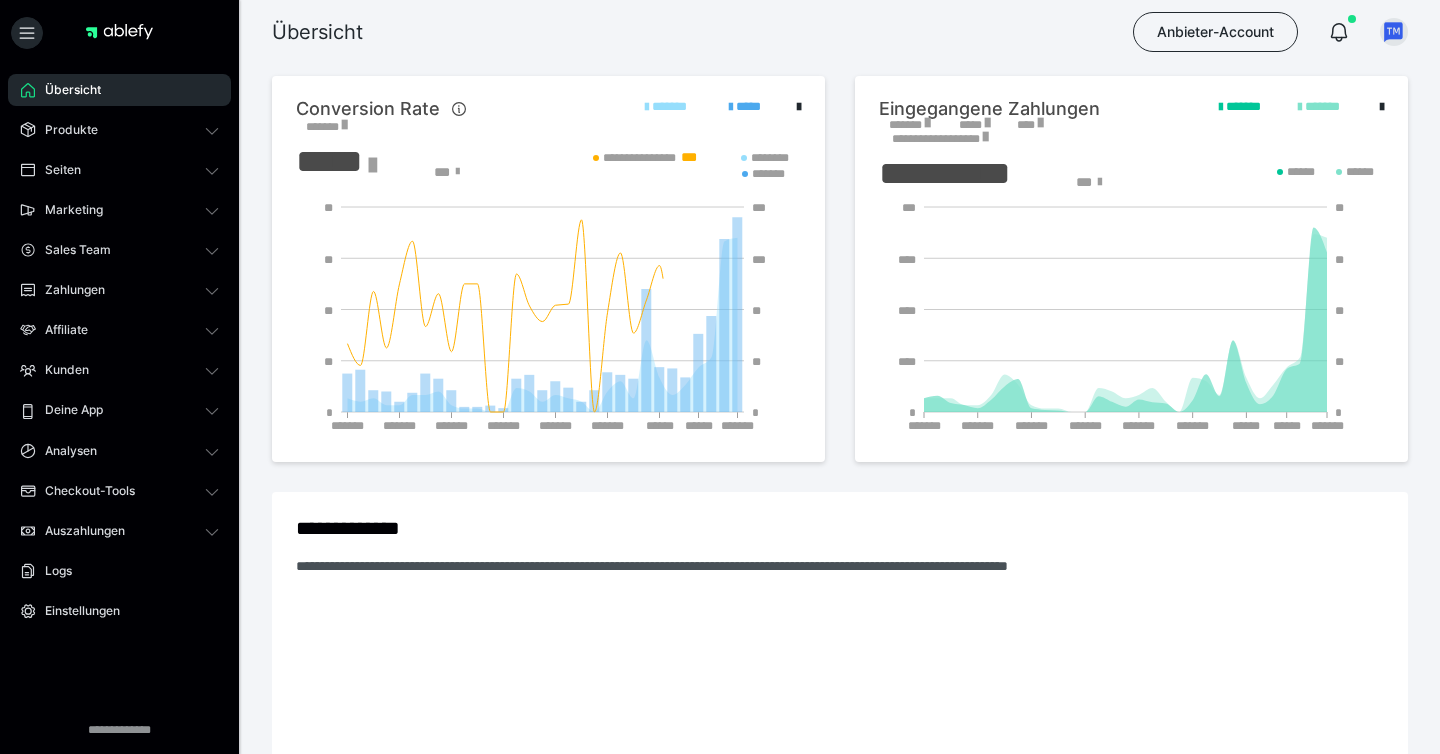 click on "*******" at bounding box center (909, 125) 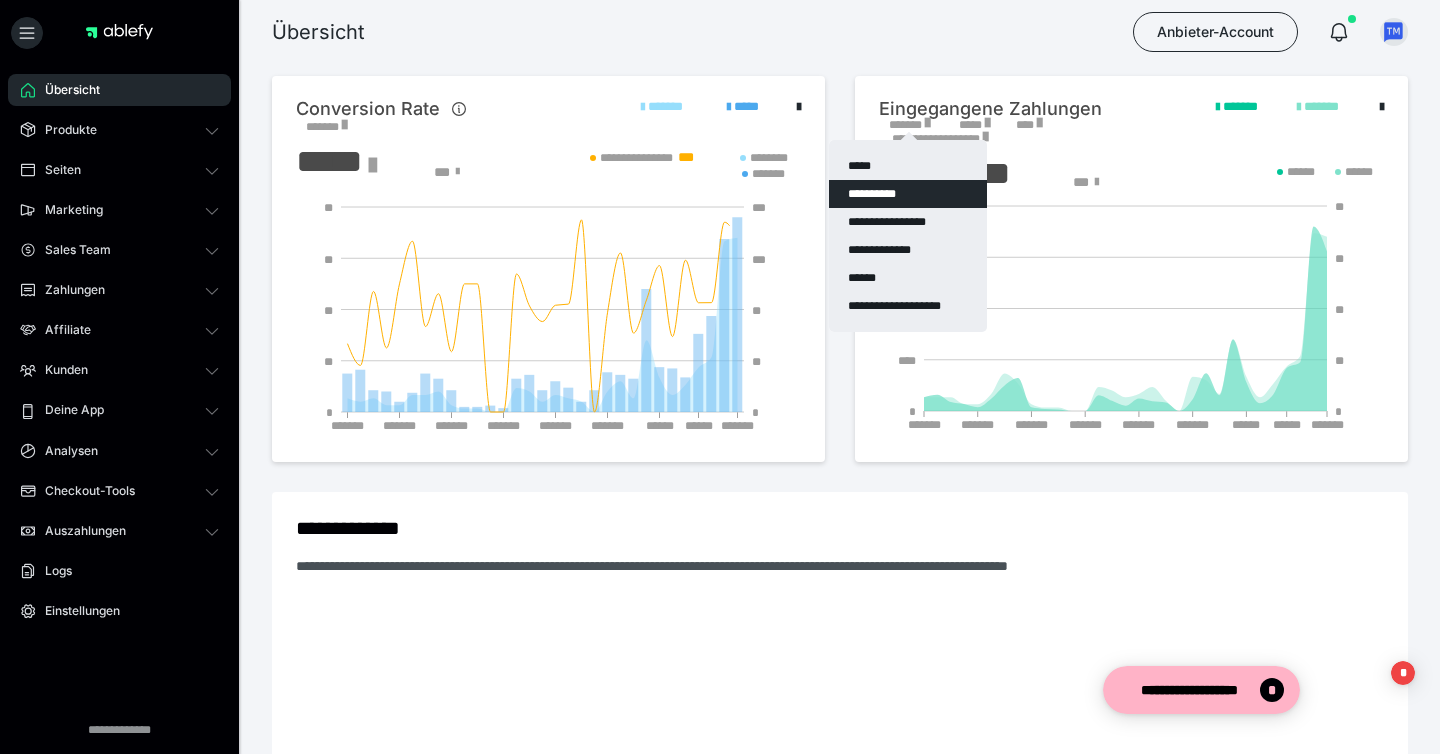 scroll, scrollTop: 0, scrollLeft: 0, axis: both 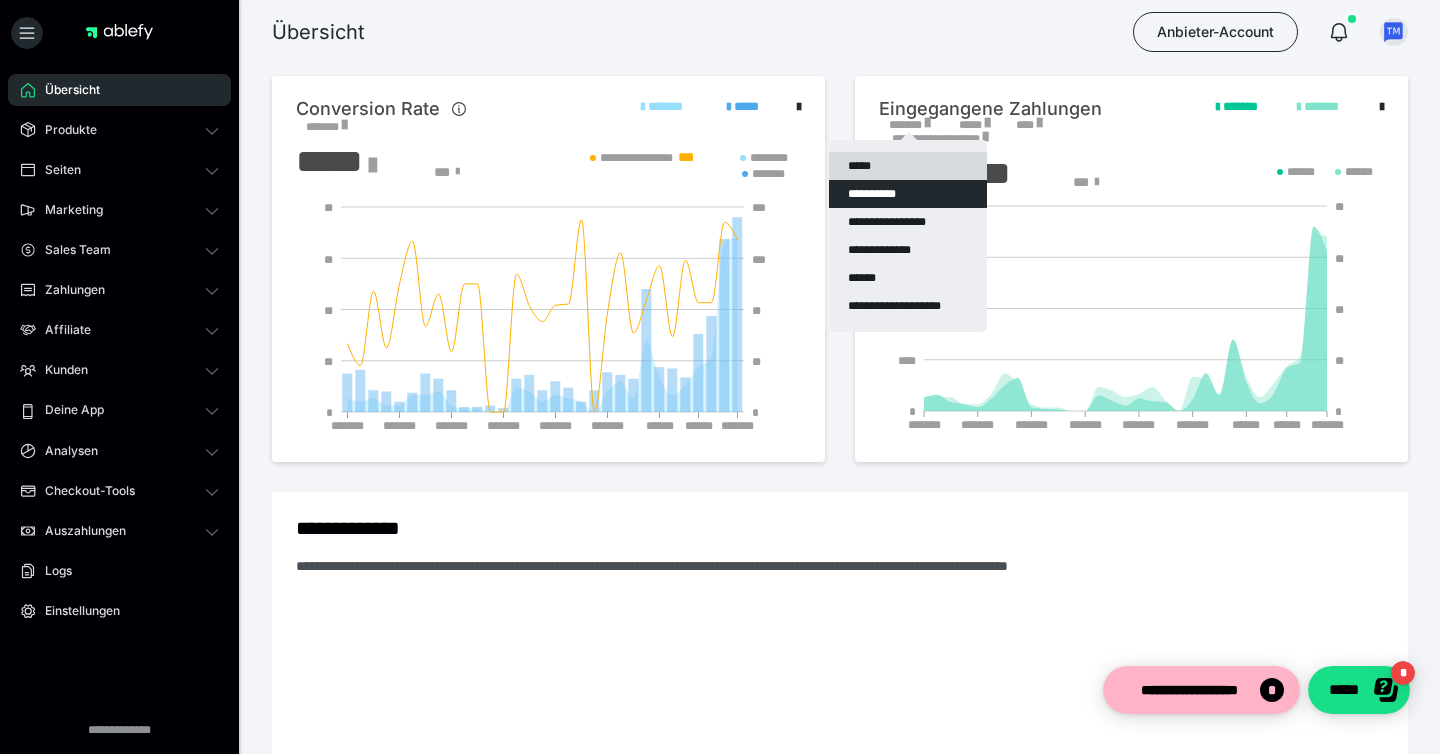 click on "*****" at bounding box center [908, 166] 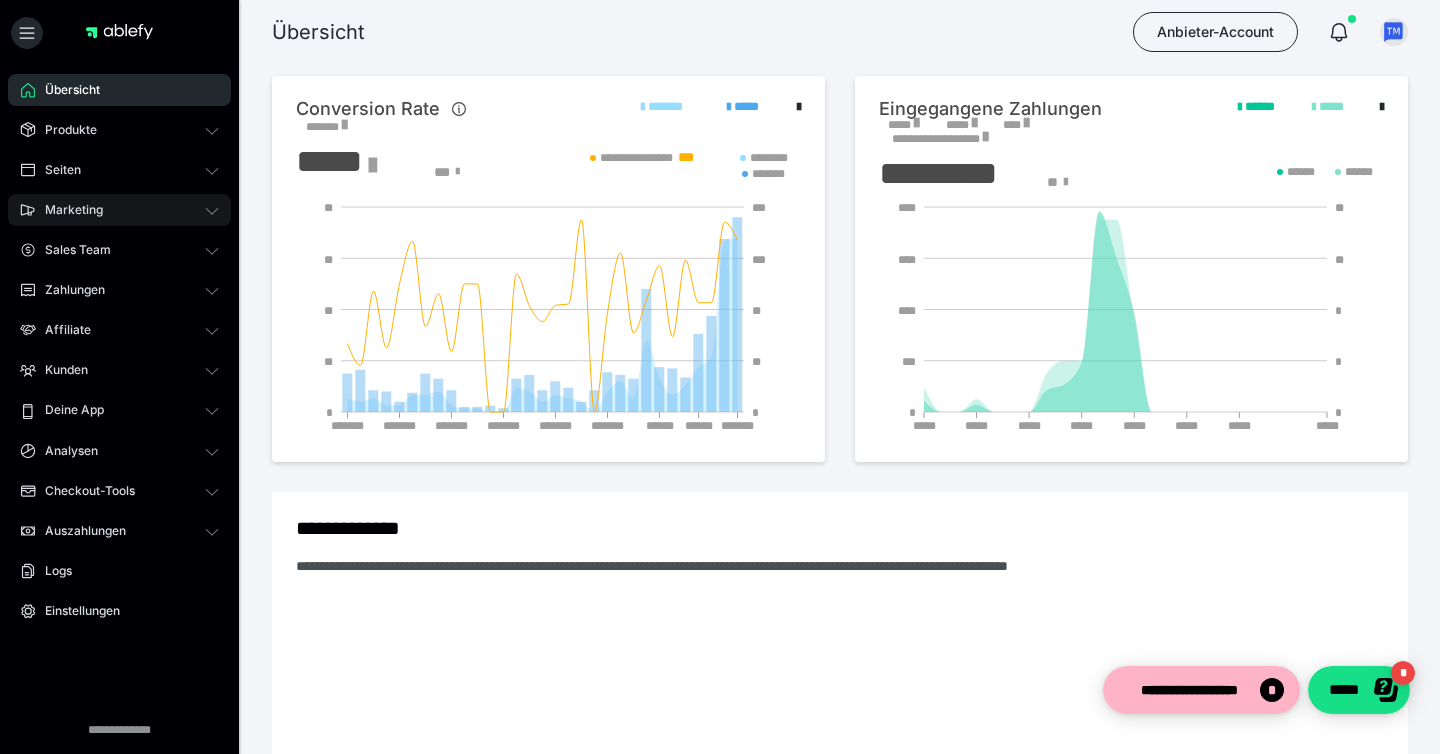 click on "Marketing" at bounding box center [119, 210] 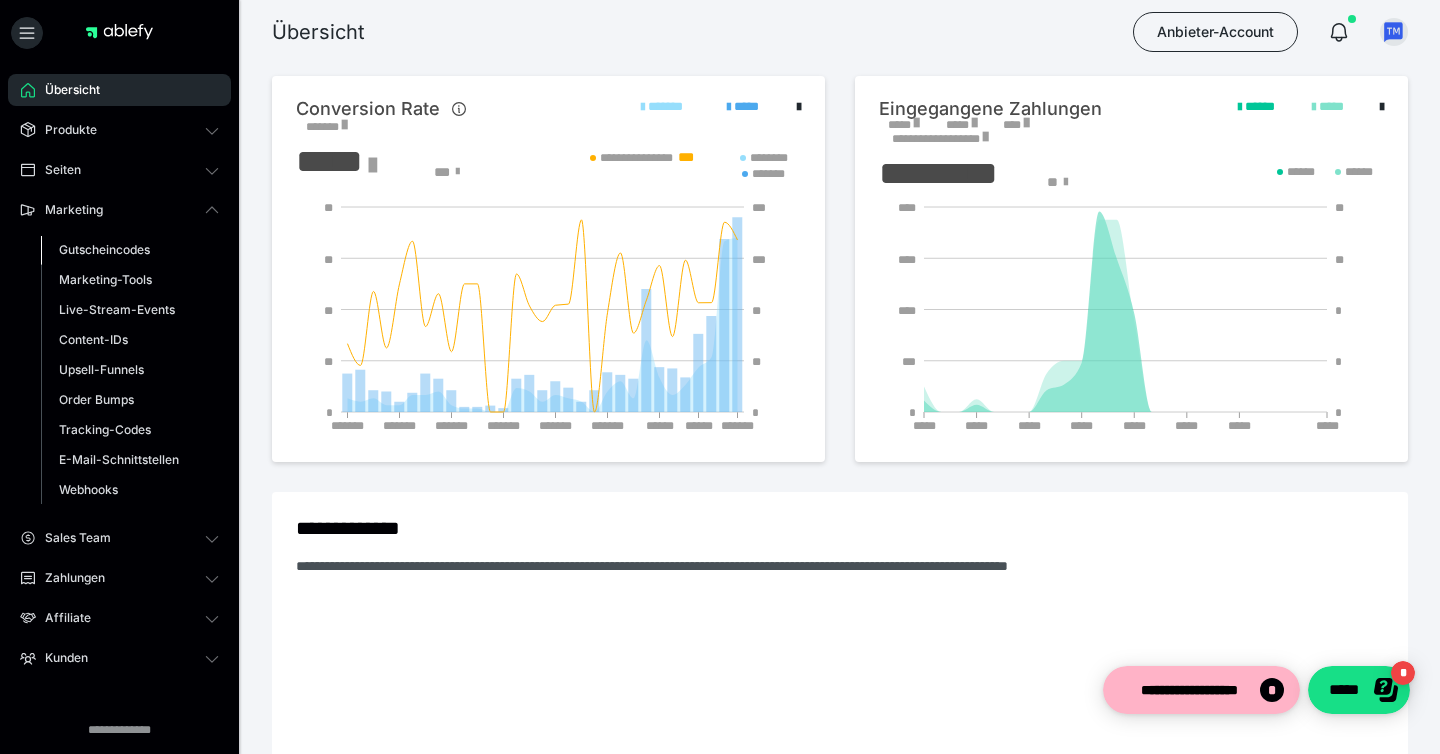 click on "Gutscheincodes" at bounding box center [104, 249] 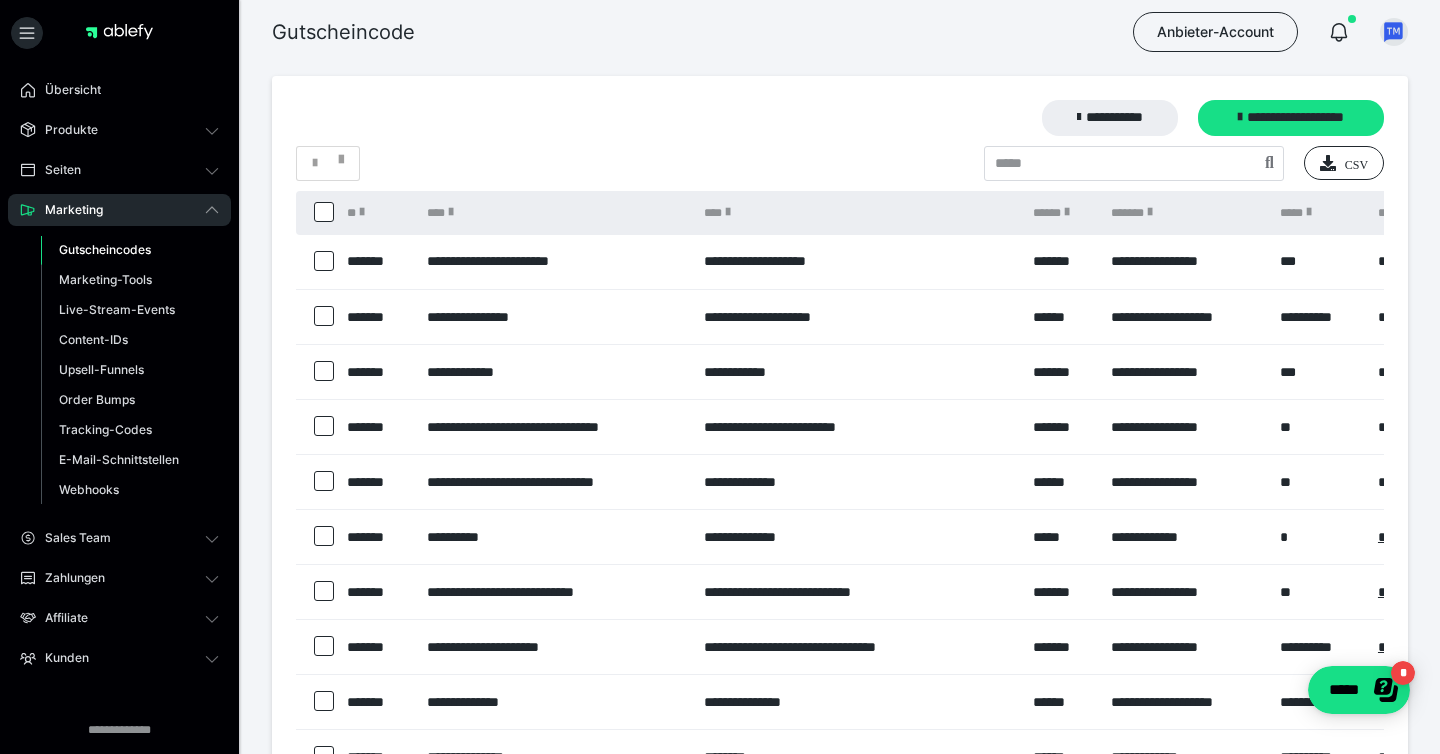 scroll, scrollTop: 0, scrollLeft: 0, axis: both 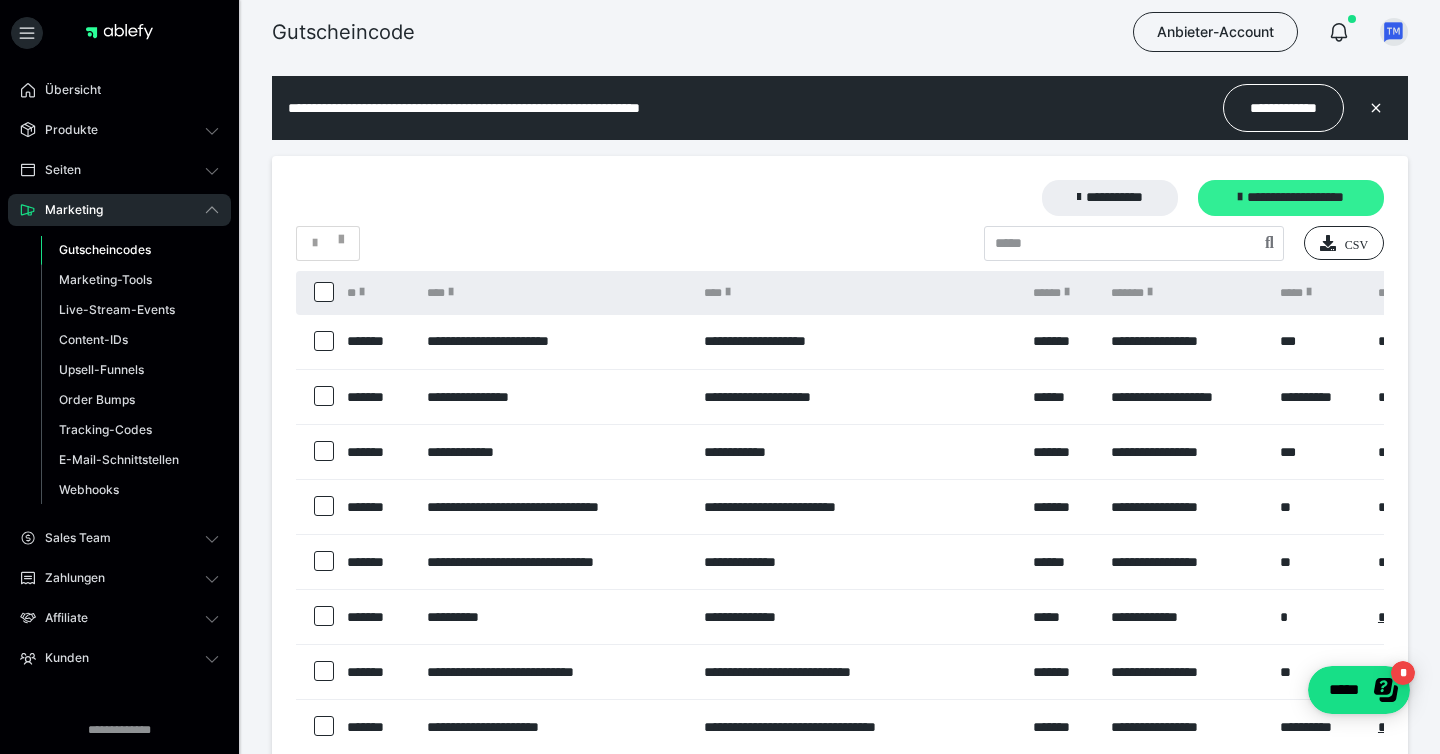 click on "**********" at bounding box center (1291, 198) 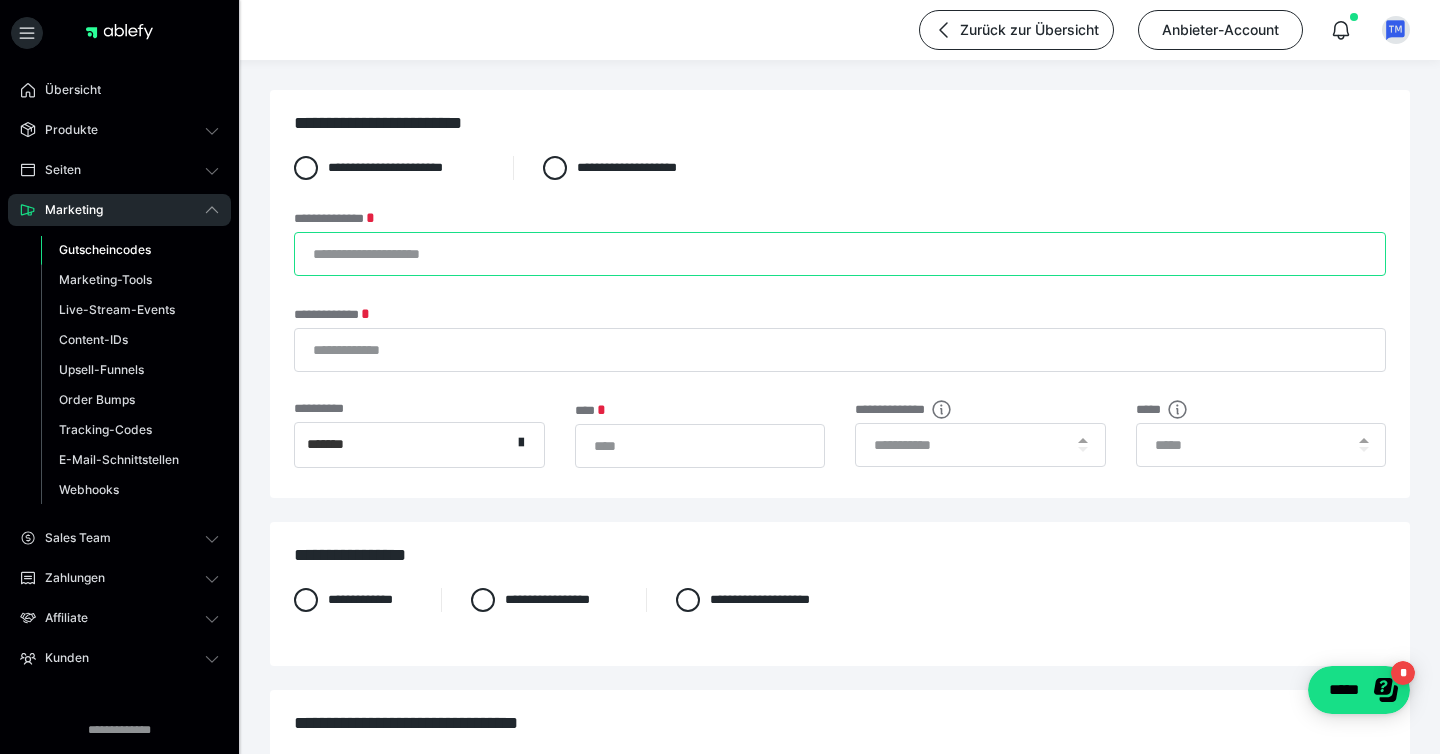 click on "**********" at bounding box center (840, 254) 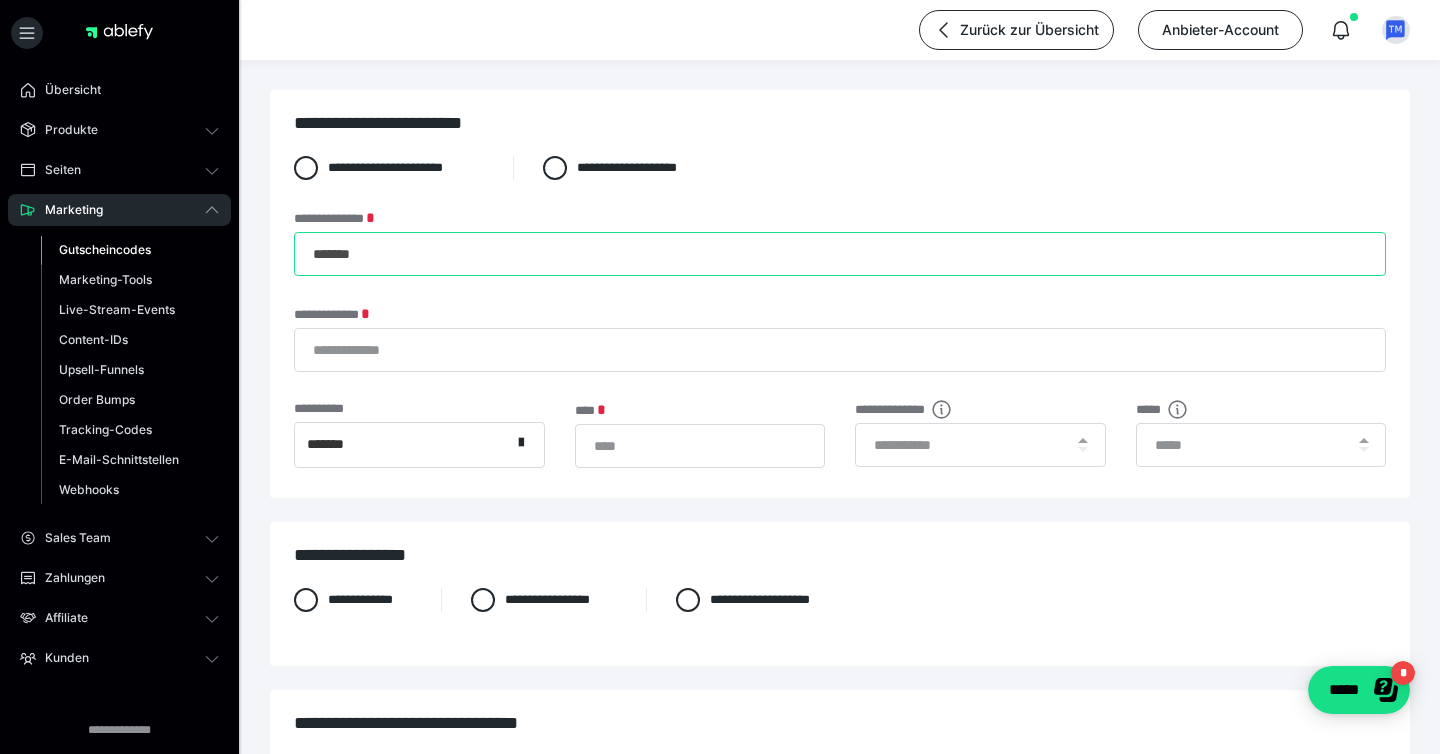type on "*******" 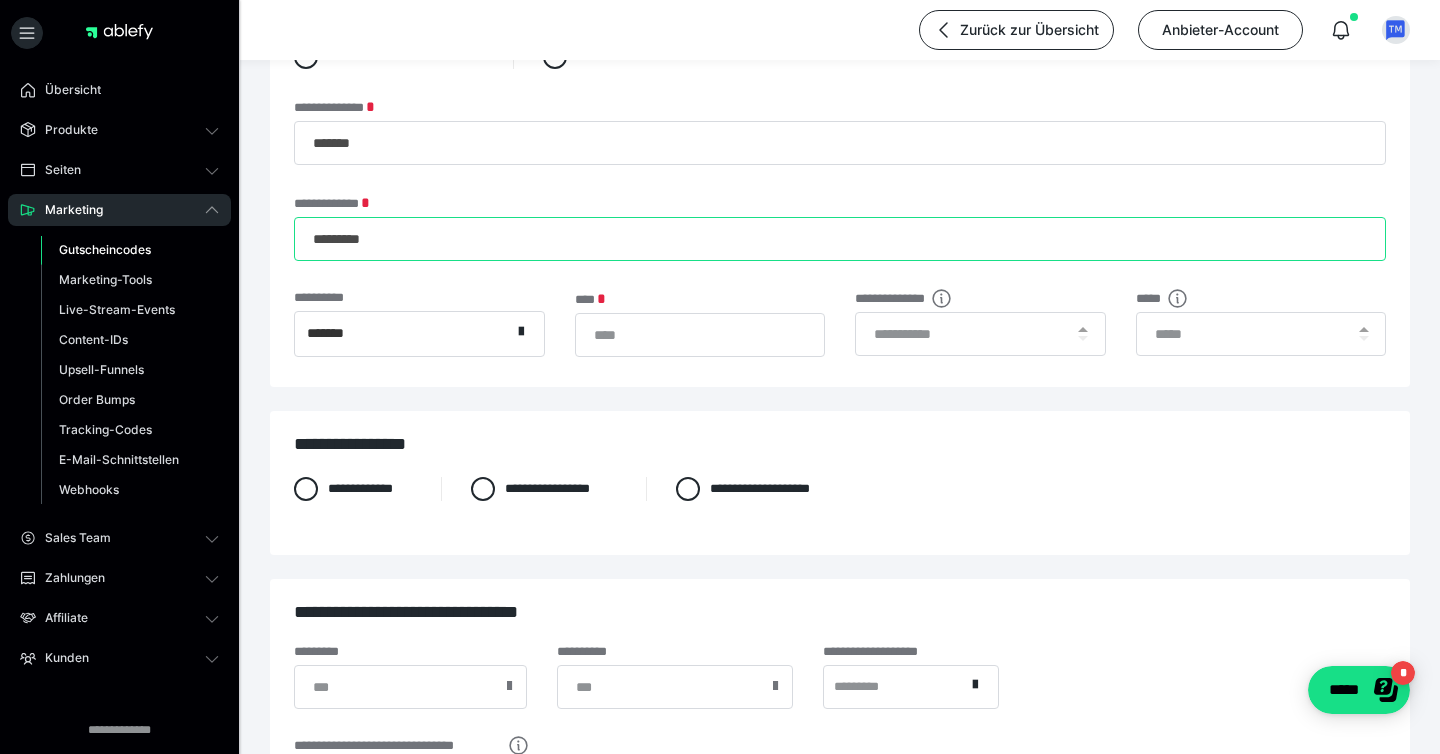 scroll, scrollTop: 112, scrollLeft: 0, axis: vertical 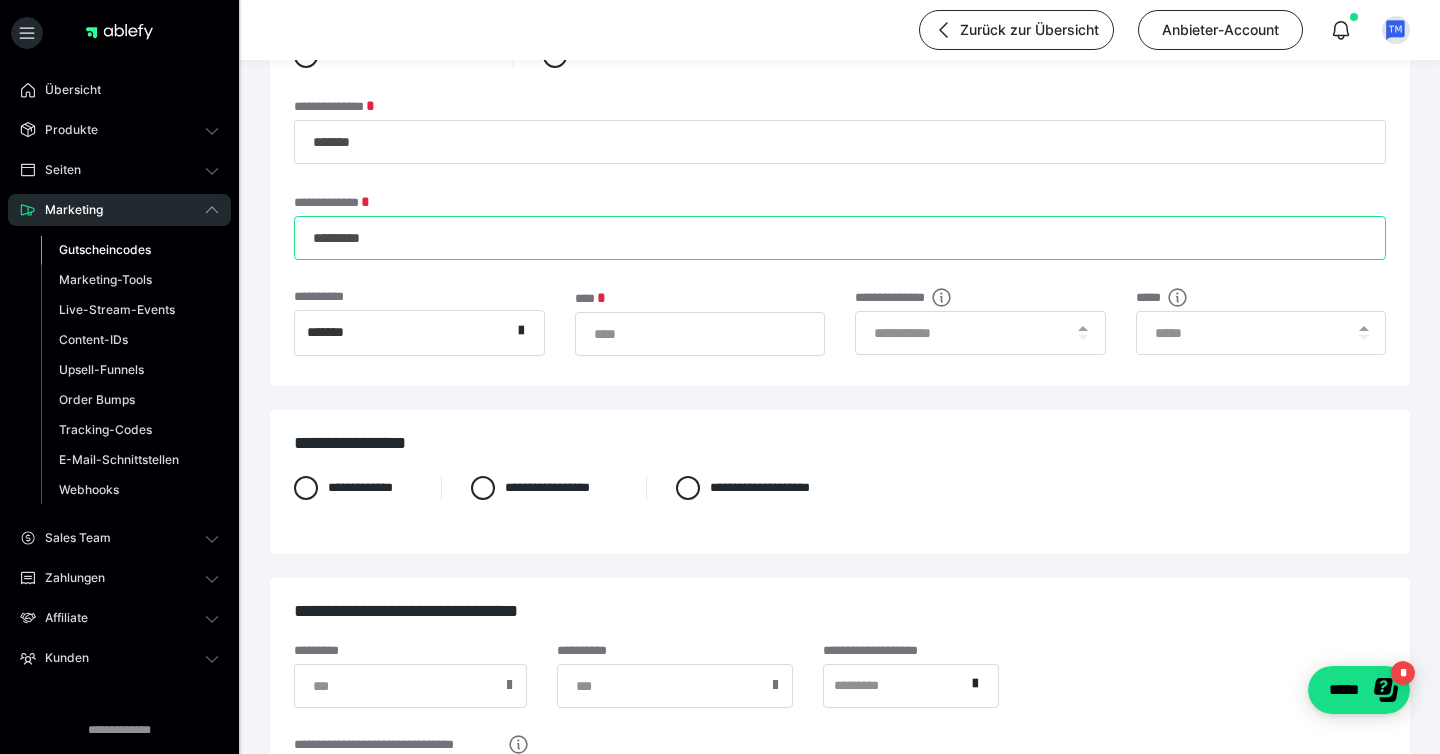 type on "*********" 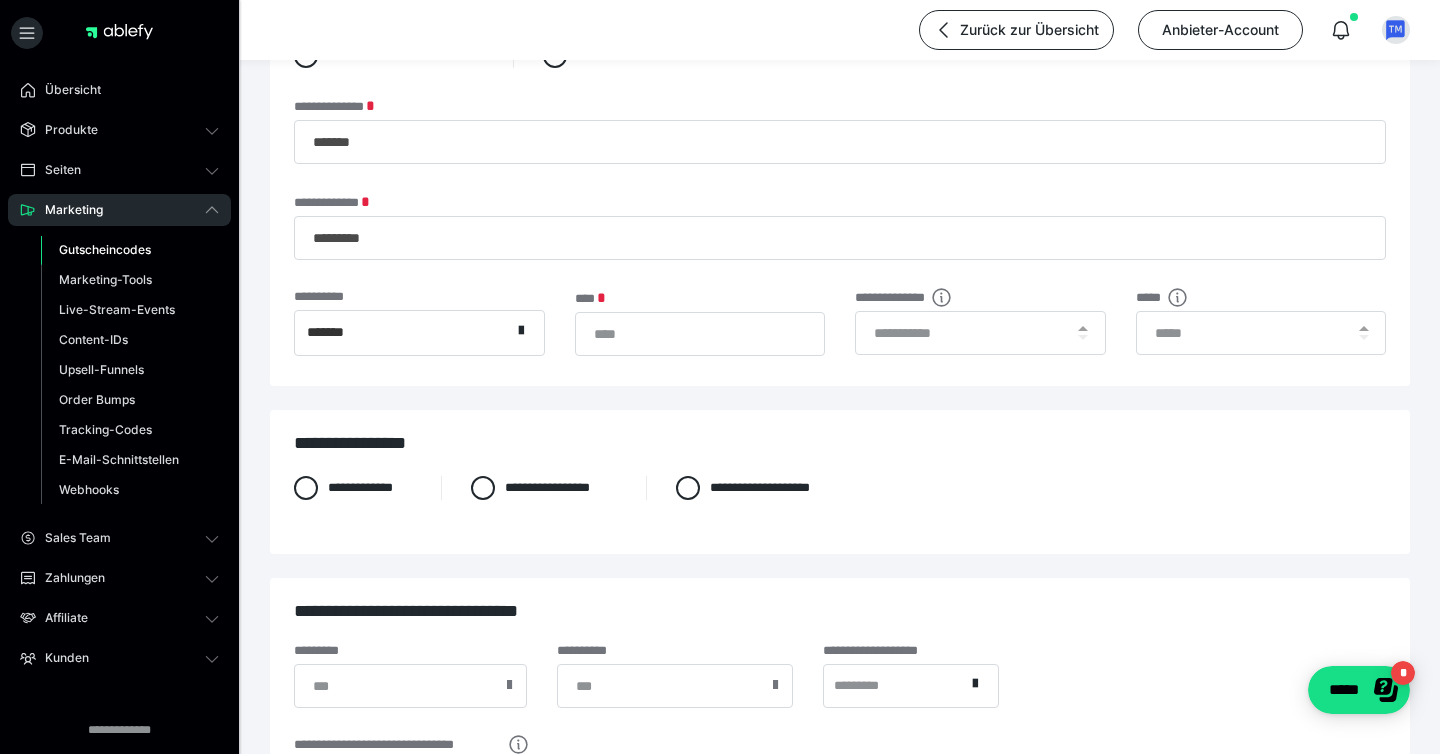 click on "*******" at bounding box center (403, 333) 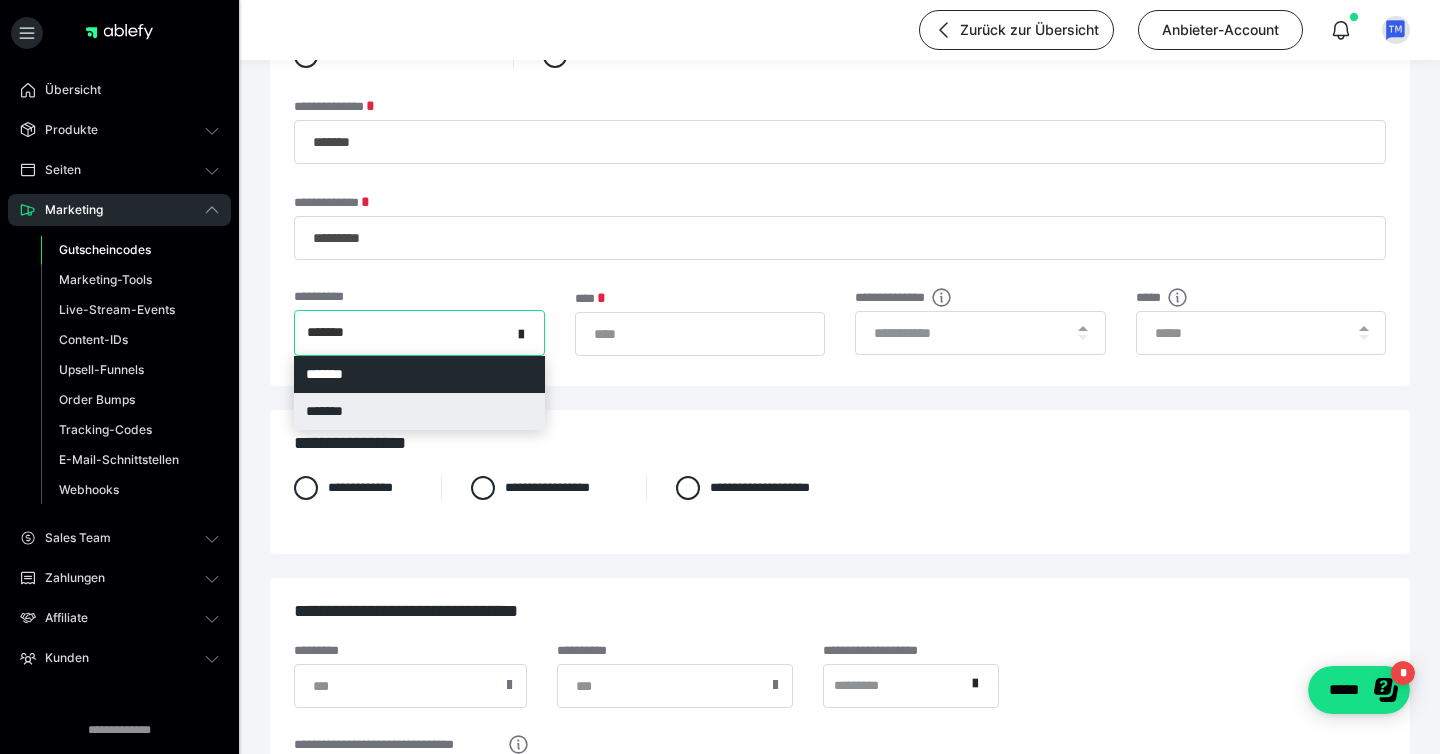click on "*******" at bounding box center (419, 411) 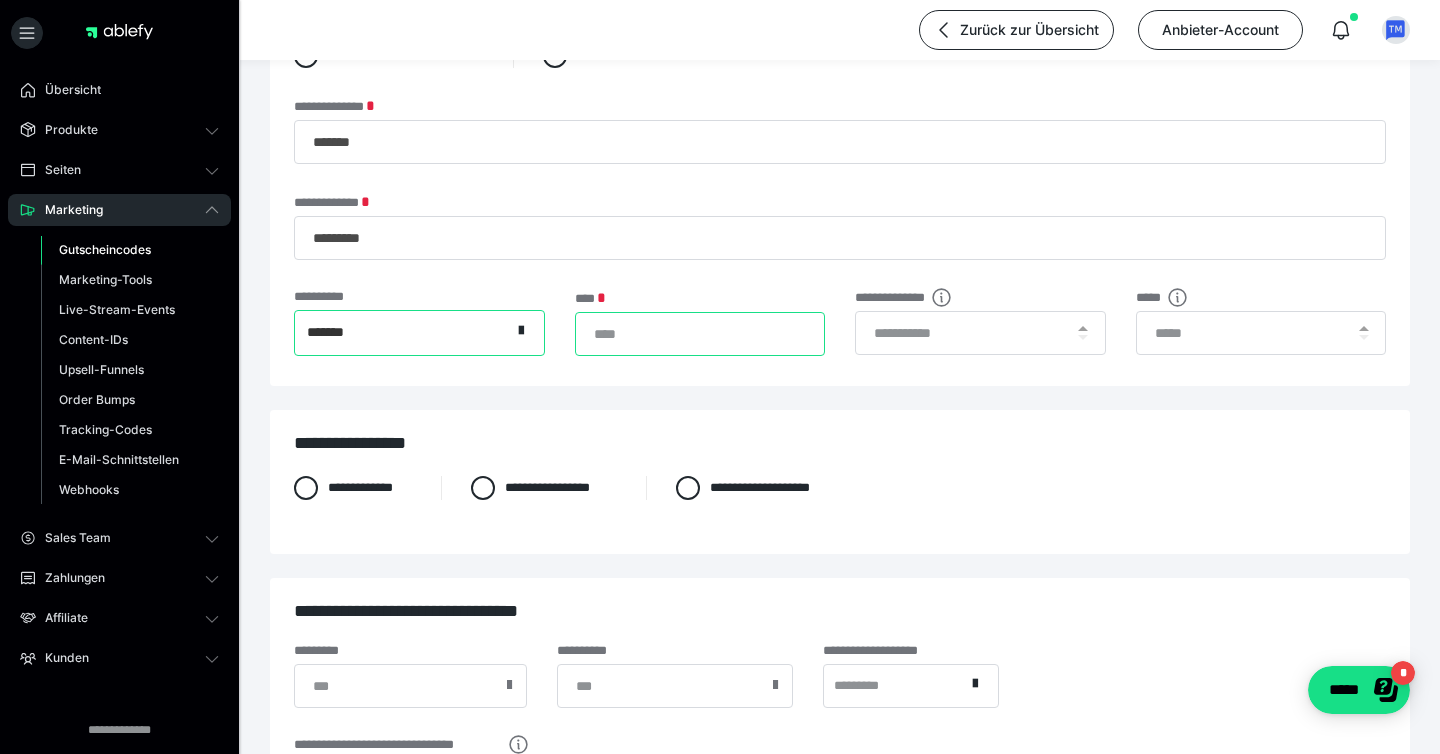 click on "*" at bounding box center (700, 334) 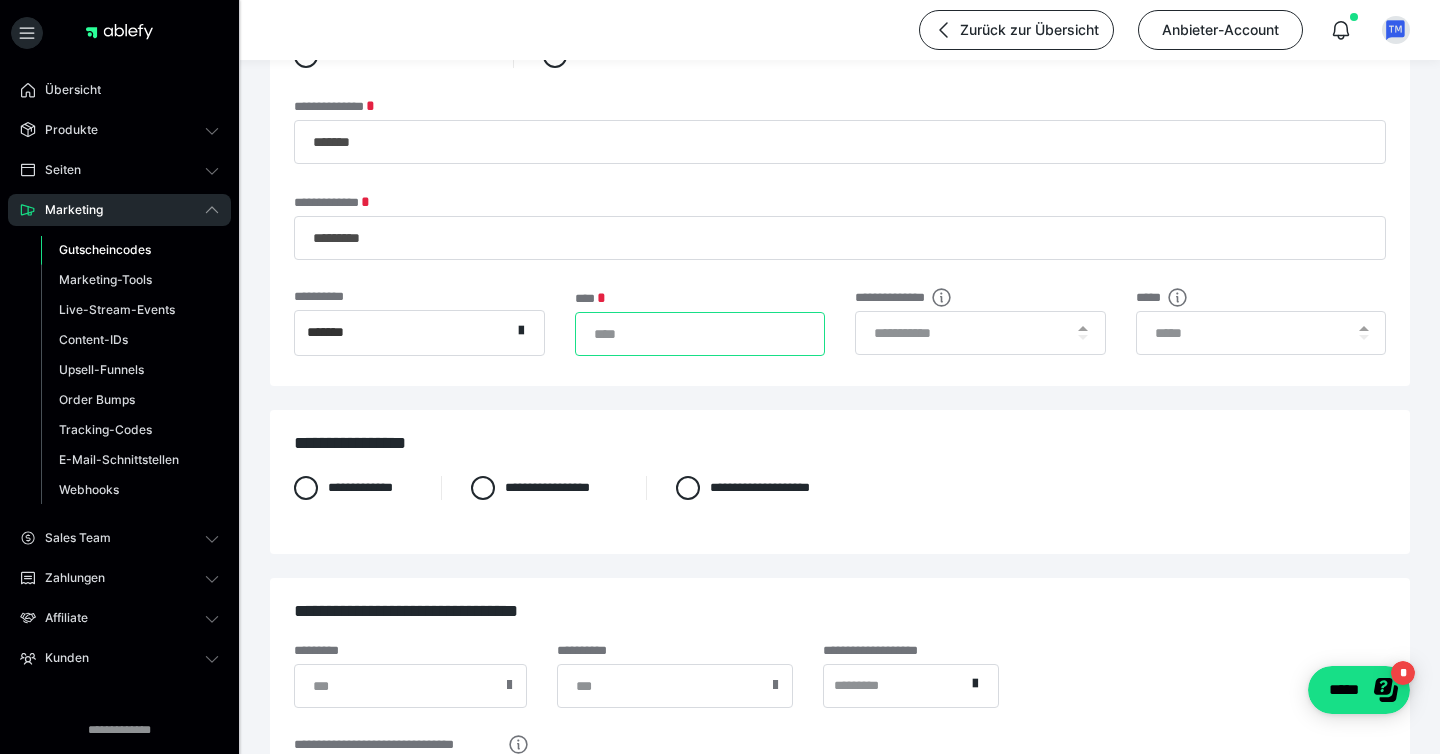 type on "**" 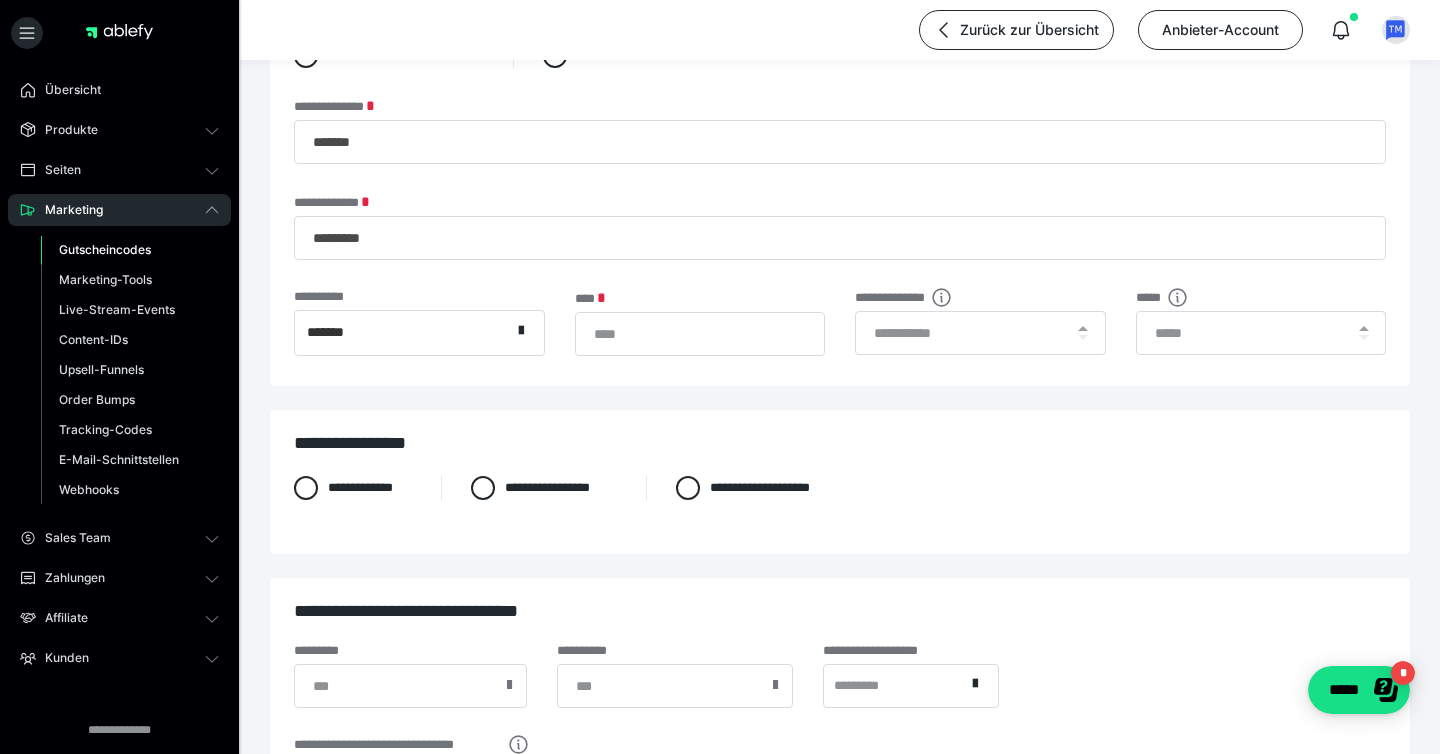 click on "**********" at bounding box center [840, 506] 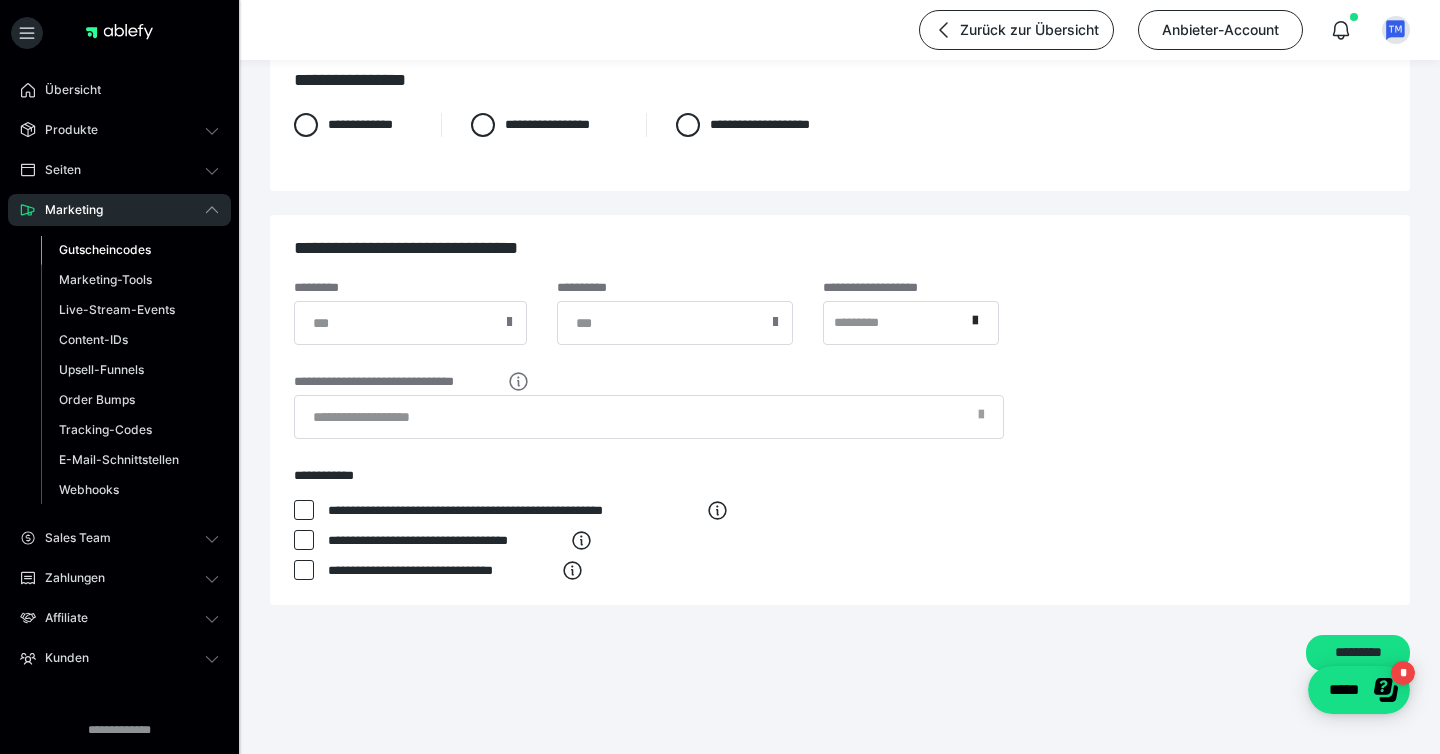 scroll, scrollTop: 492, scrollLeft: 0, axis: vertical 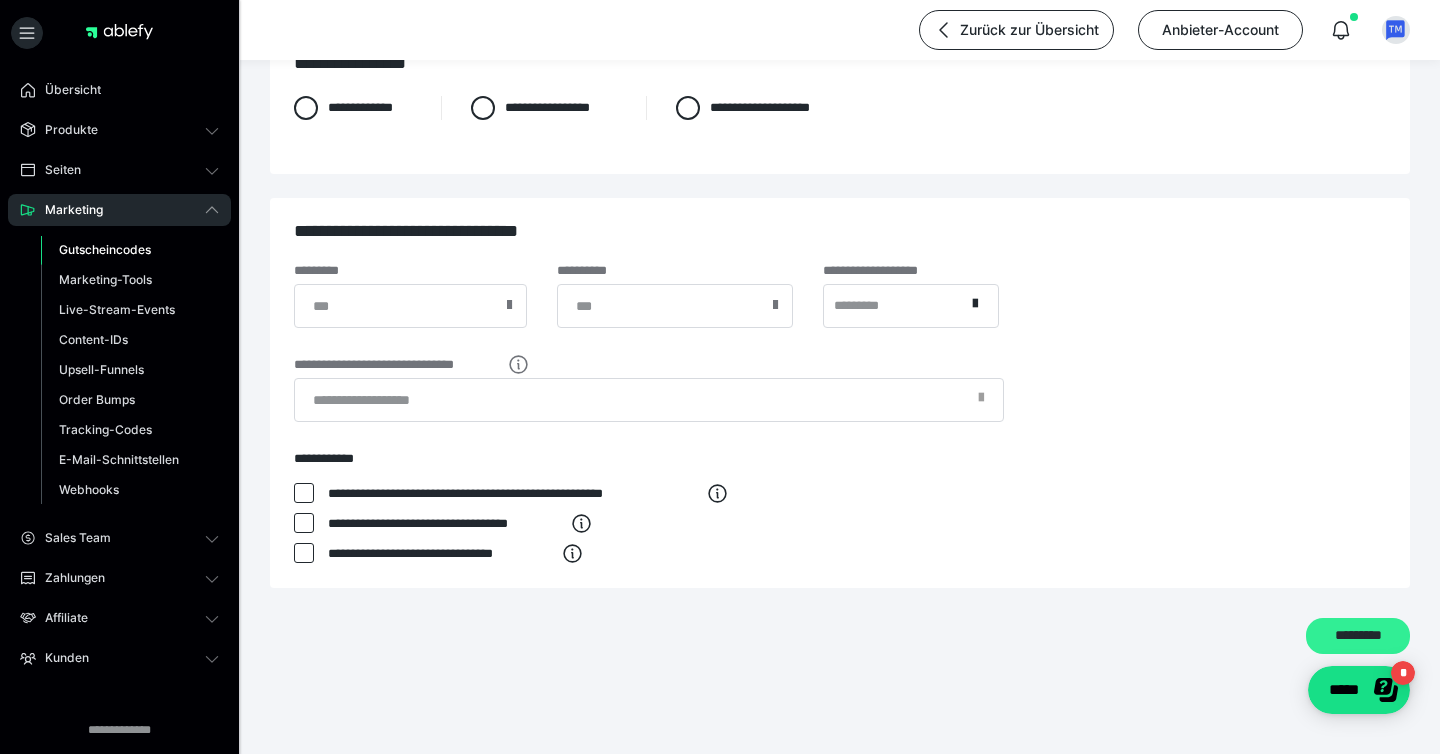 click on "*********" at bounding box center [1358, 636] 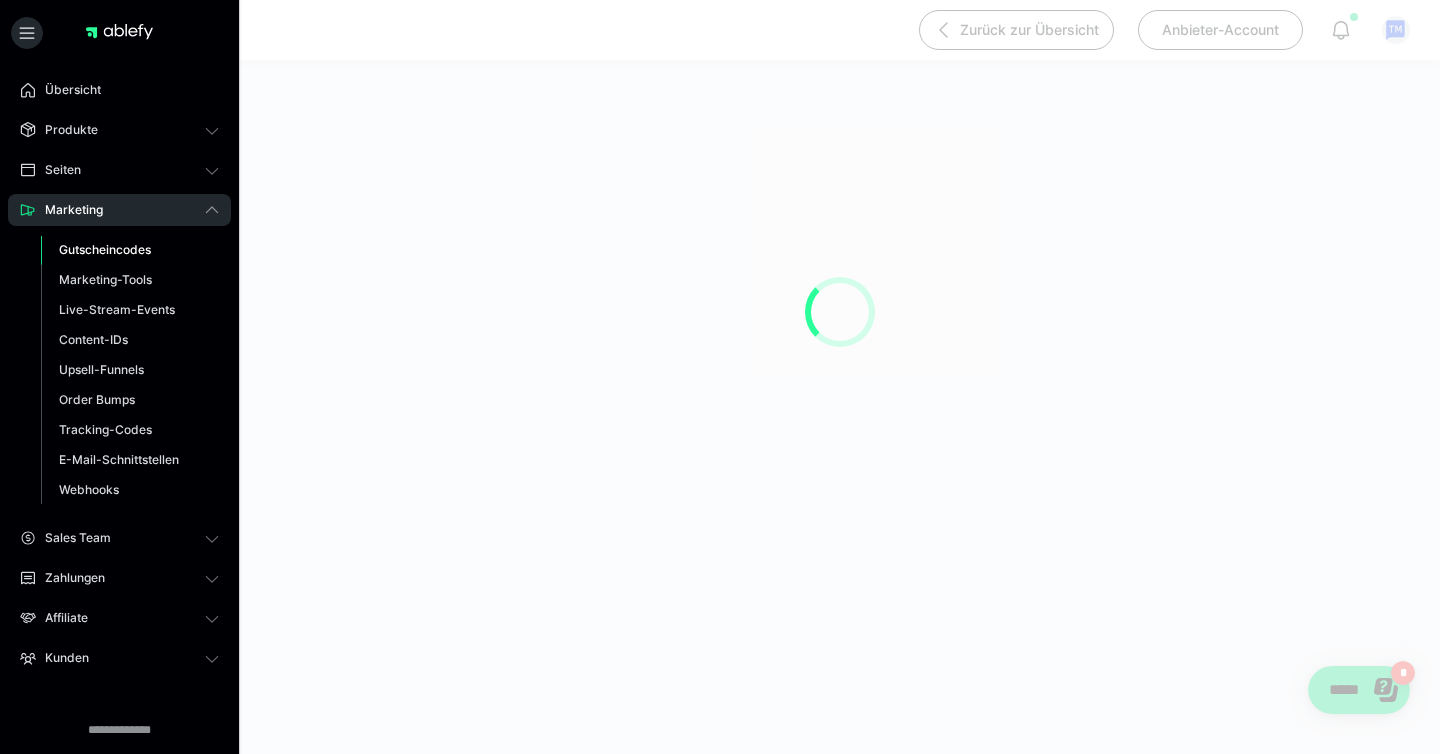 scroll, scrollTop: 190, scrollLeft: 0, axis: vertical 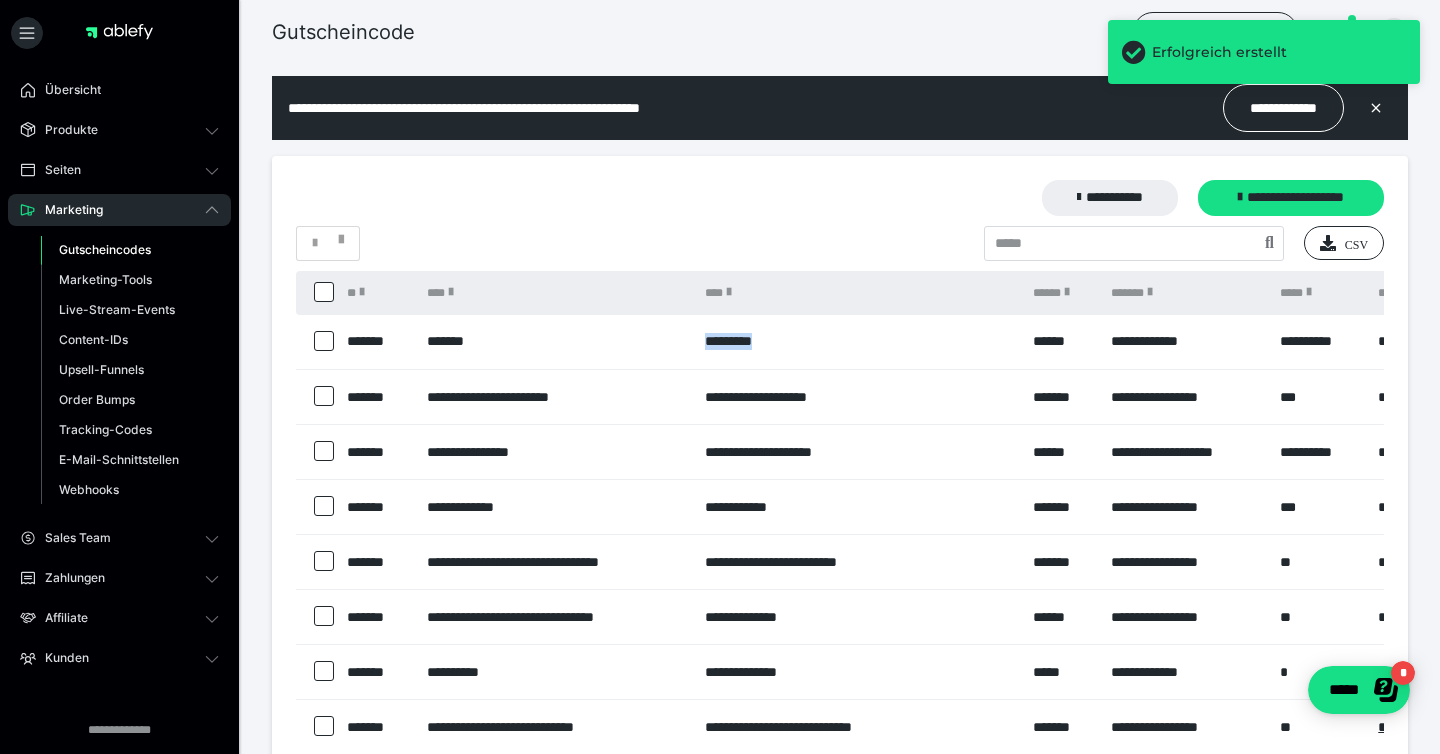 drag, startPoint x: 783, startPoint y: 342, endPoint x: 707, endPoint y: 342, distance: 76 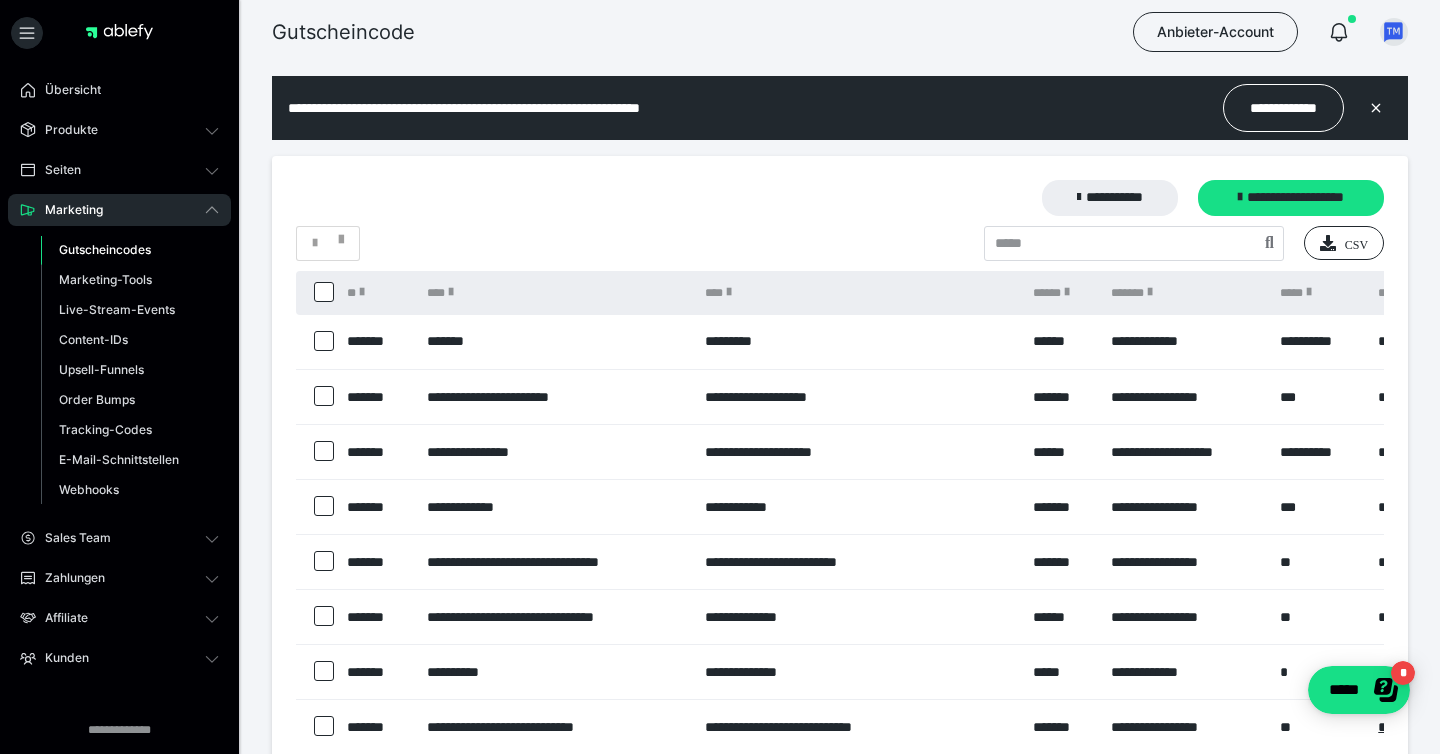 click on "**********" at bounding box center (840, 198) 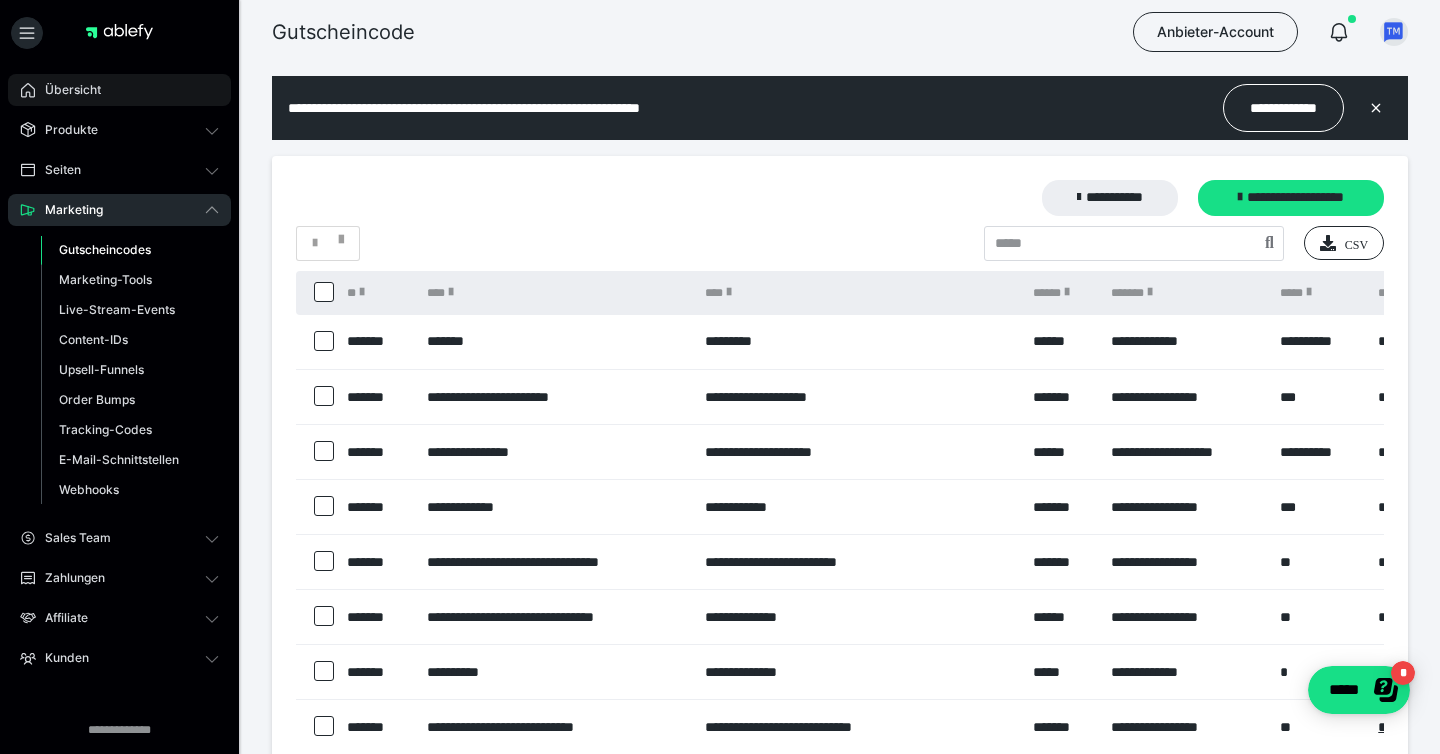 drag, startPoint x: 130, startPoint y: 84, endPoint x: 173, endPoint y: 98, distance: 45.221676 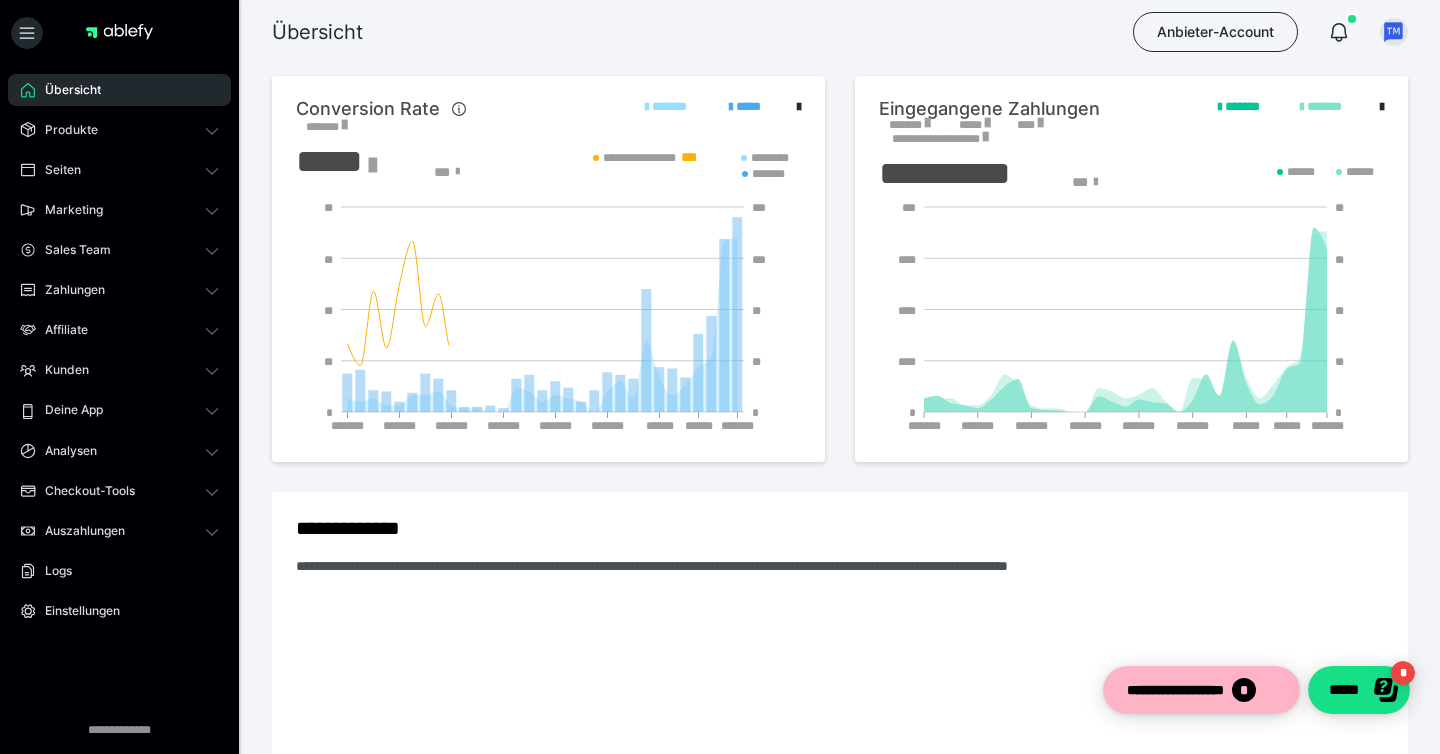 scroll, scrollTop: 0, scrollLeft: 0, axis: both 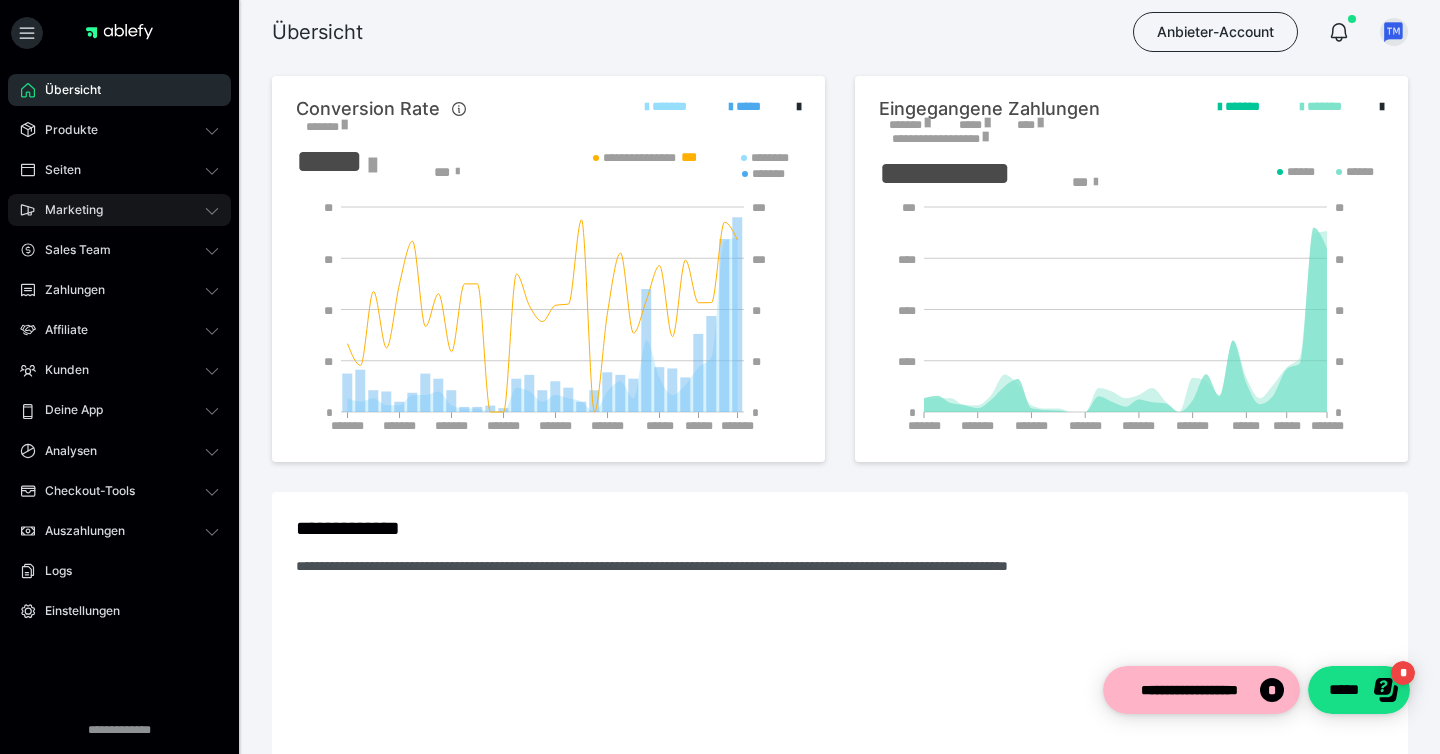 click on "Marketing" at bounding box center (67, 210) 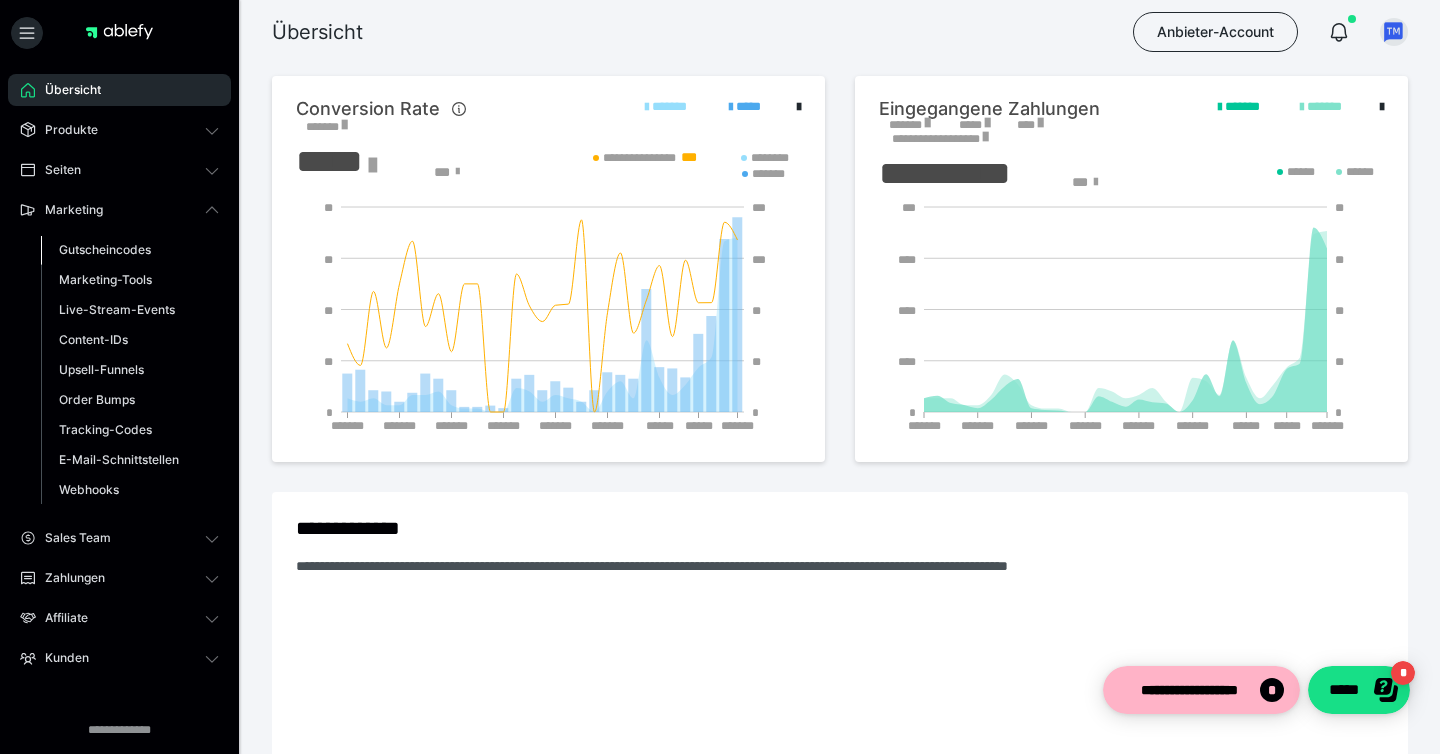 drag, startPoint x: 125, startPoint y: 246, endPoint x: 152, endPoint y: 258, distance: 29.546574 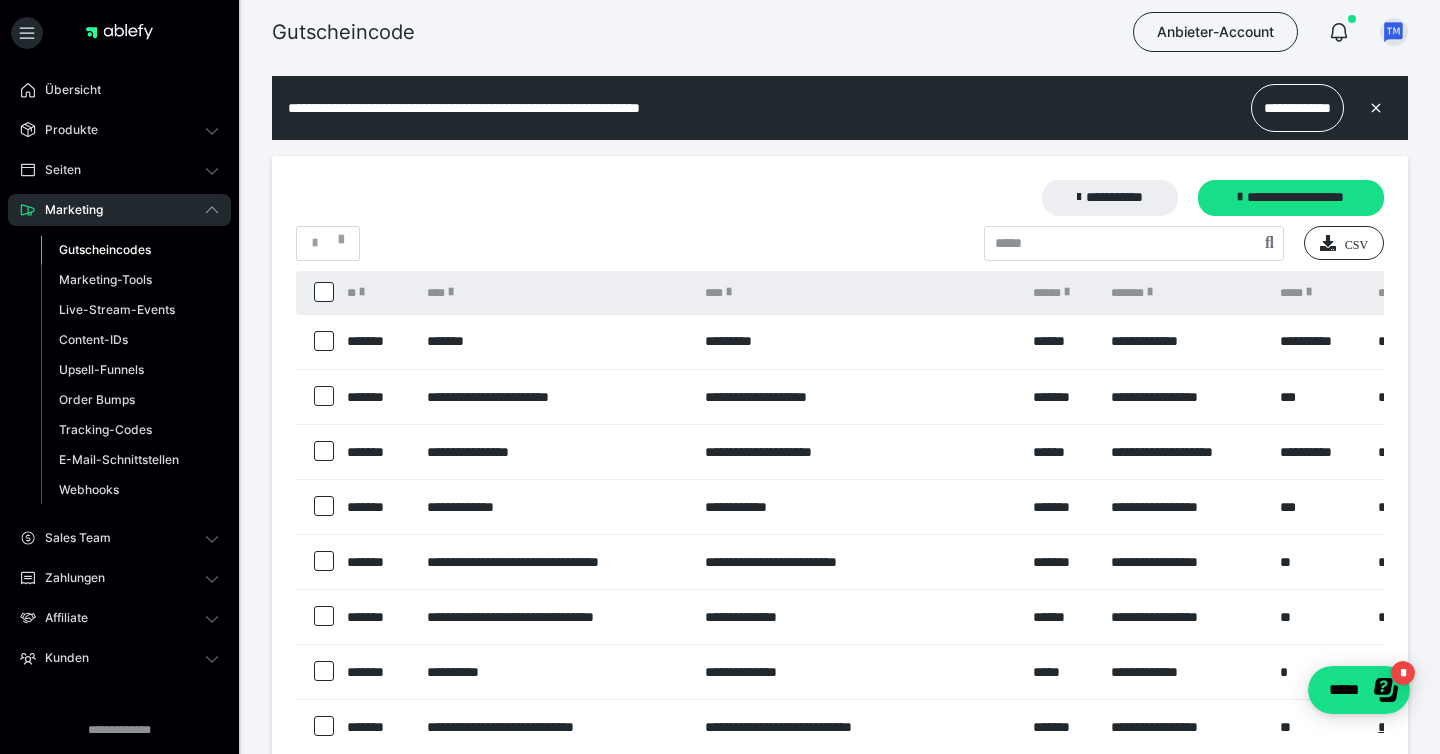 scroll, scrollTop: 0, scrollLeft: 0, axis: both 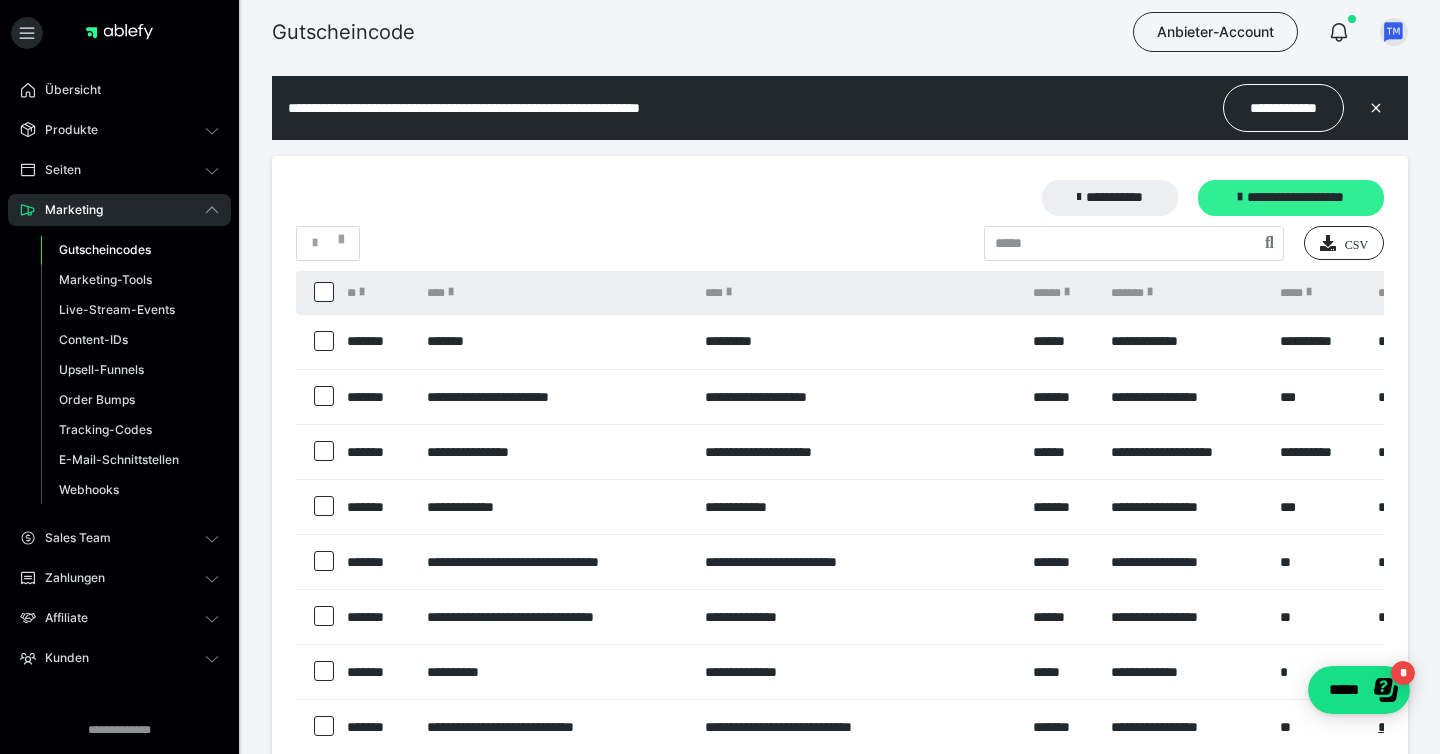 click on "**********" at bounding box center (1291, 198) 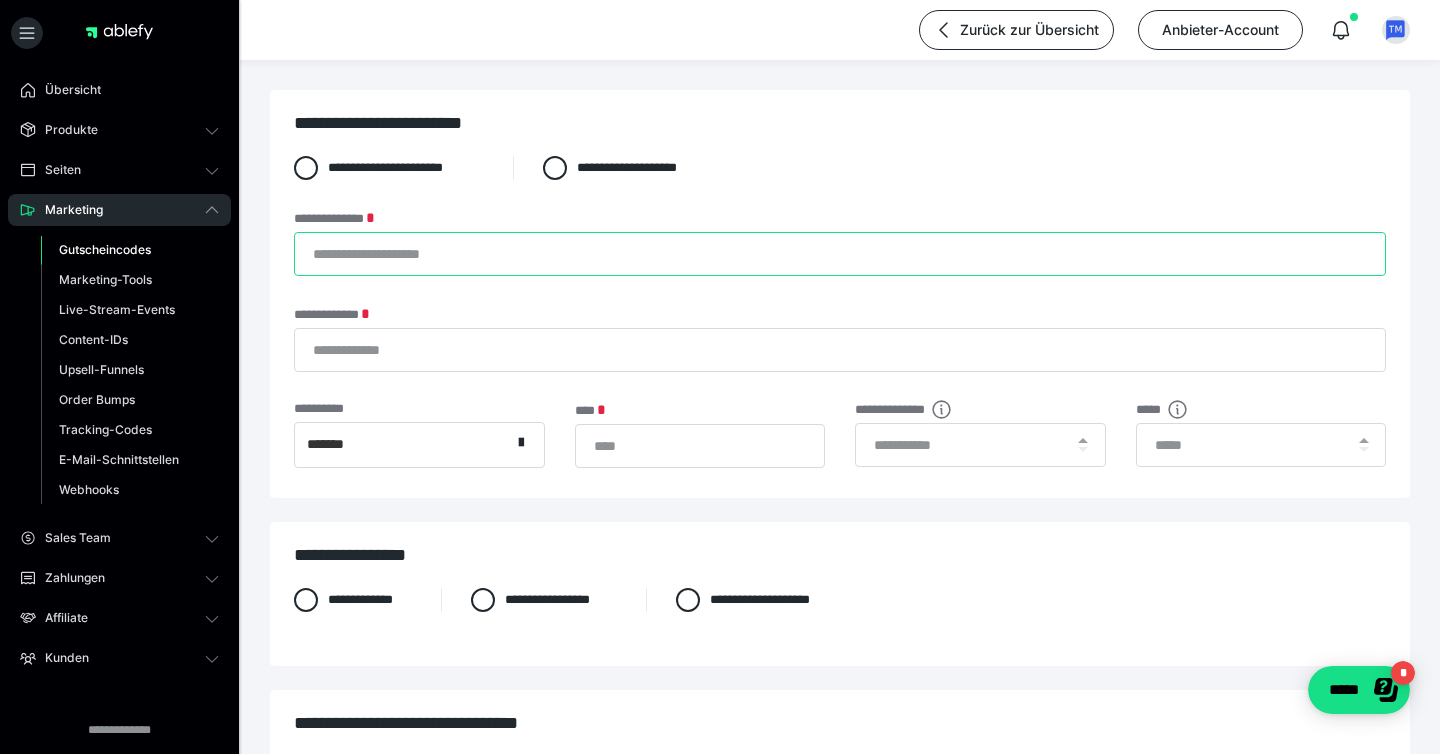 click on "**********" at bounding box center [840, 254] 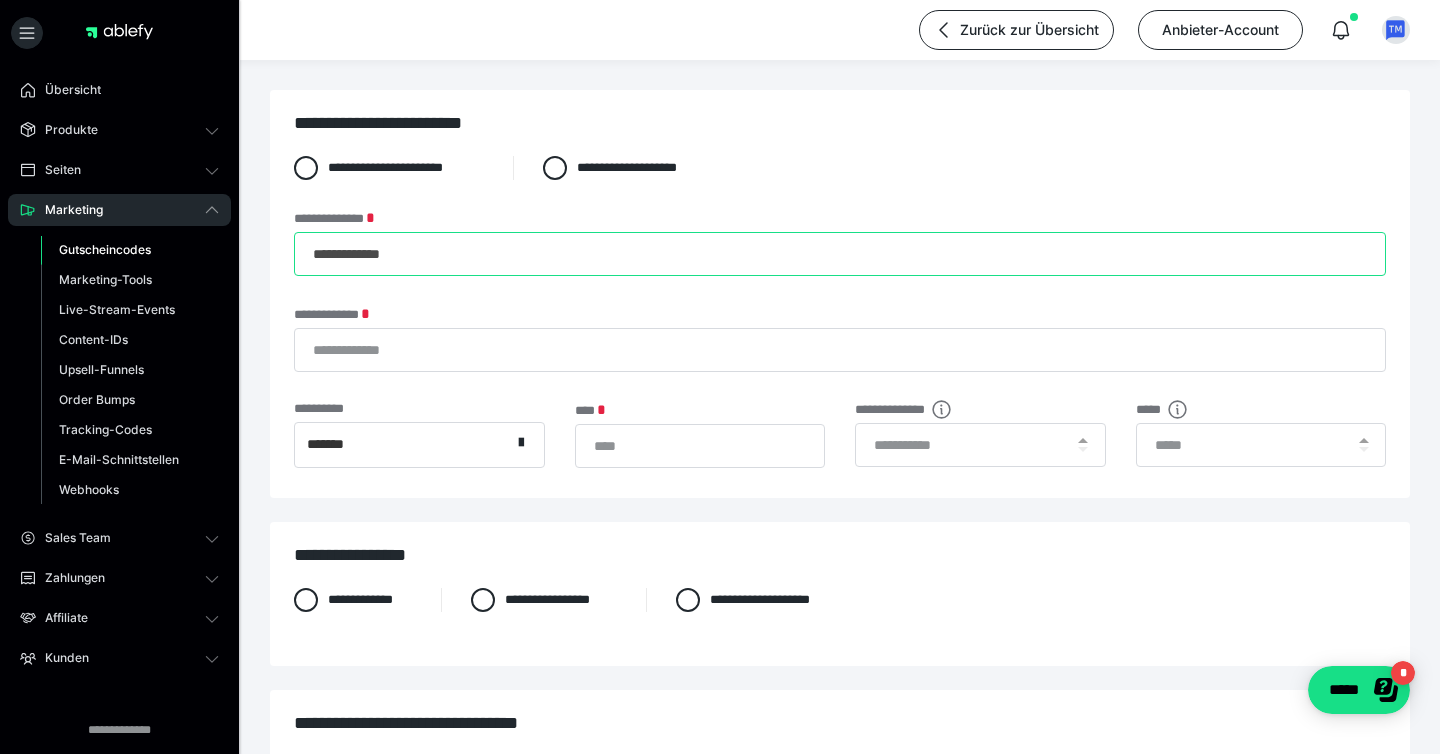 type on "**********" 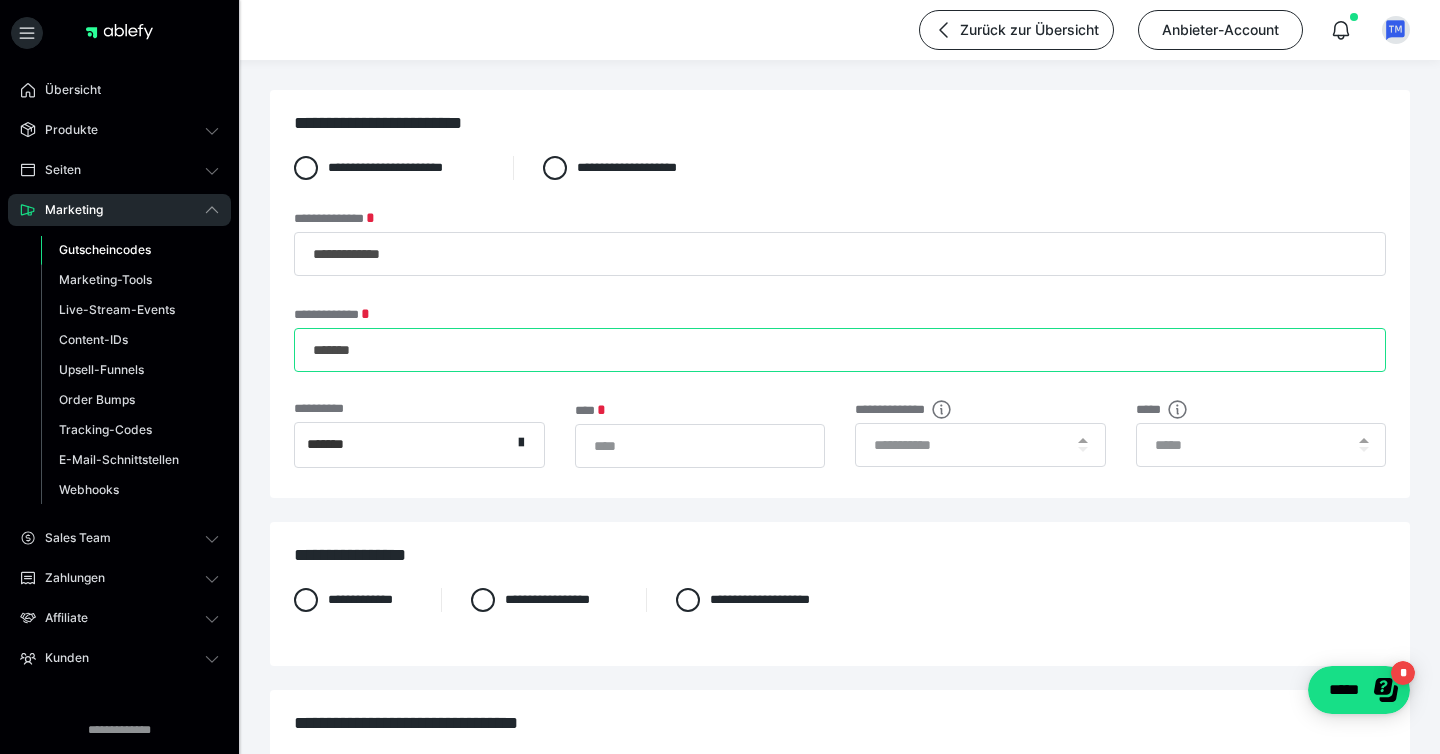 type on "*******" 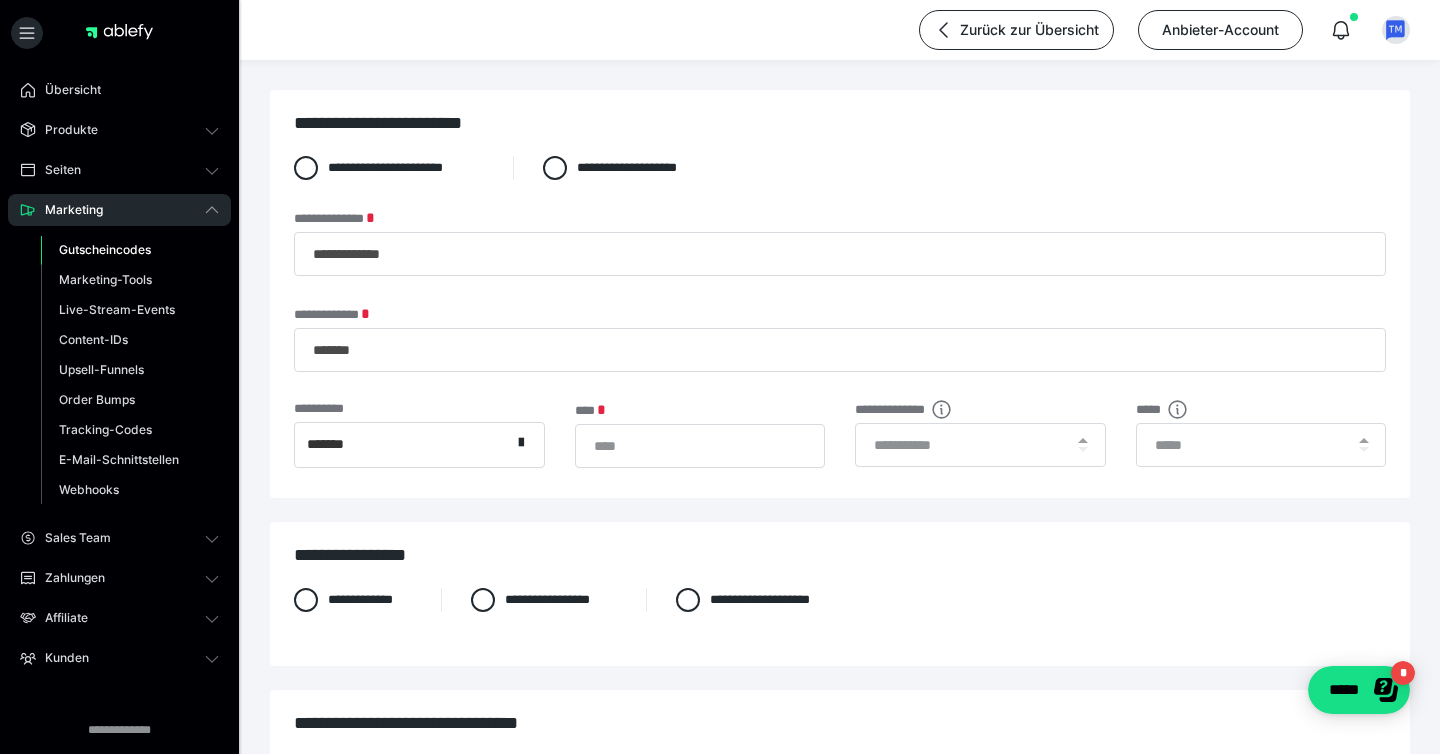 click on "**********" at bounding box center (840, 294) 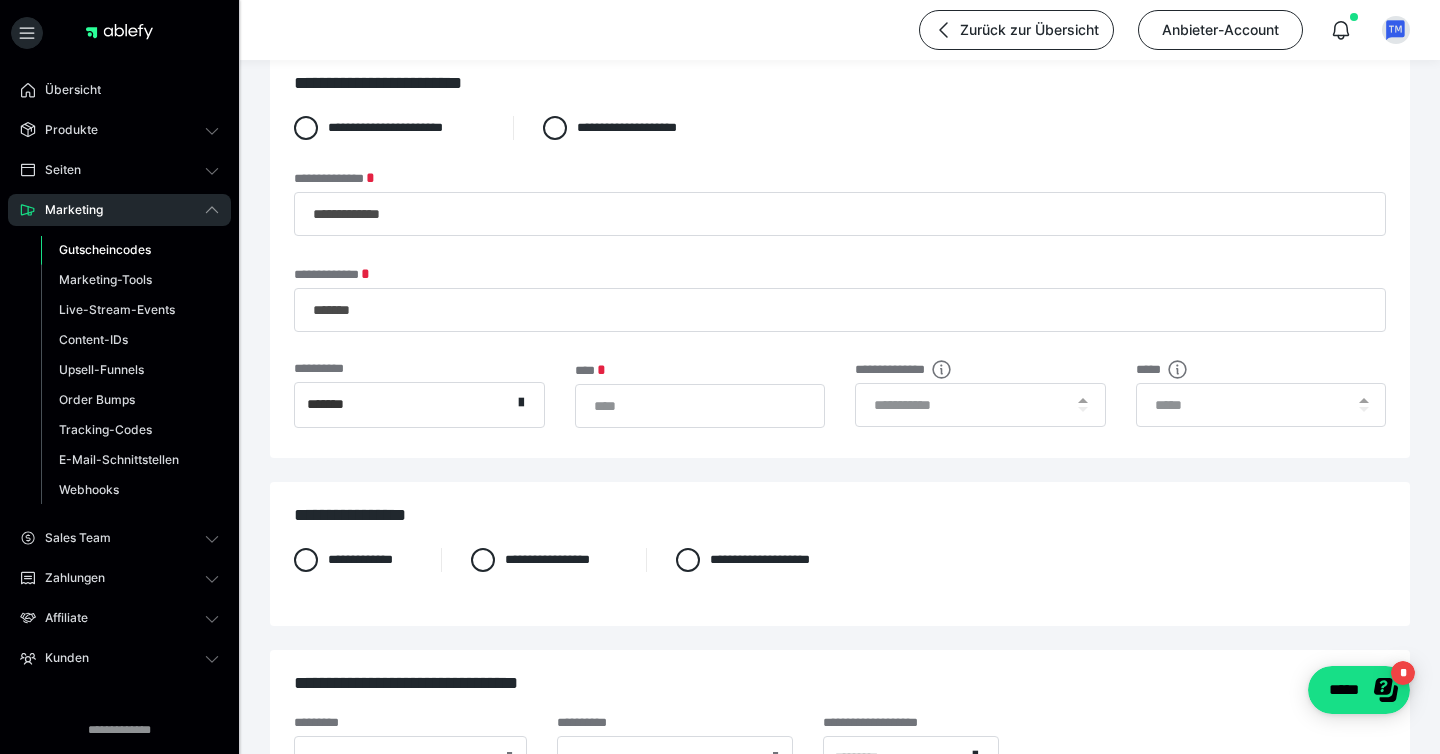 scroll, scrollTop: 42, scrollLeft: 0, axis: vertical 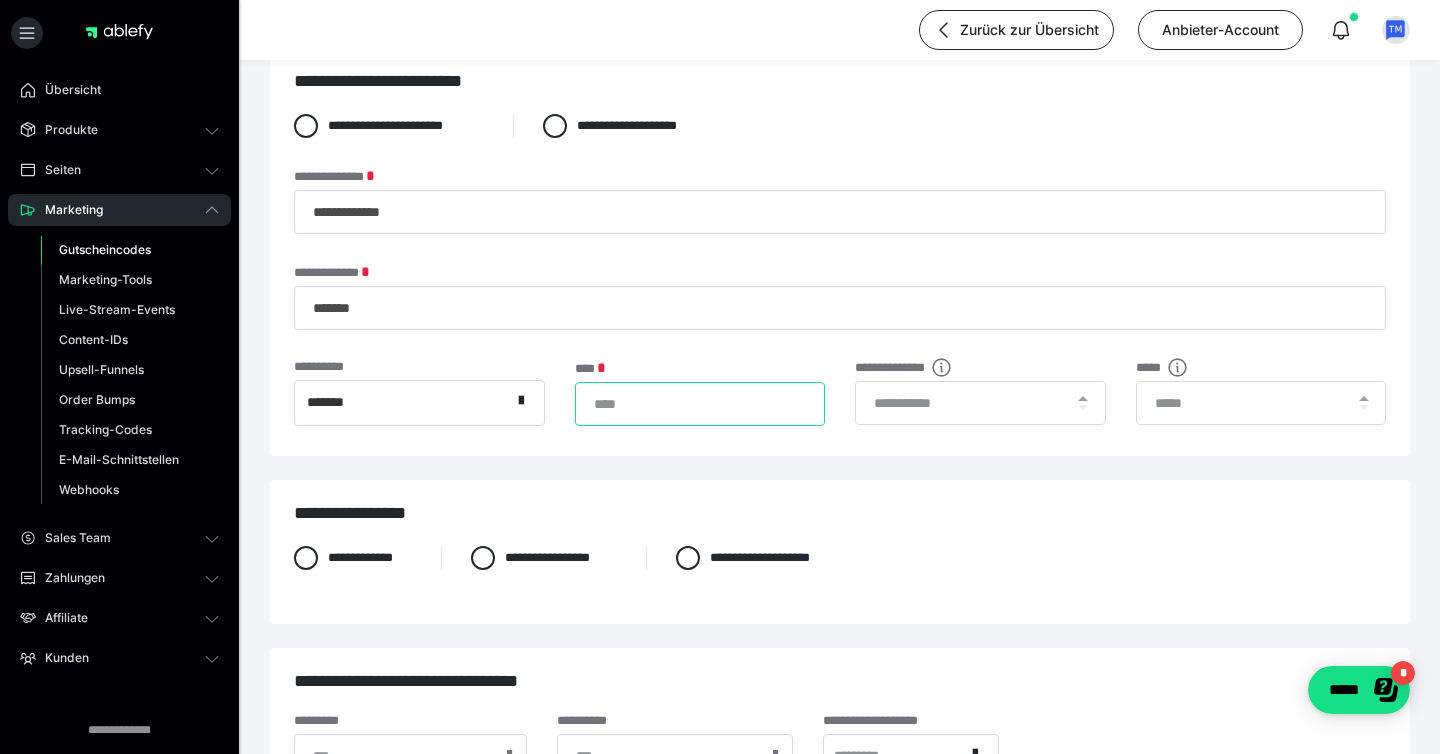 click on "*" at bounding box center (700, 404) 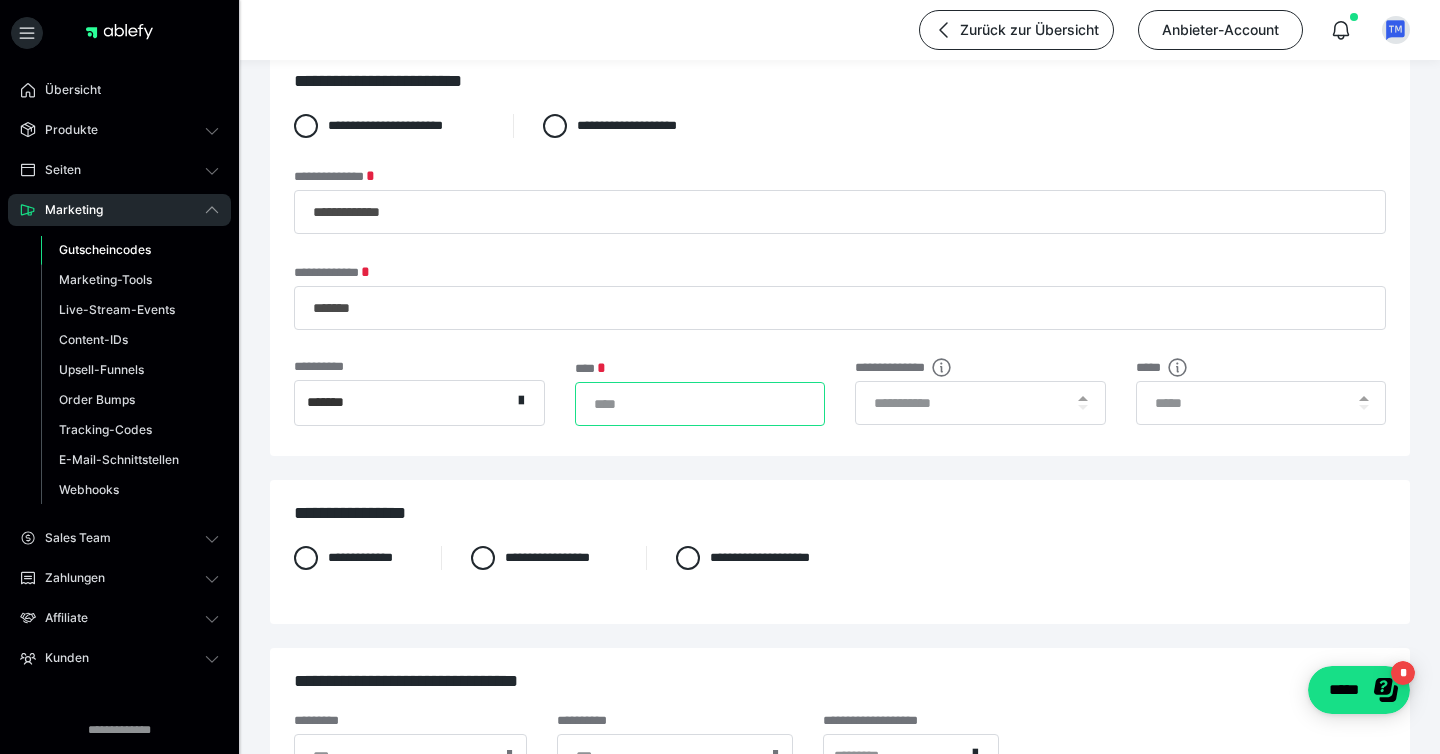 type on "**" 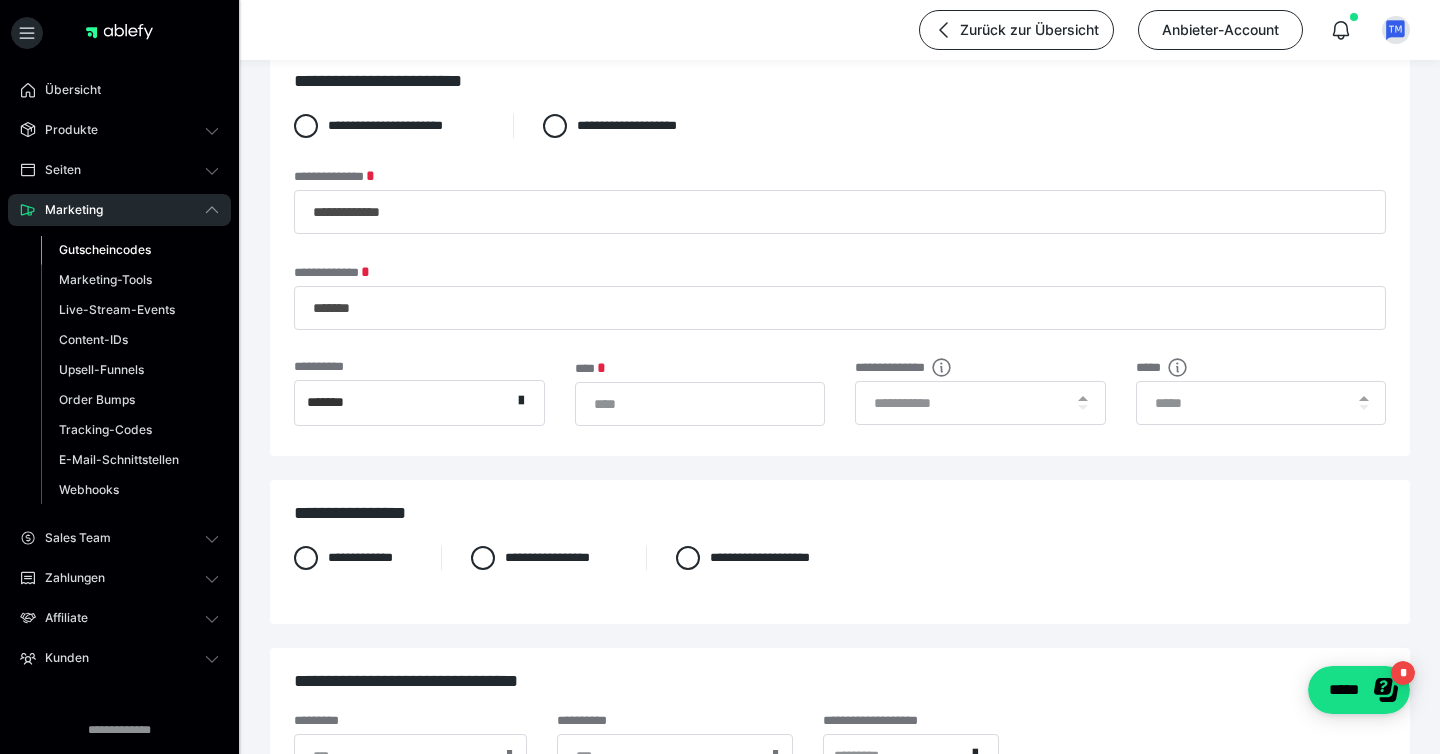 click on "*******" at bounding box center (403, 403) 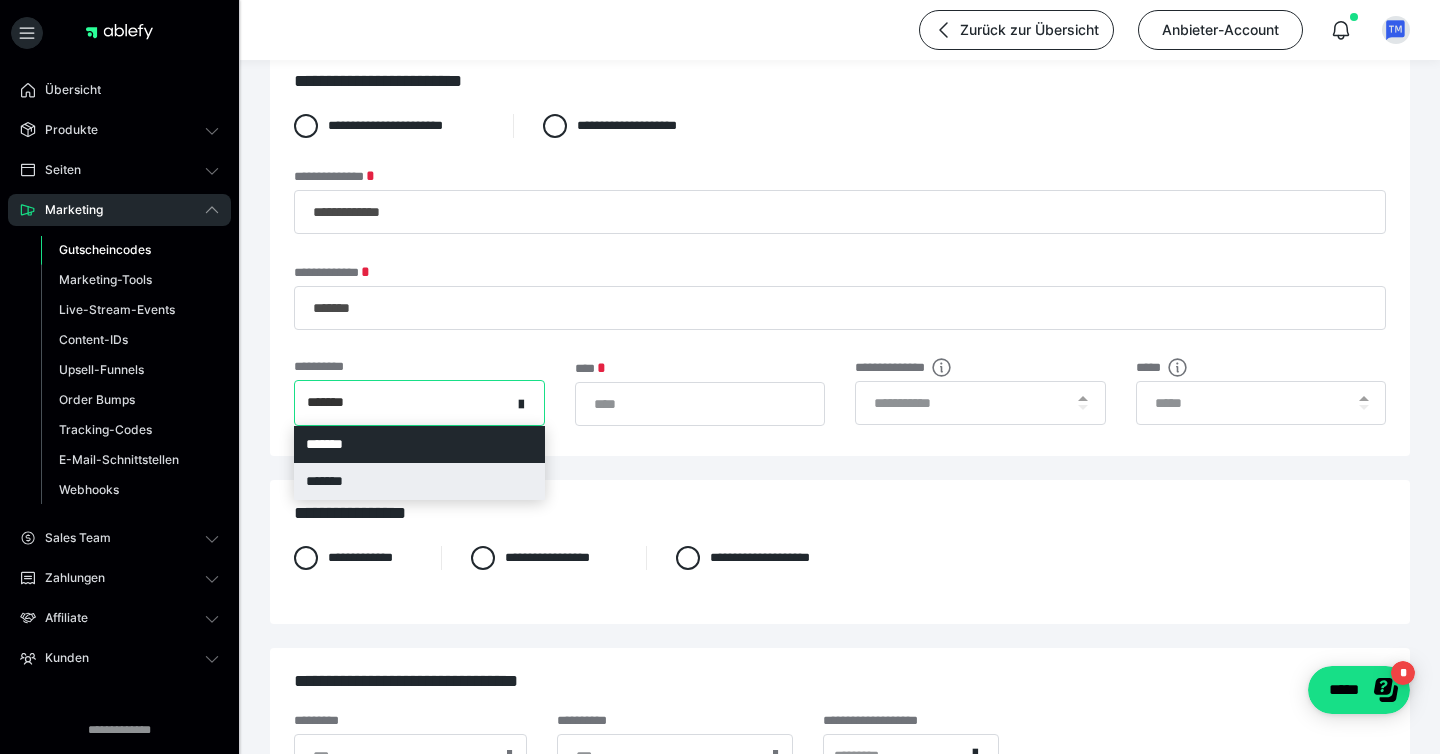 click on "*******" at bounding box center [419, 481] 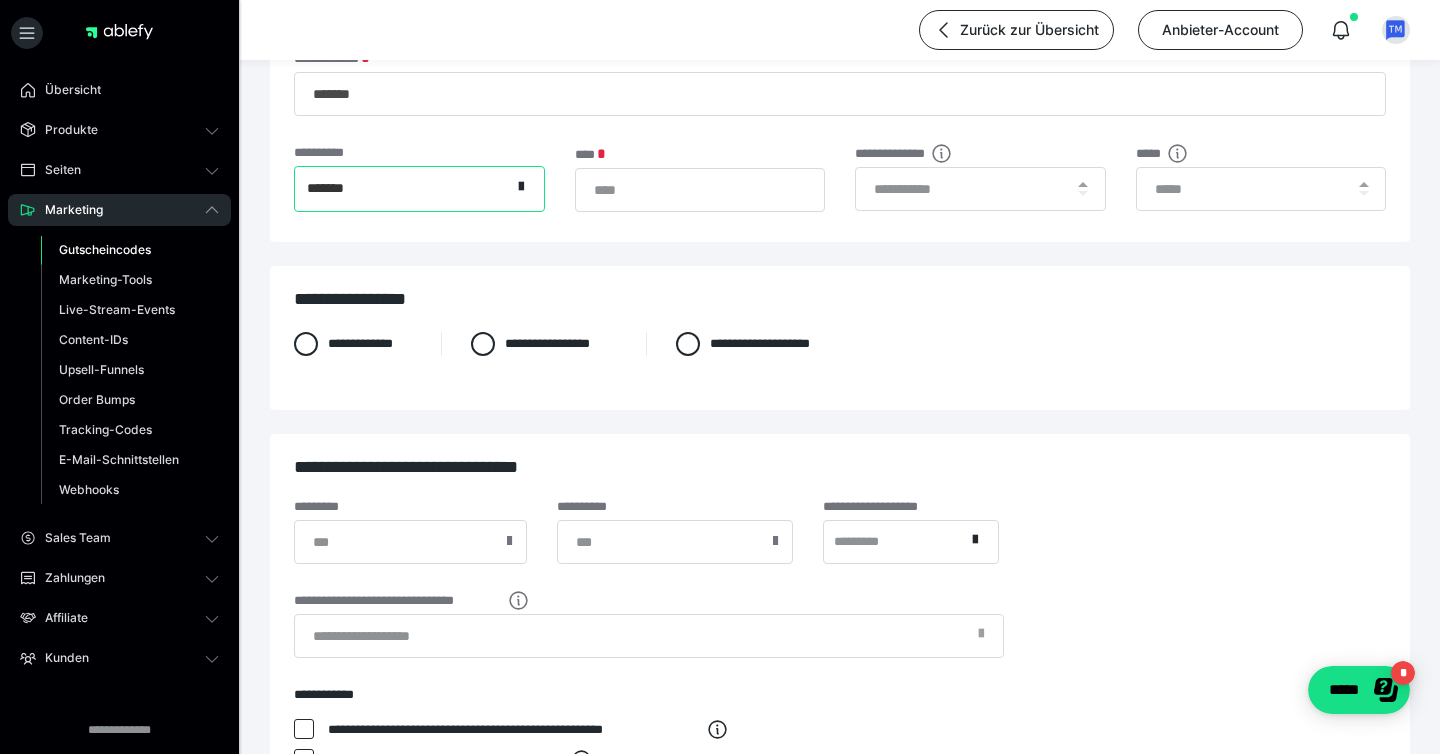 scroll, scrollTop: 268, scrollLeft: 0, axis: vertical 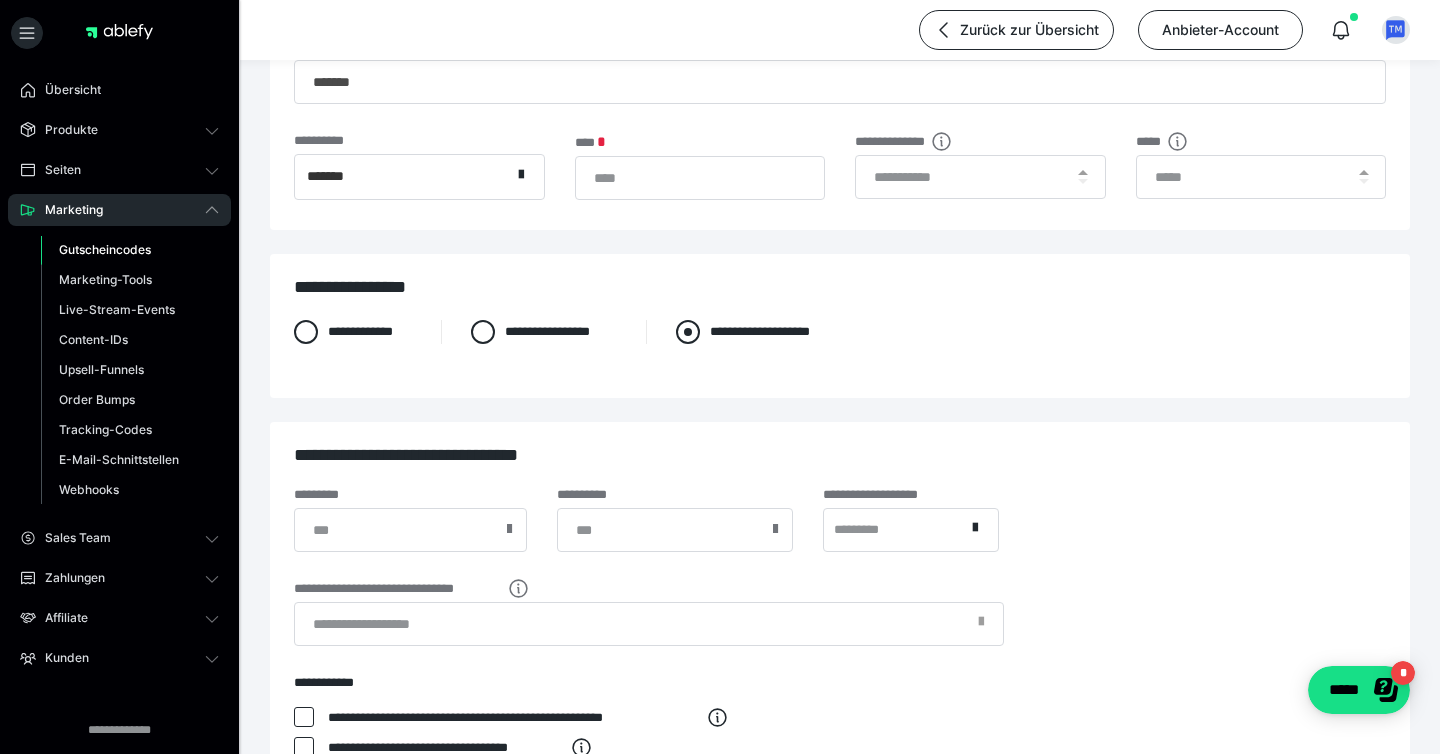click on "**********" at bounding box center (763, 332) 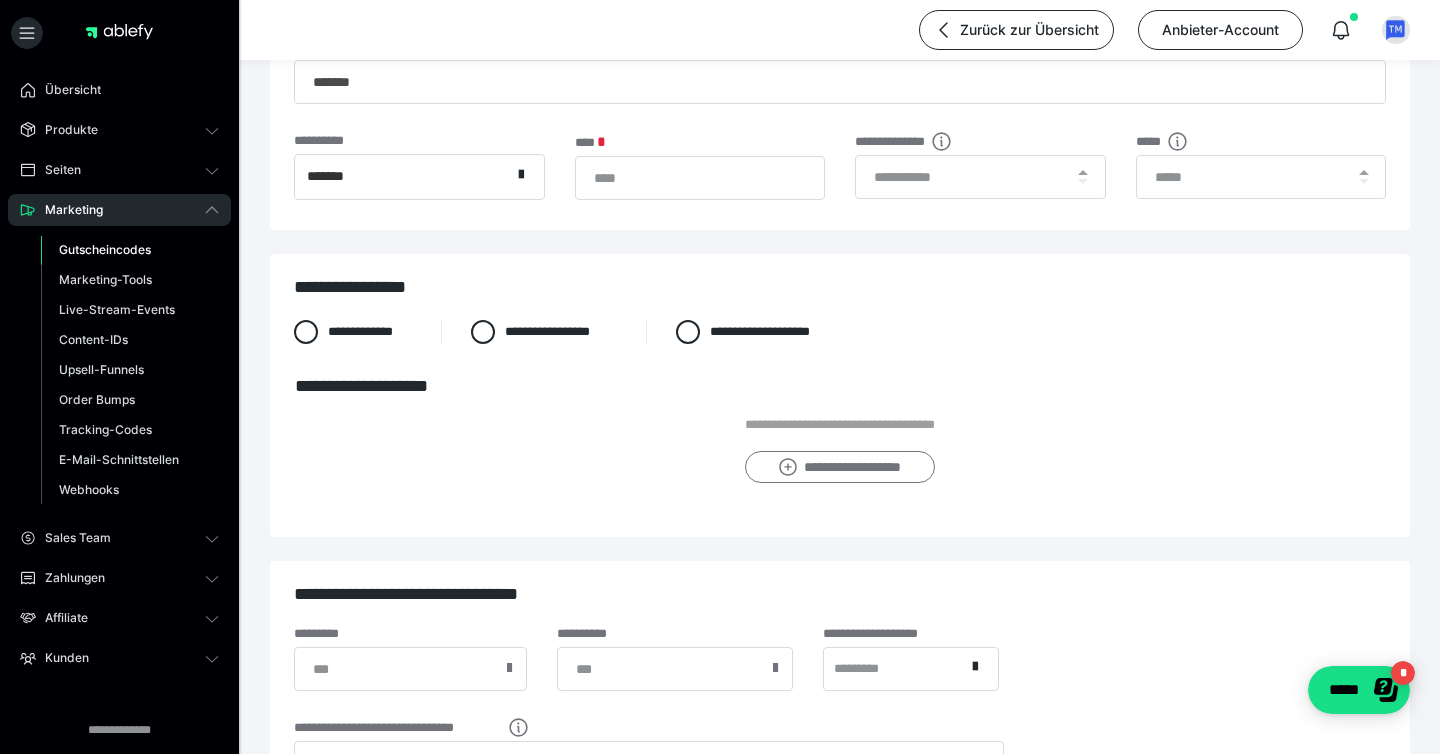 click on "**********" at bounding box center [839, 467] 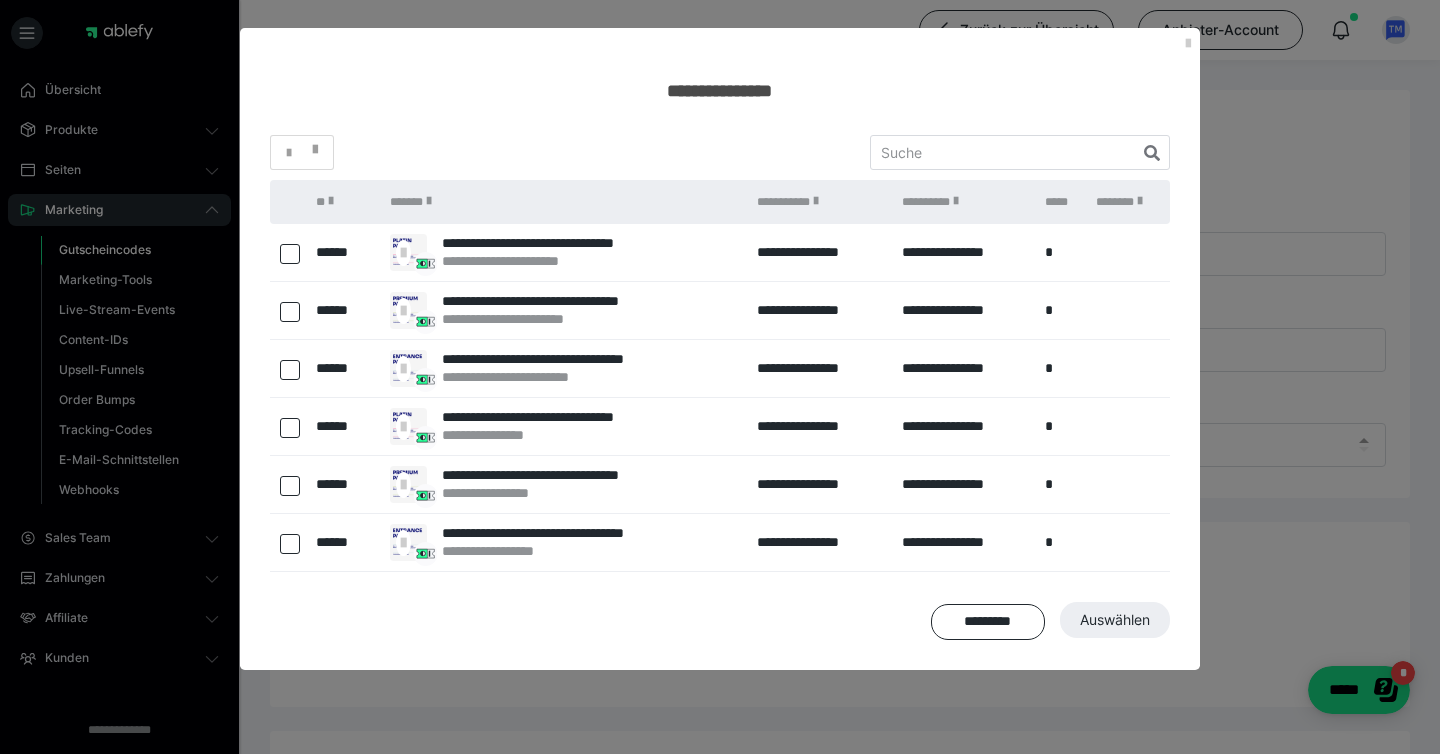 drag, startPoint x: 286, startPoint y: 480, endPoint x: 290, endPoint y: 511, distance: 31.257 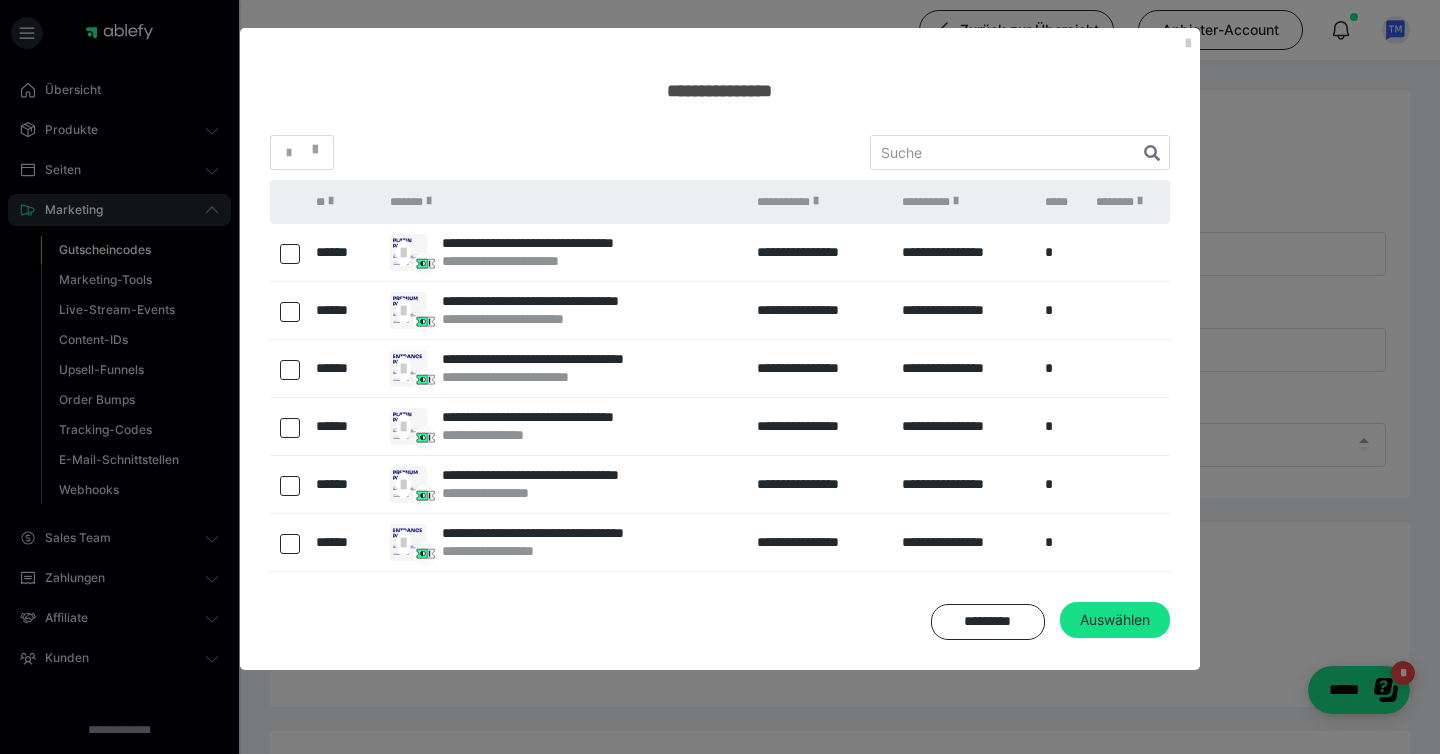 drag, startPoint x: 288, startPoint y: 537, endPoint x: 564, endPoint y: 538, distance: 276.0018 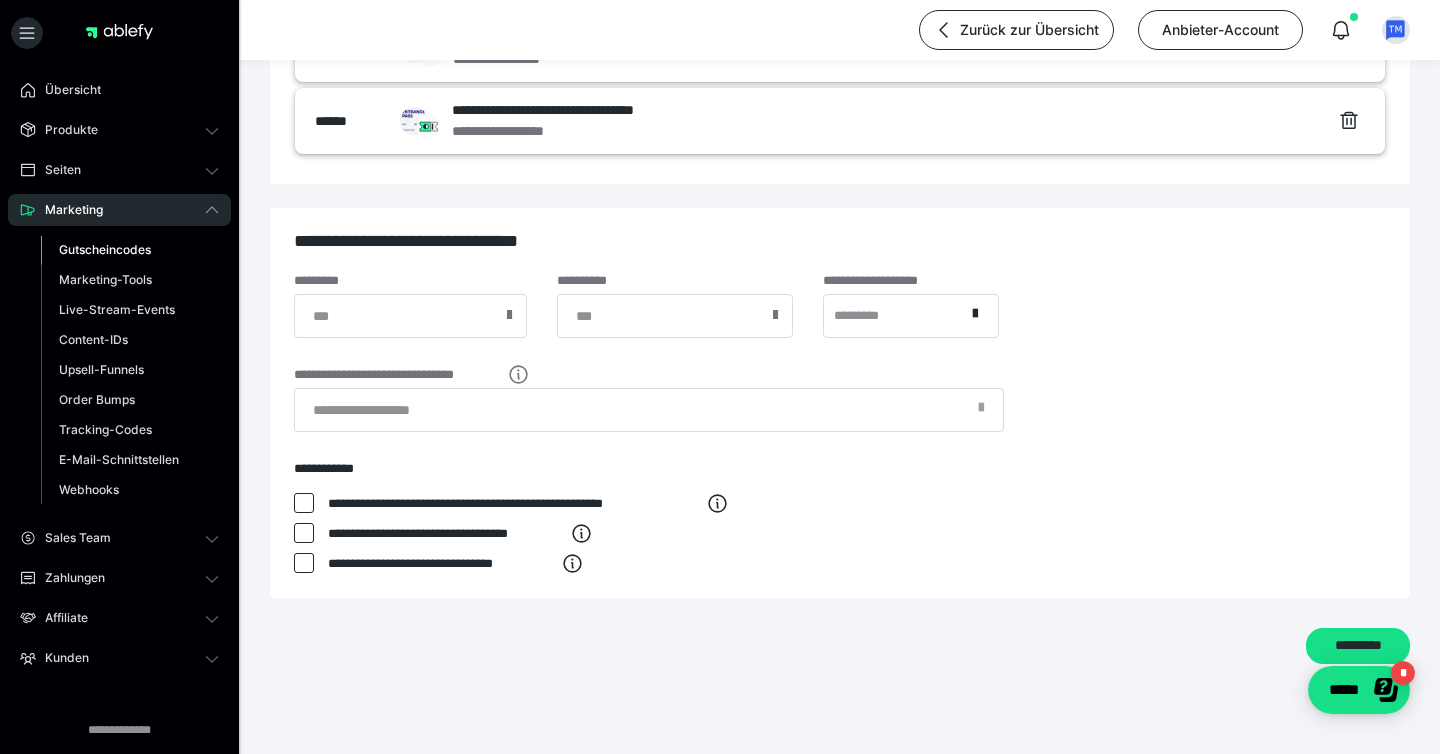 scroll, scrollTop: 684, scrollLeft: 0, axis: vertical 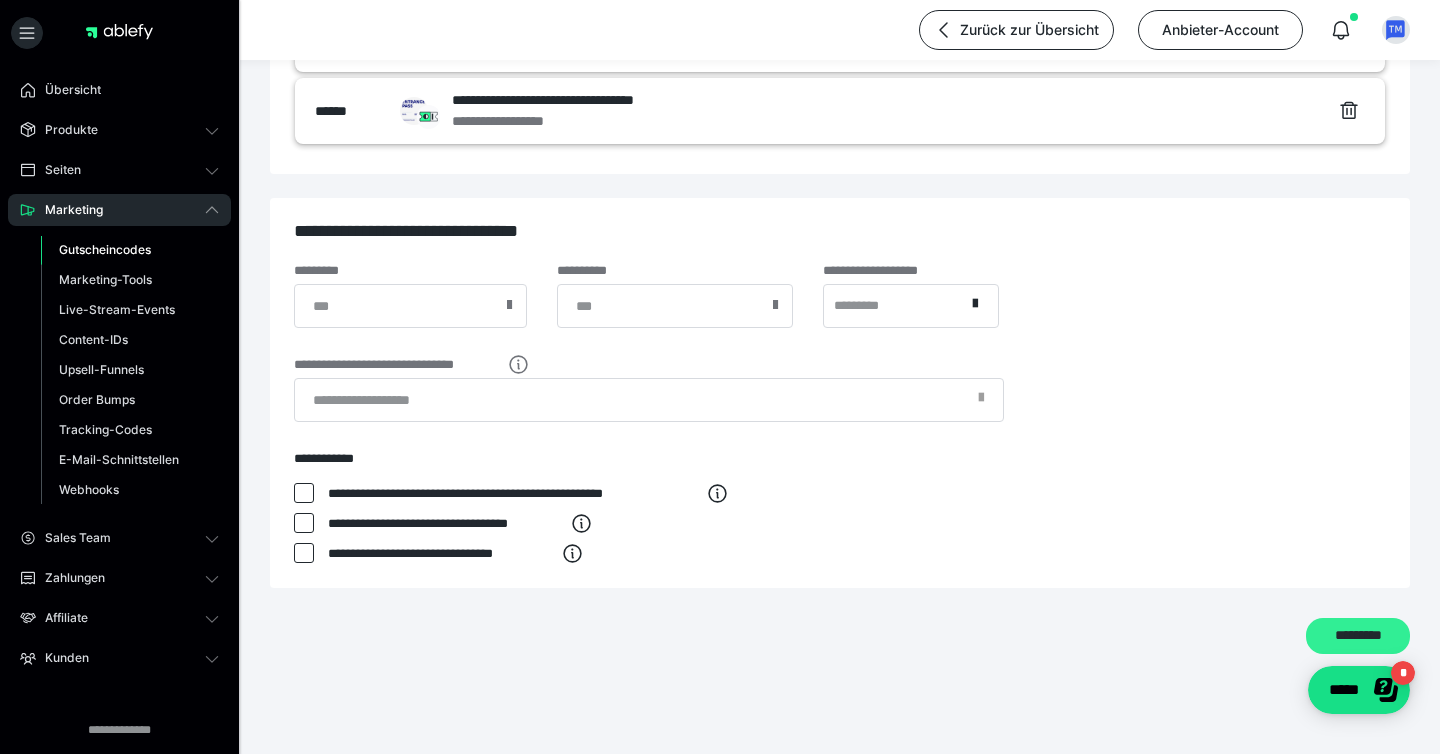 click on "*********" at bounding box center [1358, 636] 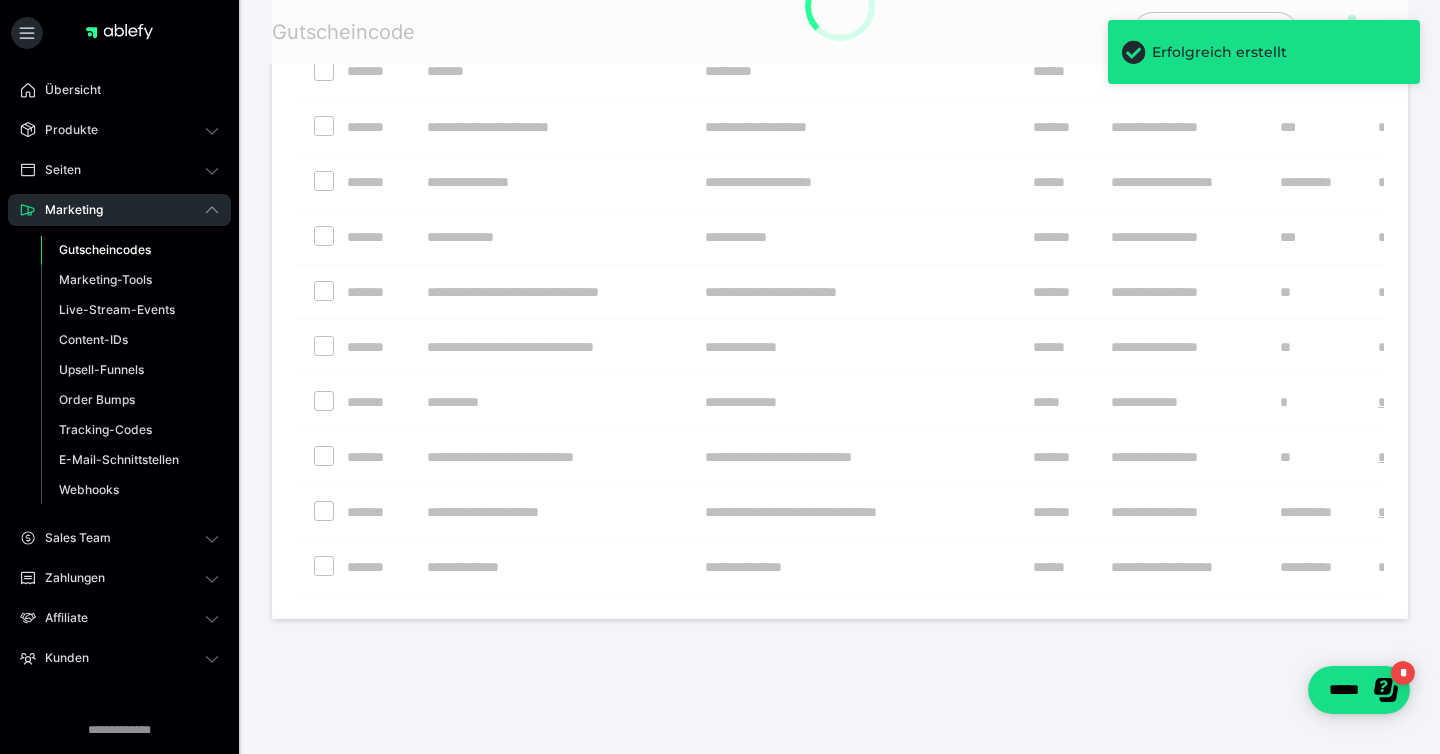 scroll, scrollTop: 0, scrollLeft: 0, axis: both 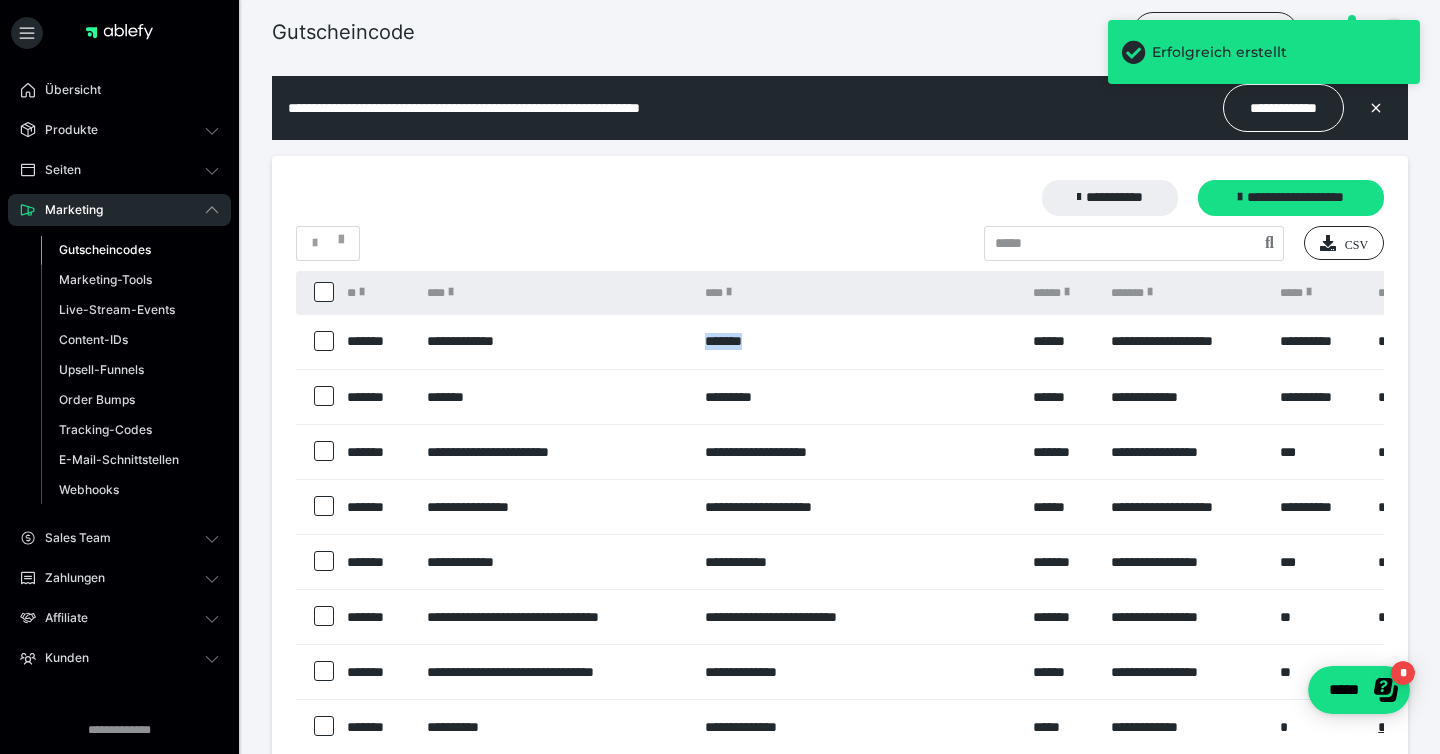 drag, startPoint x: 779, startPoint y: 342, endPoint x: 708, endPoint y: 338, distance: 71.11259 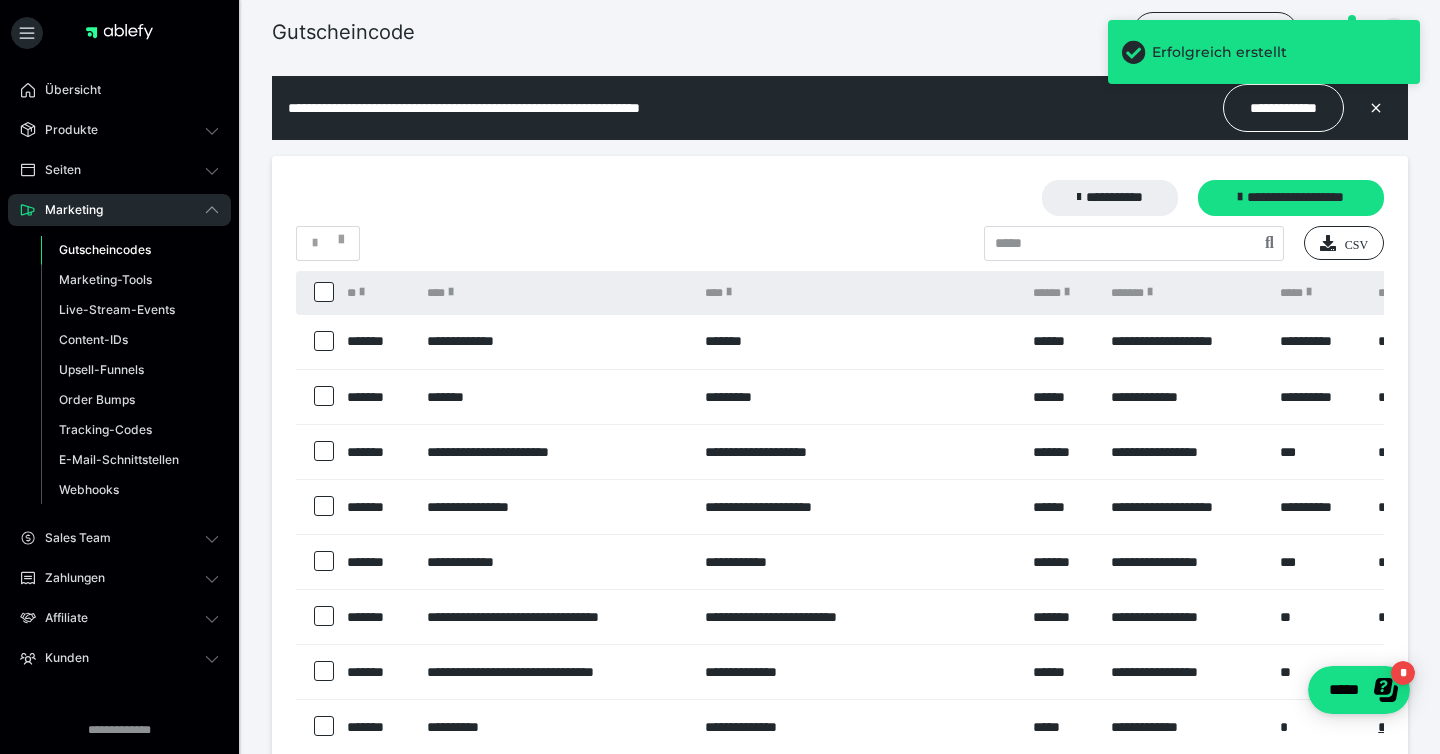 click on "**********" at bounding box center [840, 552] 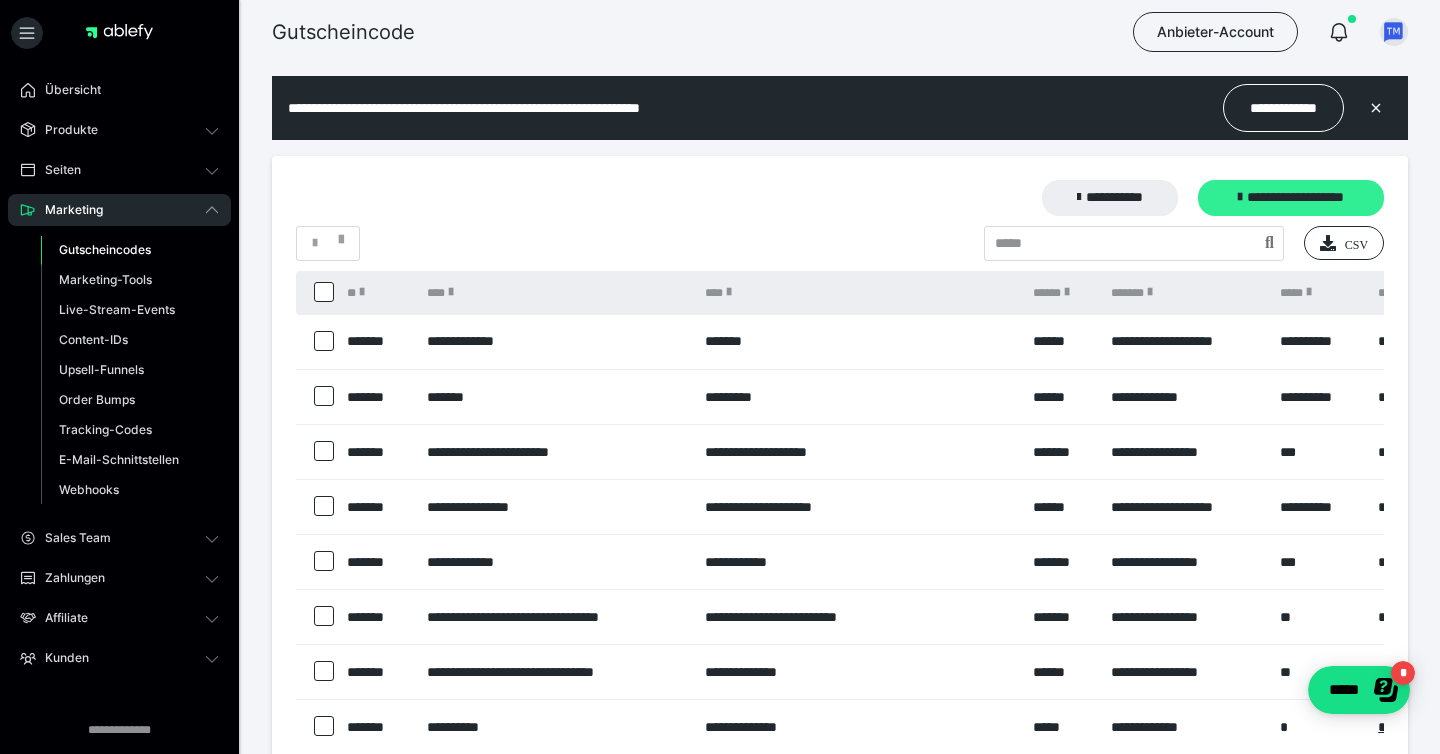 click on "**********" at bounding box center [1291, 198] 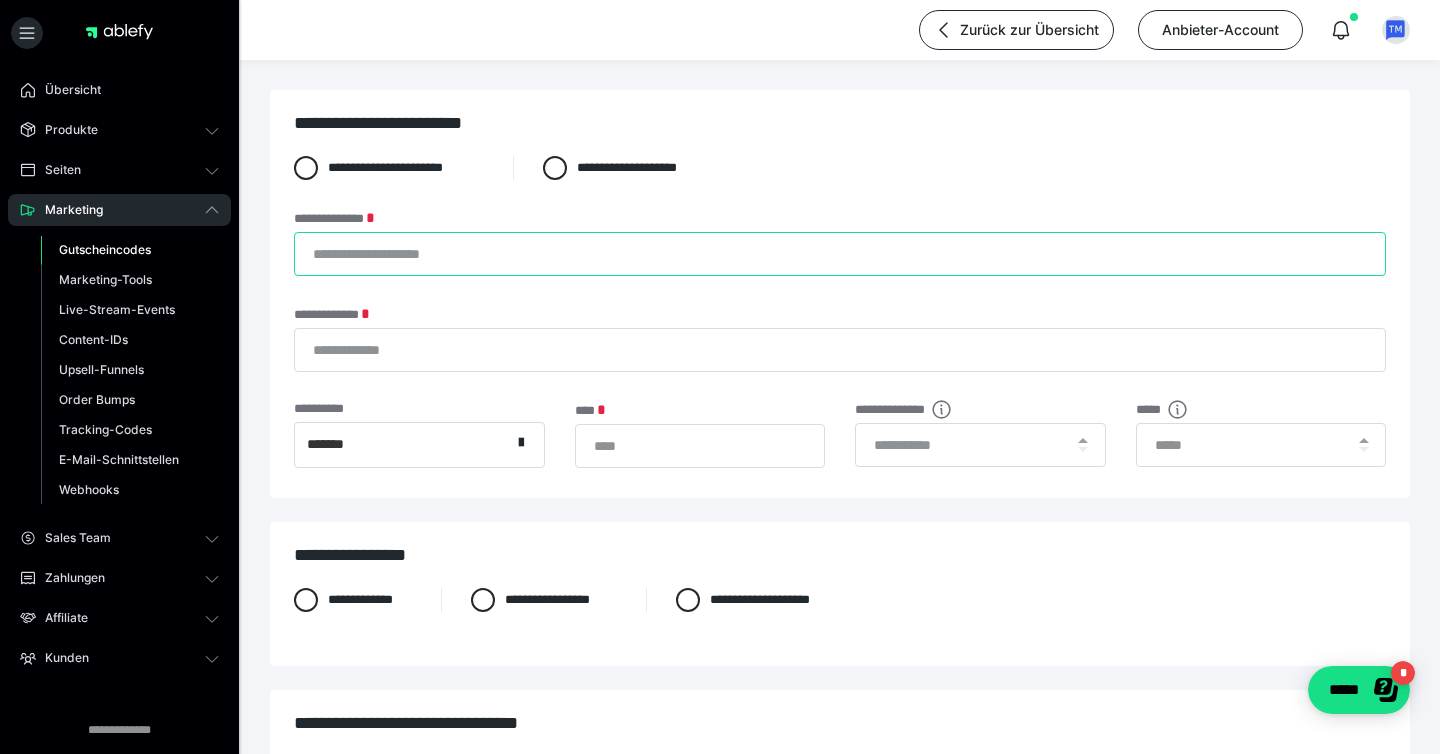 click on "**********" at bounding box center [840, 254] 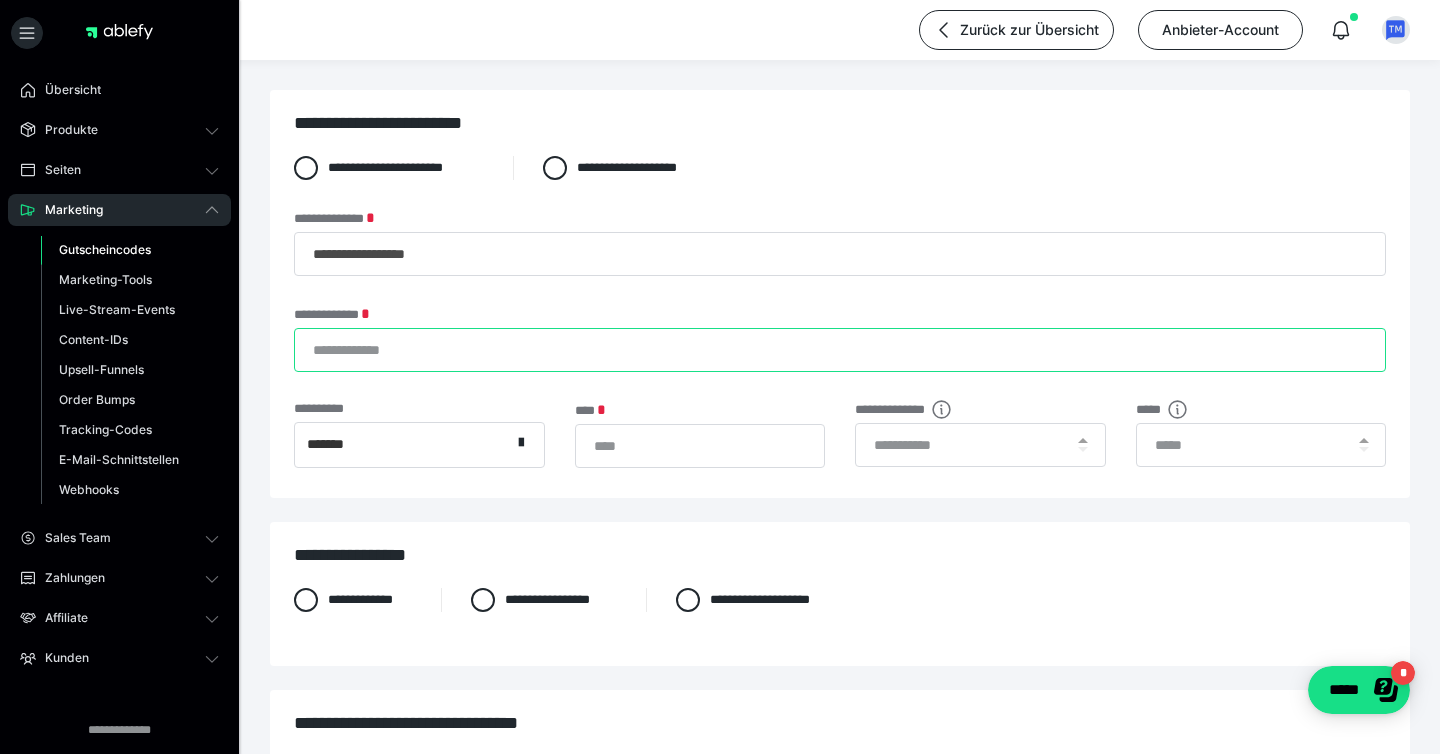 type on "**********" 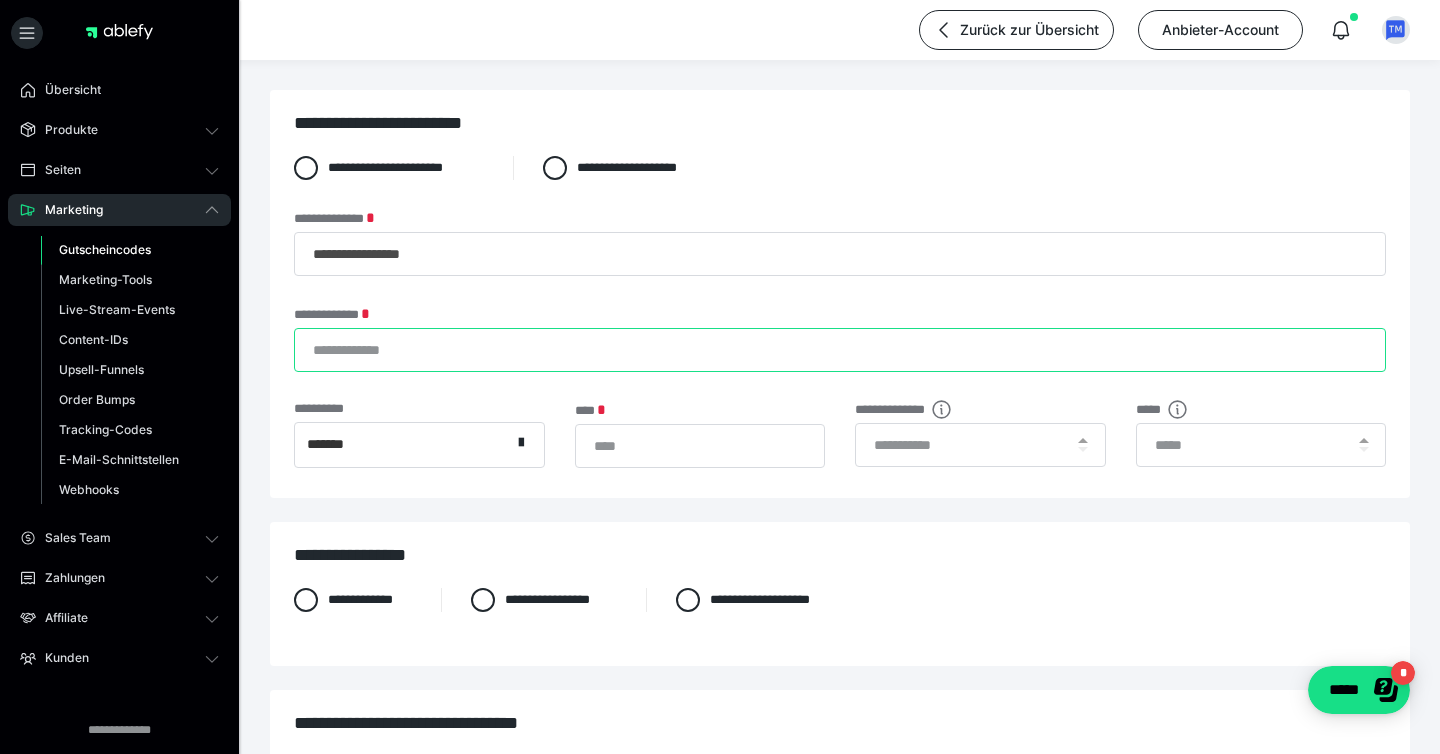click on "**********" at bounding box center (840, 350) 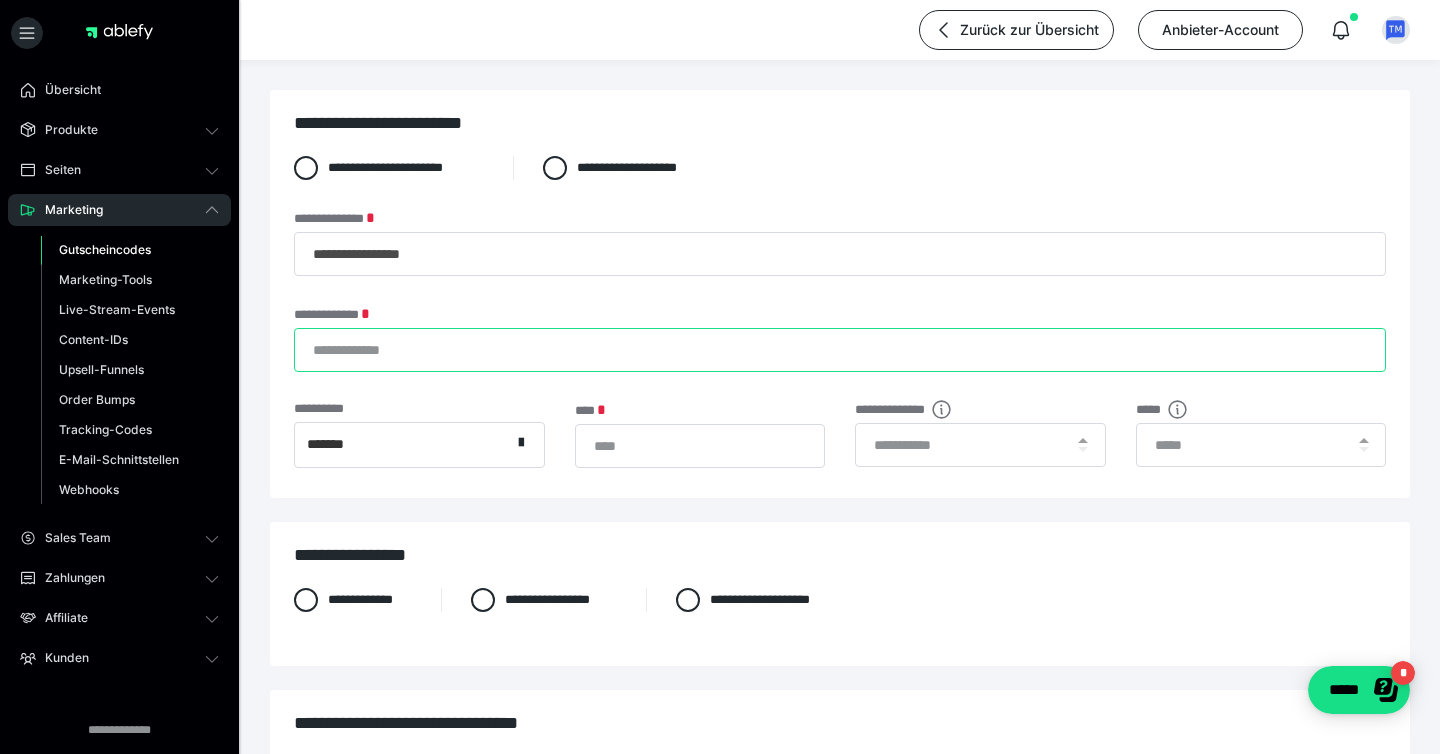 type on "*" 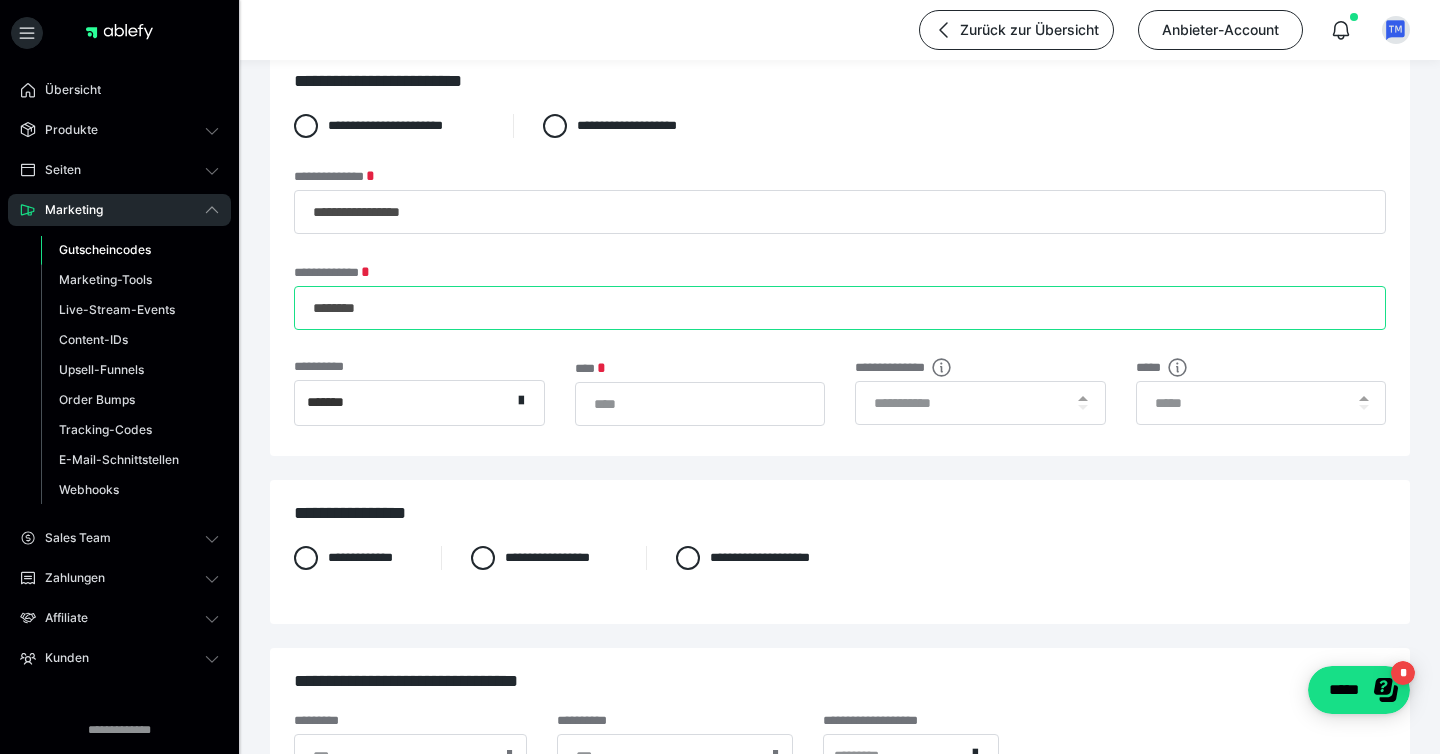 scroll, scrollTop: 47, scrollLeft: 0, axis: vertical 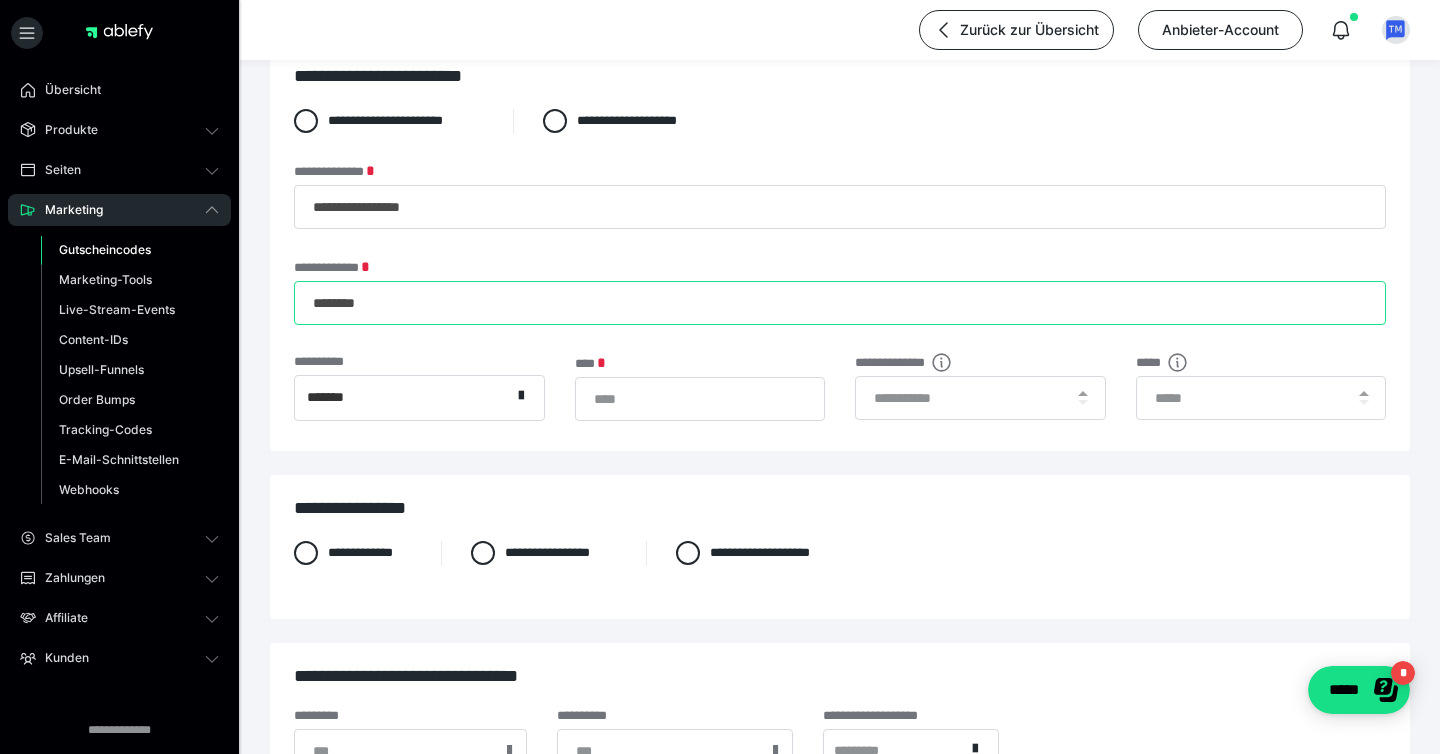 type on "********" 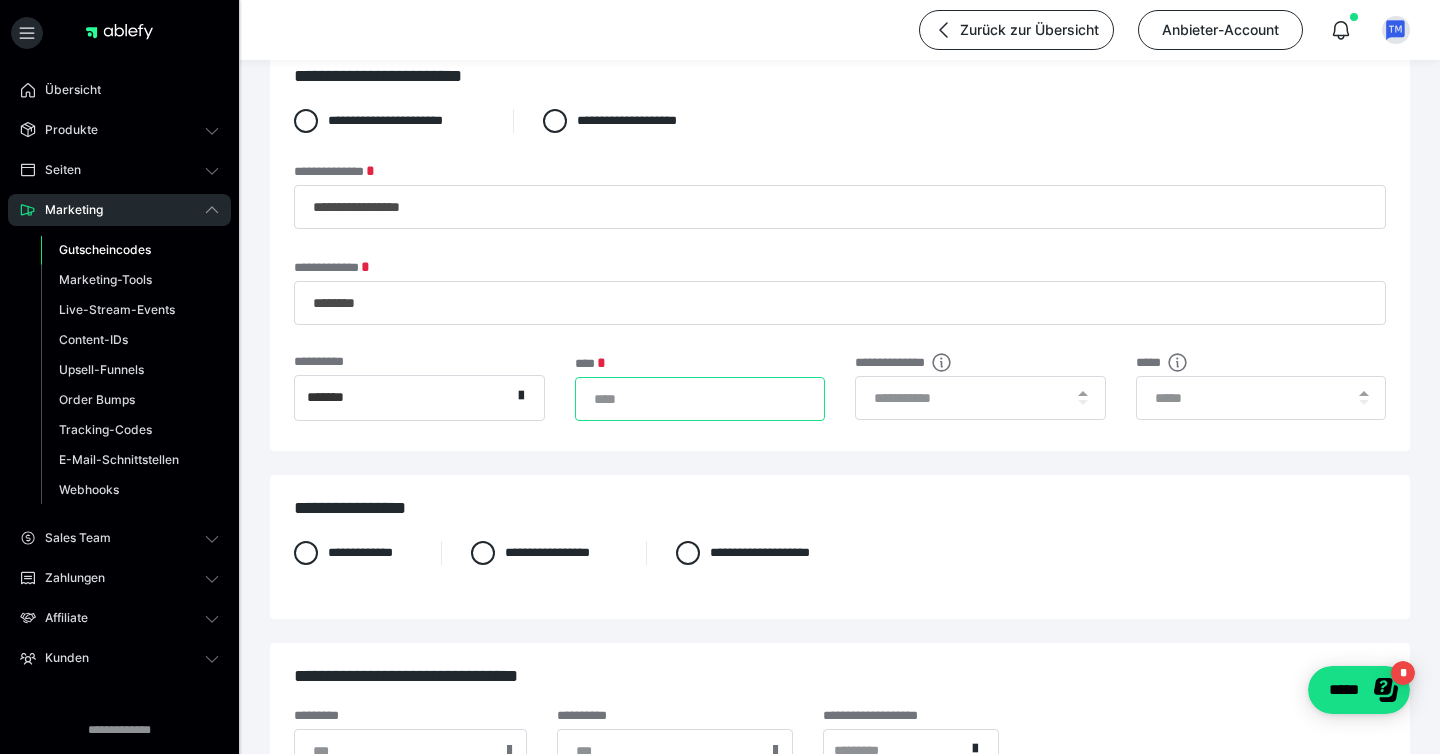 click on "*" at bounding box center (700, 399) 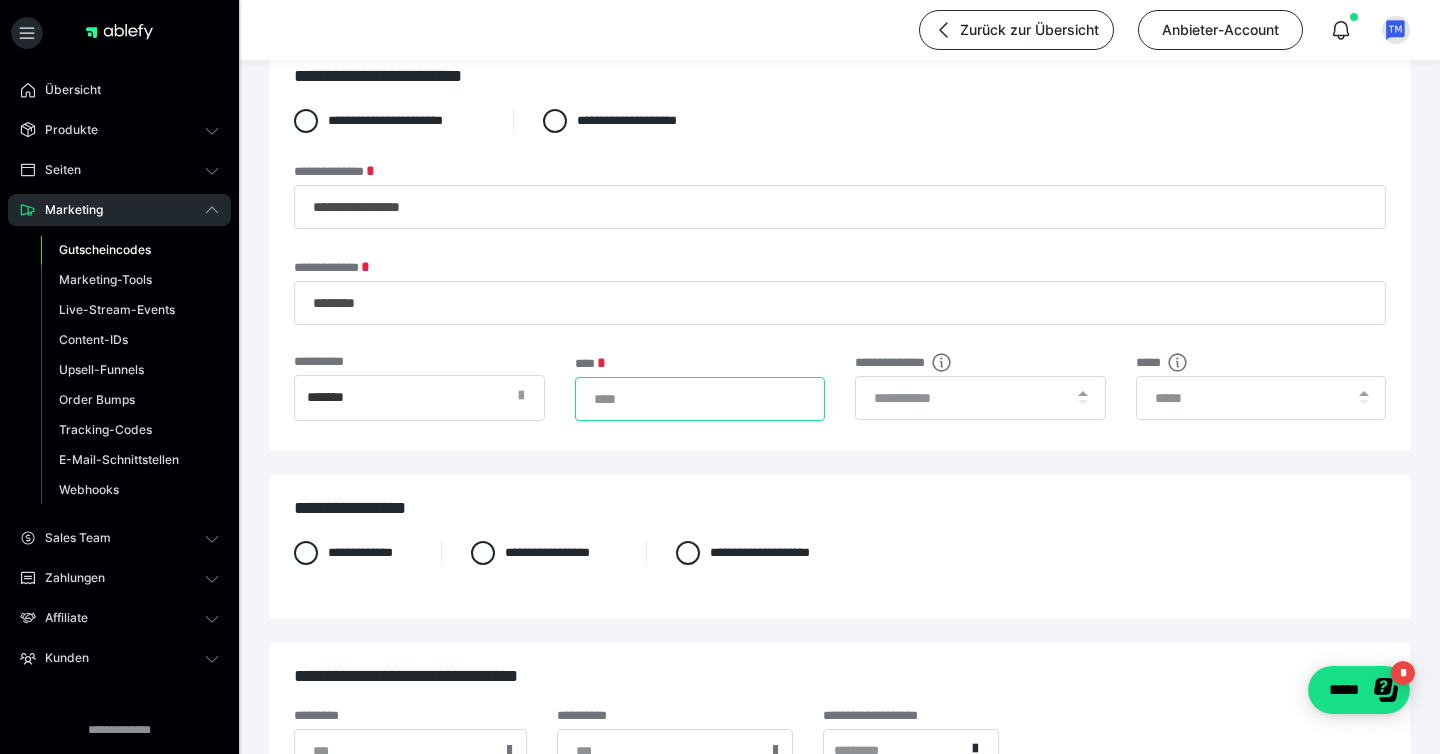 type on "***" 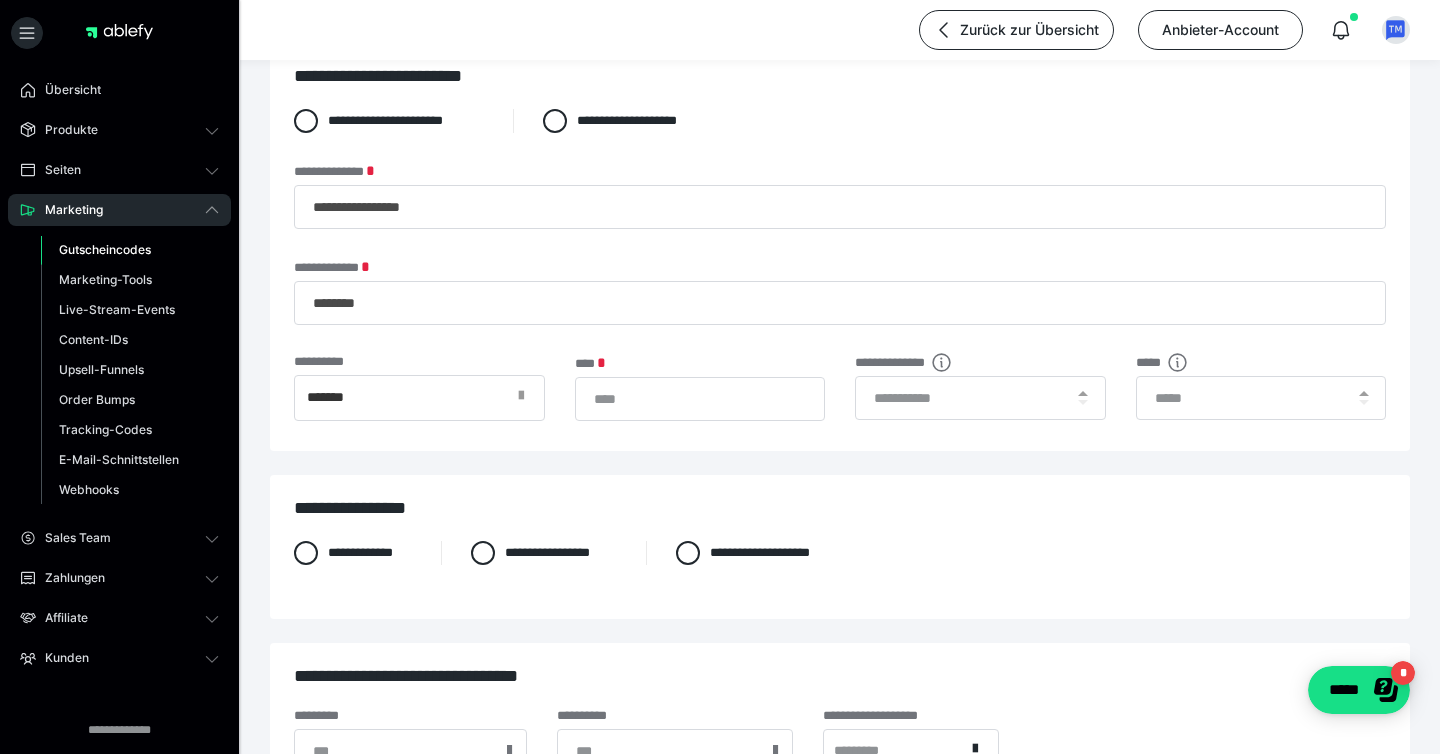 click at bounding box center [521, 396] 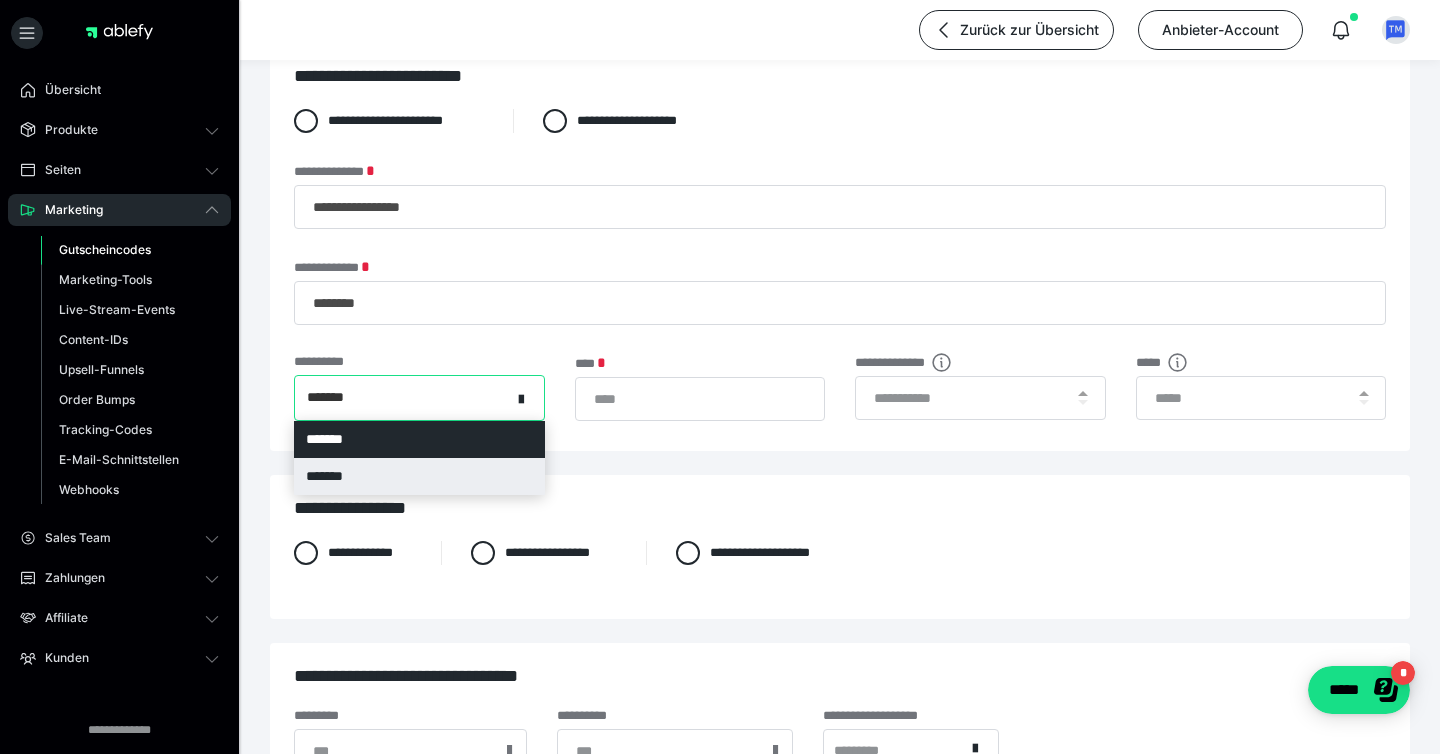 drag, startPoint x: 479, startPoint y: 469, endPoint x: 522, endPoint y: 473, distance: 43.185646 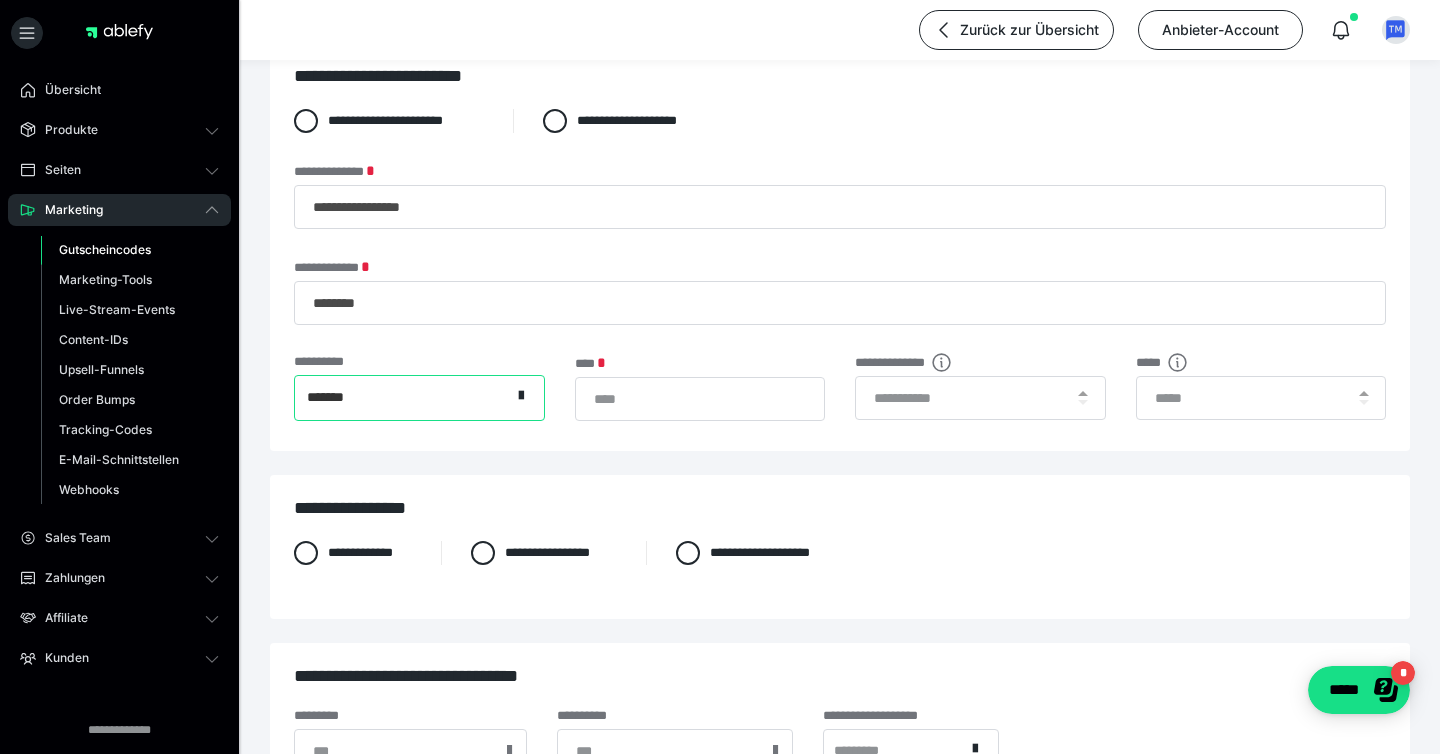 scroll, scrollTop: 57, scrollLeft: 0, axis: vertical 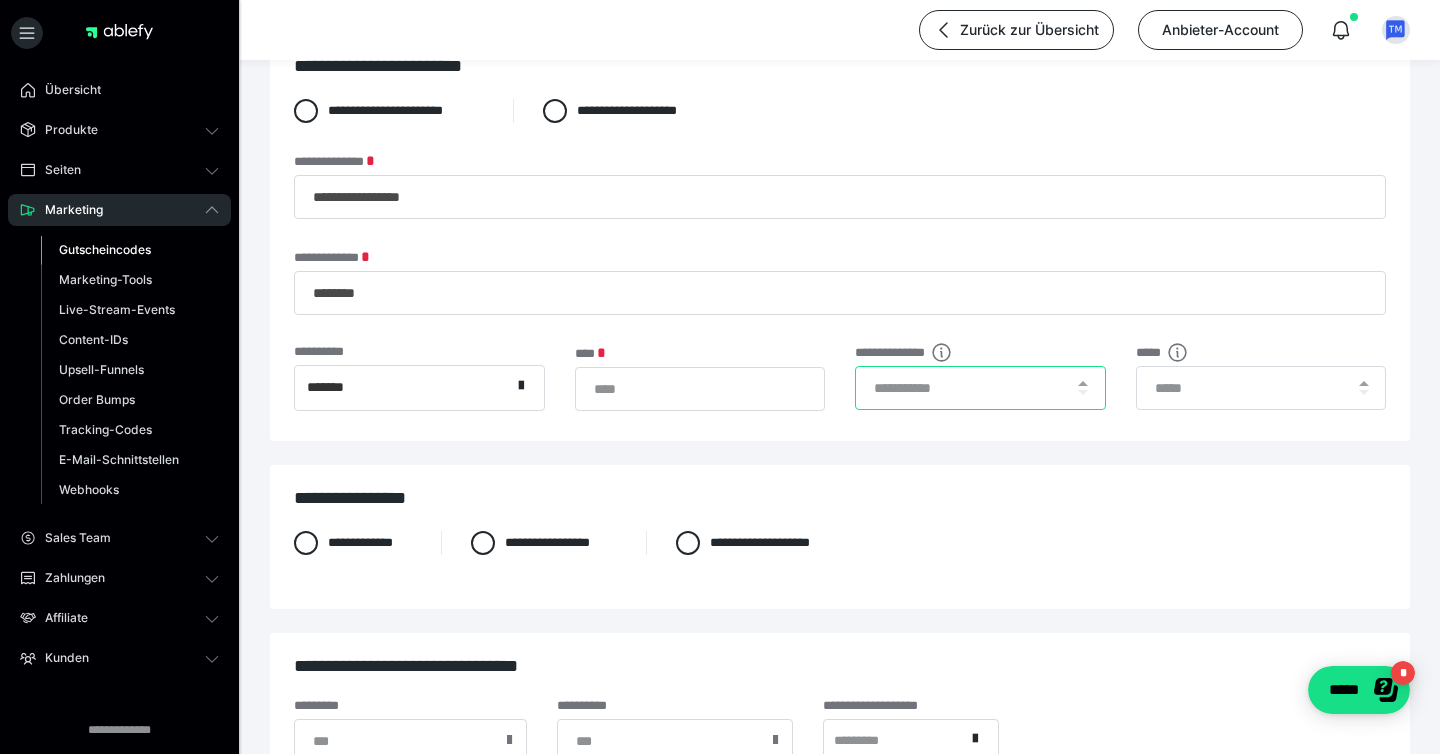 click at bounding box center [980, 388] 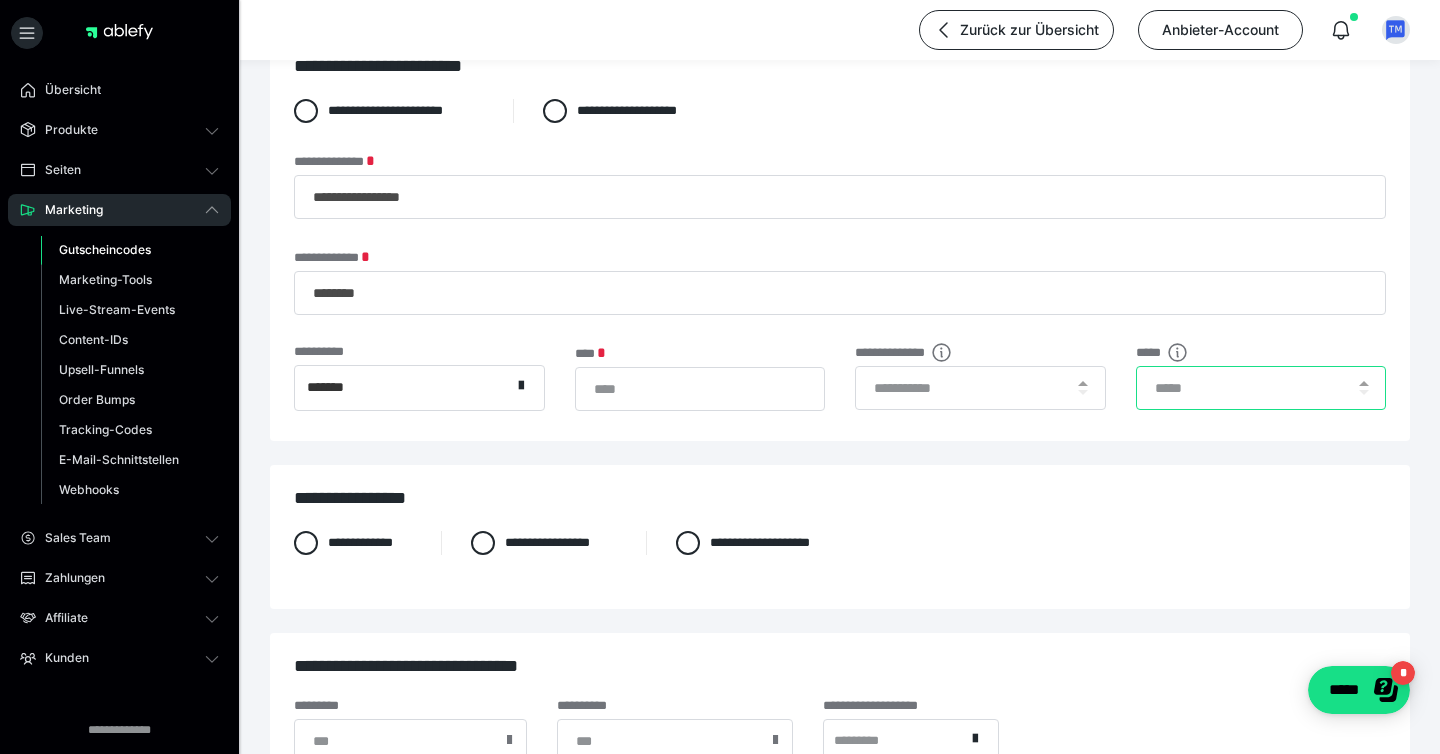 click at bounding box center [1261, 388] 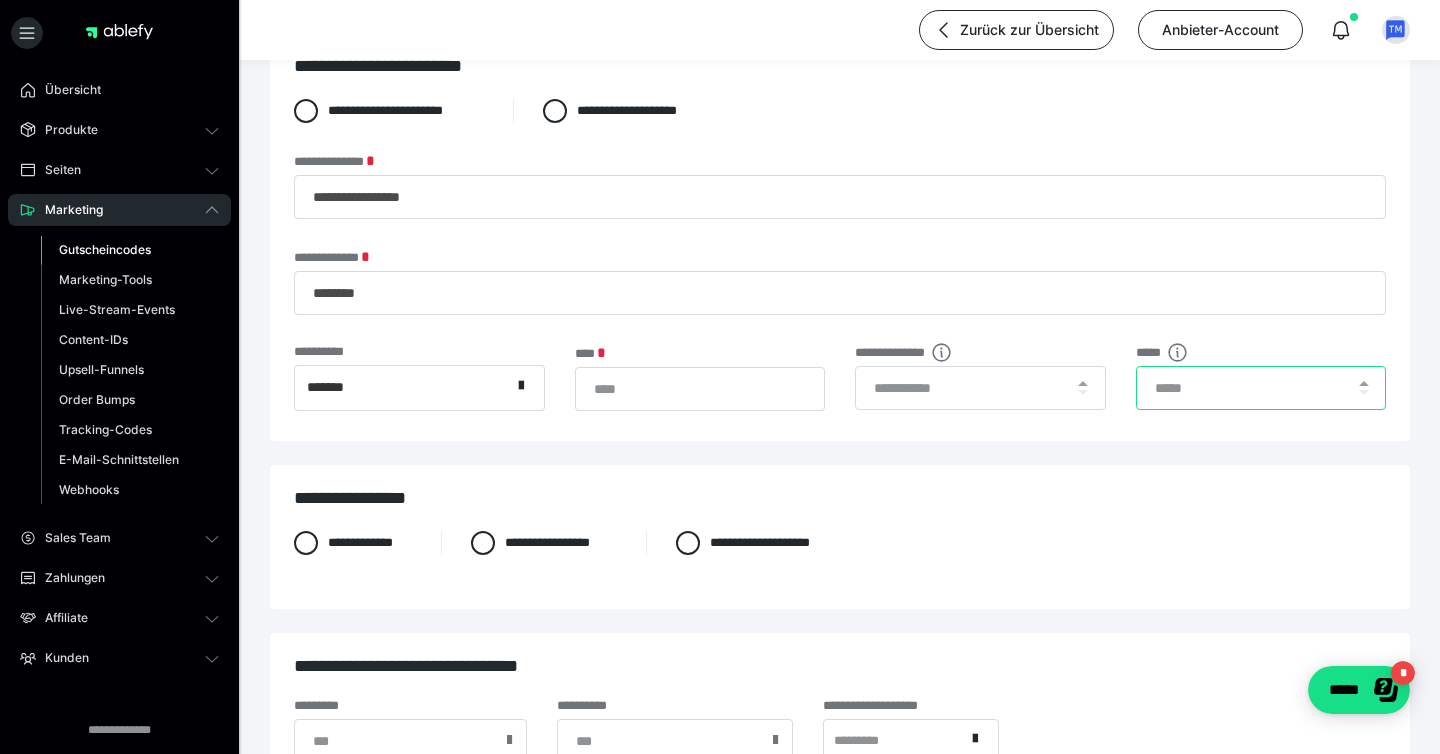 click at bounding box center [1261, 388] 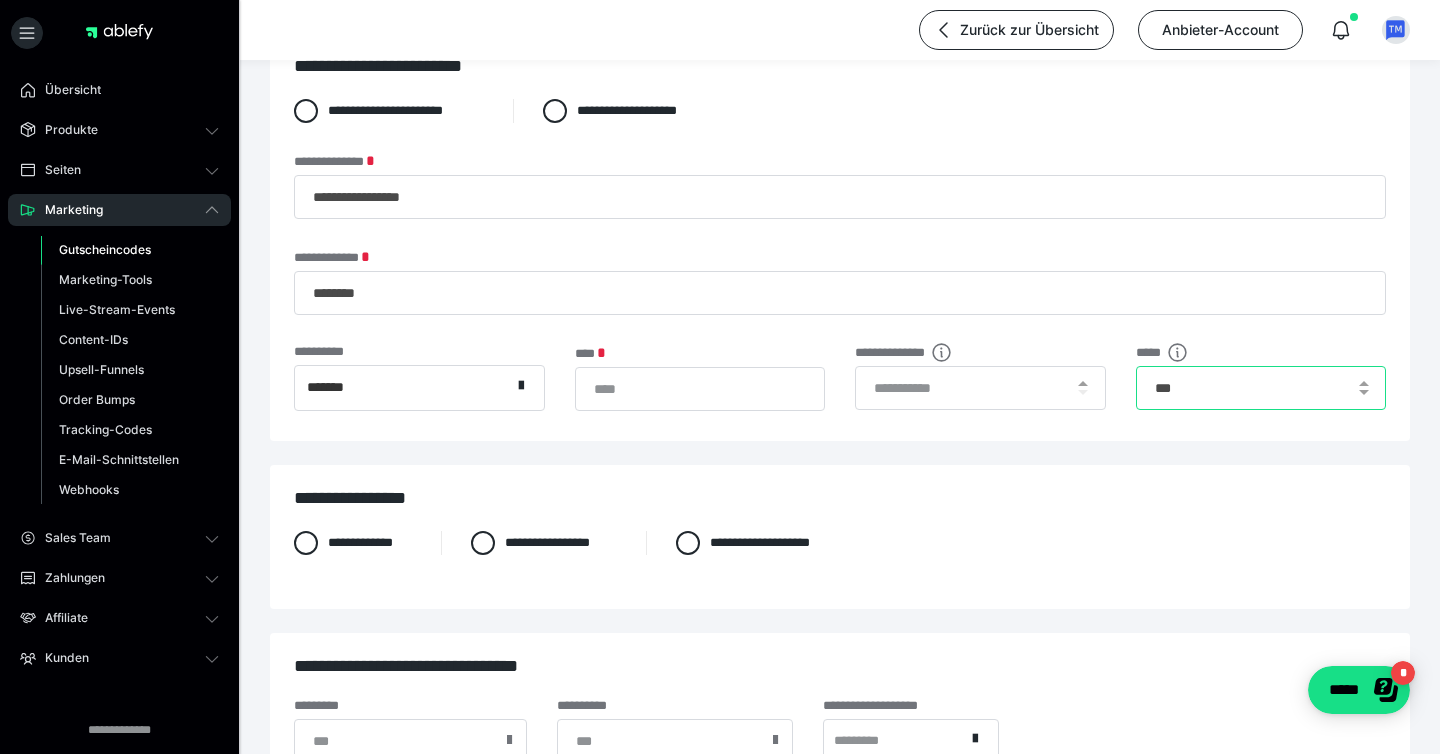 type on "***" 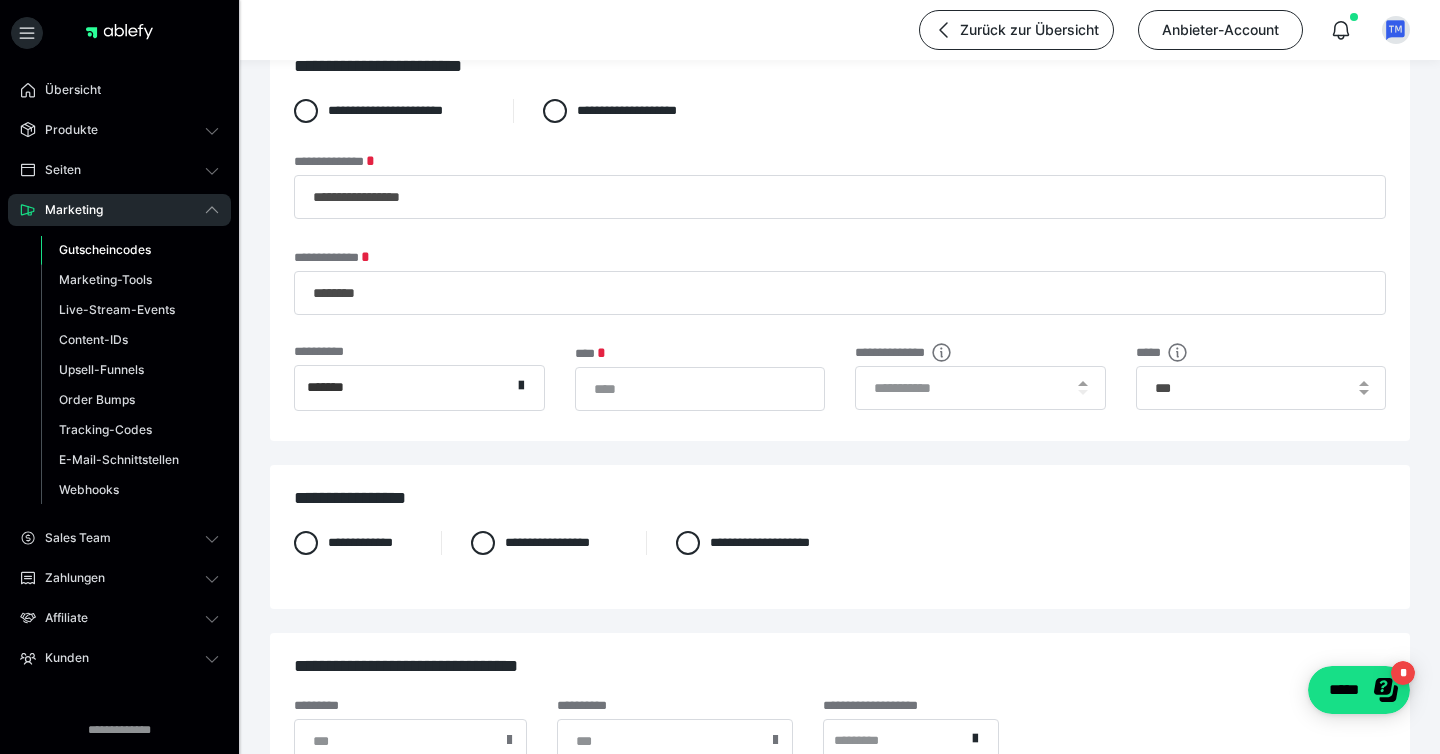 click on "**********" at bounding box center [840, 393] 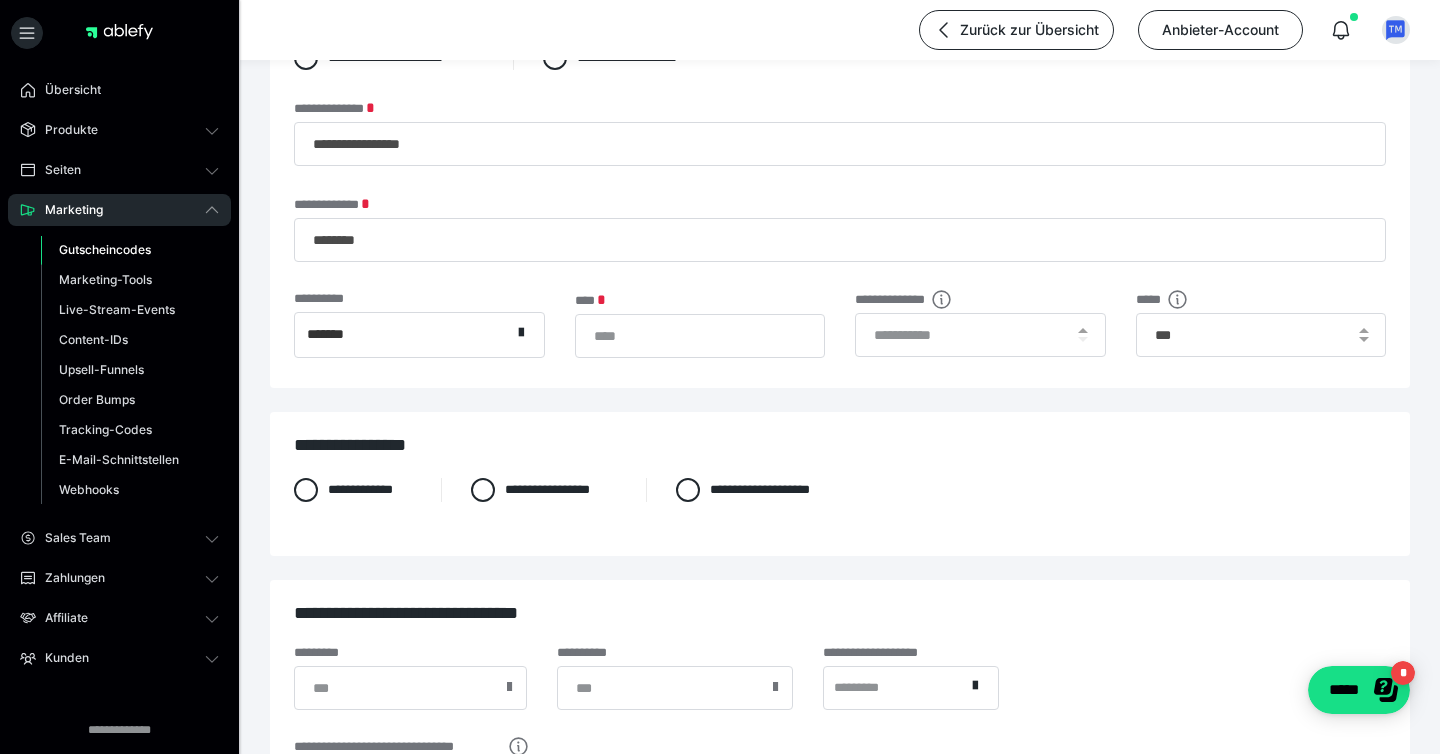 scroll, scrollTop: 114, scrollLeft: 0, axis: vertical 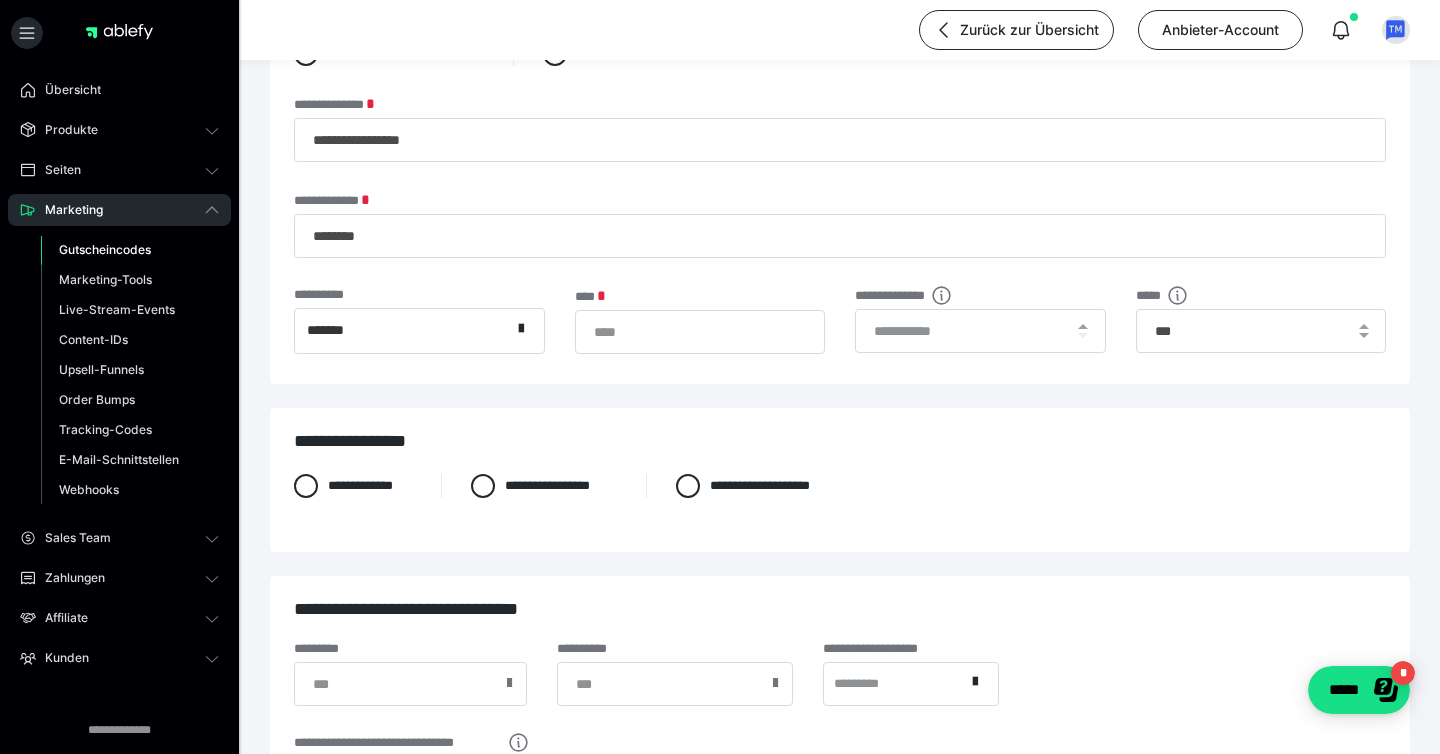 drag, startPoint x: 574, startPoint y: 479, endPoint x: 674, endPoint y: 517, distance: 106.97663 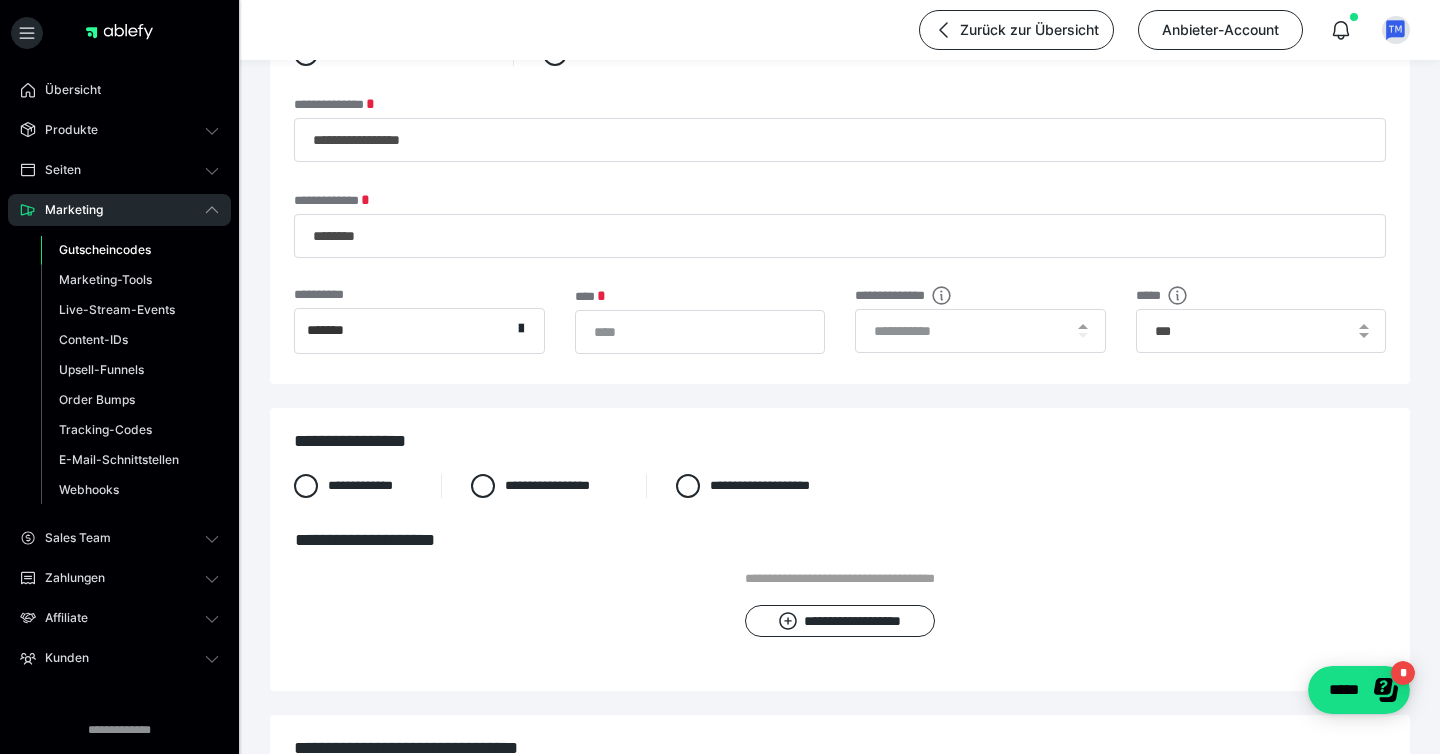 scroll, scrollTop: 123, scrollLeft: 0, axis: vertical 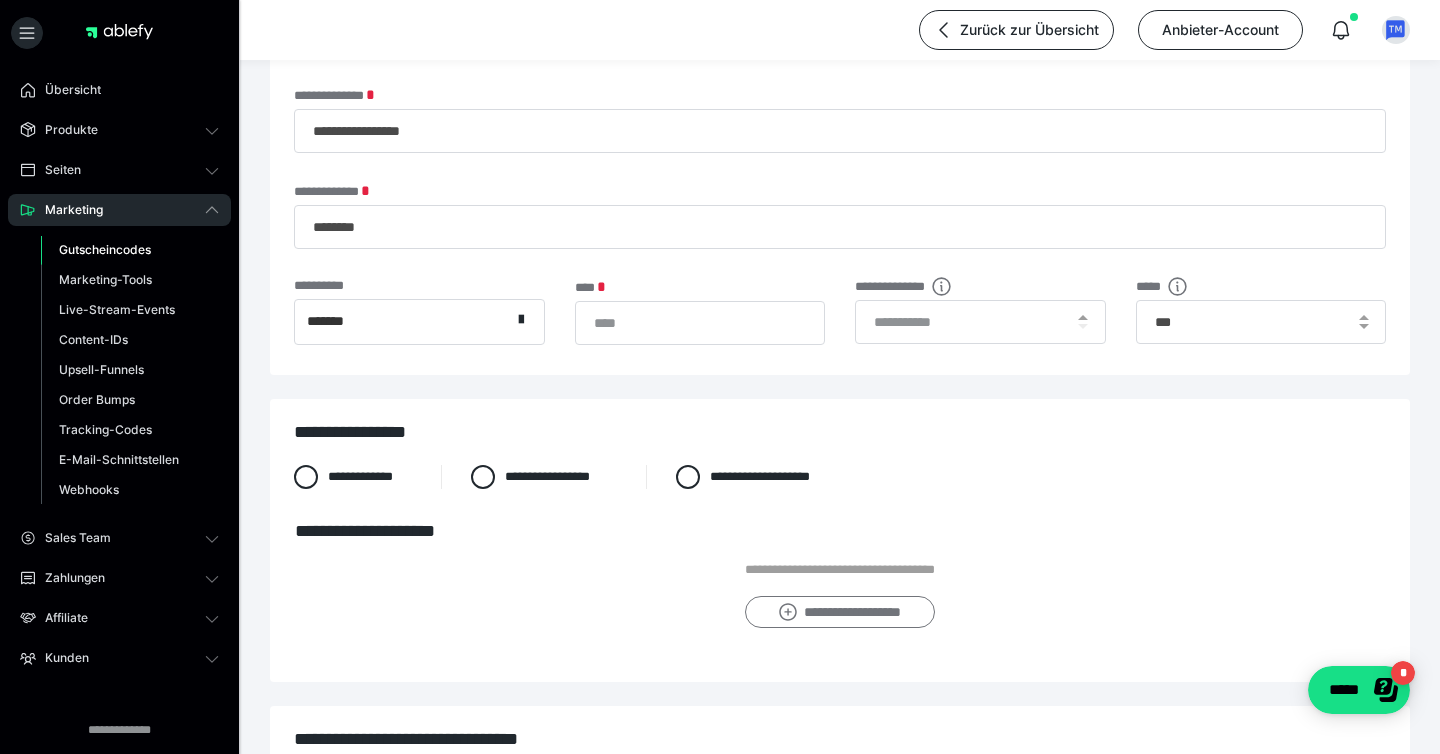 click on "**********" at bounding box center (839, 612) 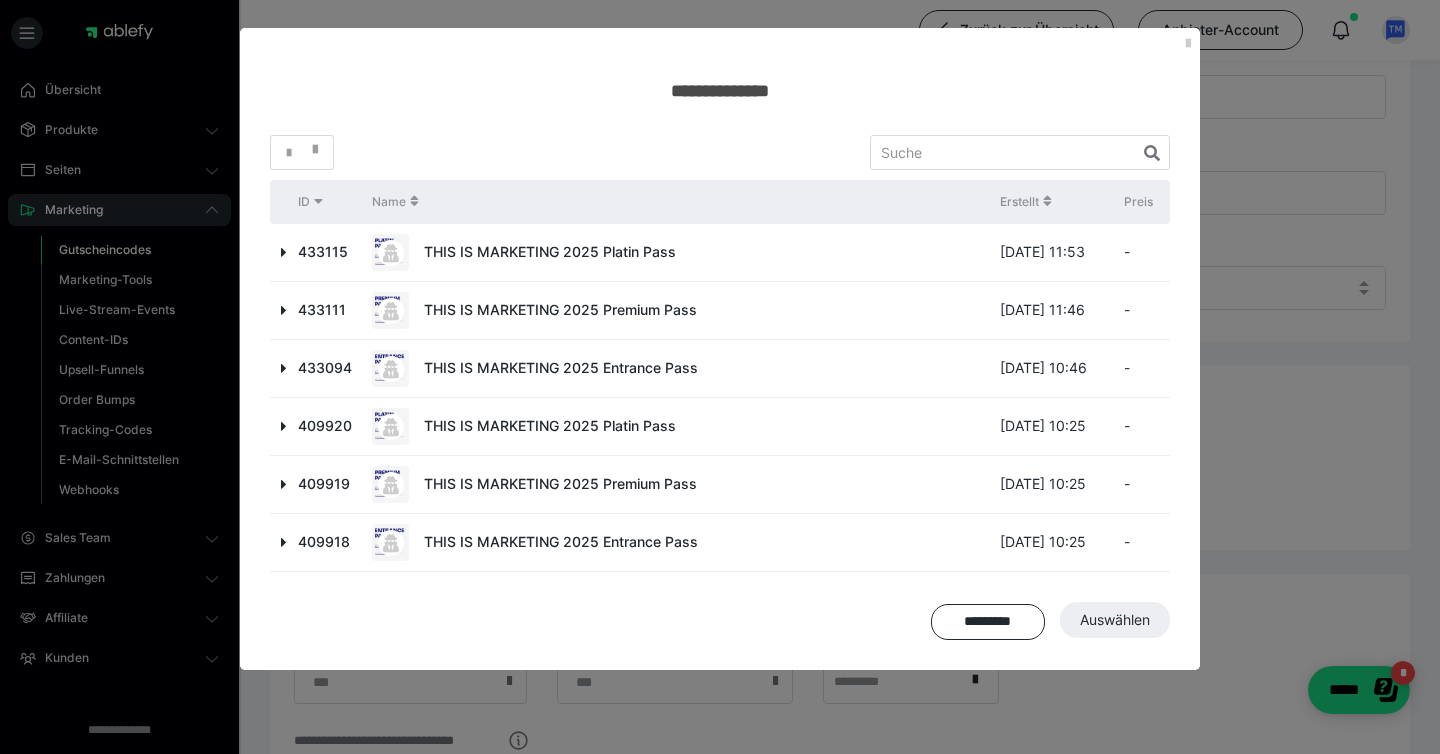 scroll, scrollTop: 164, scrollLeft: 0, axis: vertical 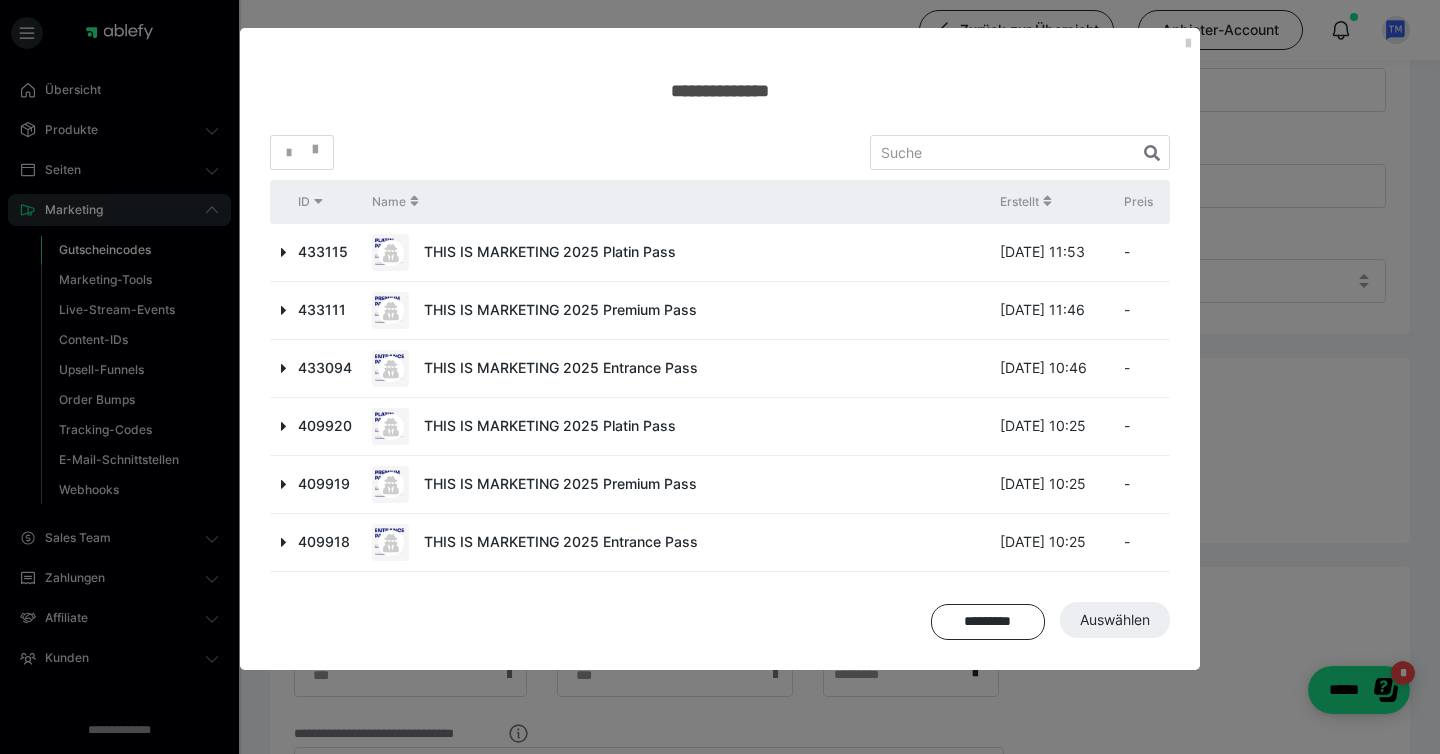 click on "THIS IS MARKETING 2025 Entrance Pass" at bounding box center [561, 542] 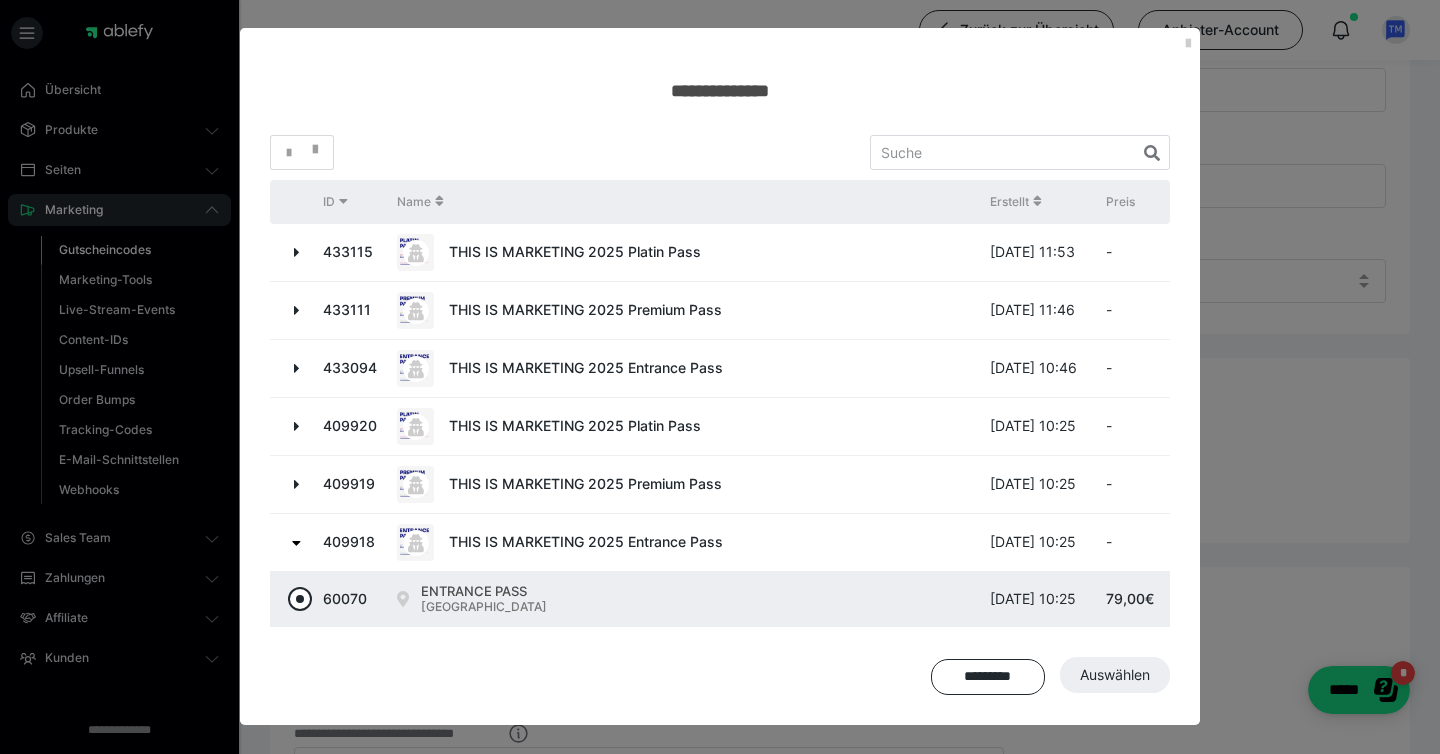 click at bounding box center [300, 599] 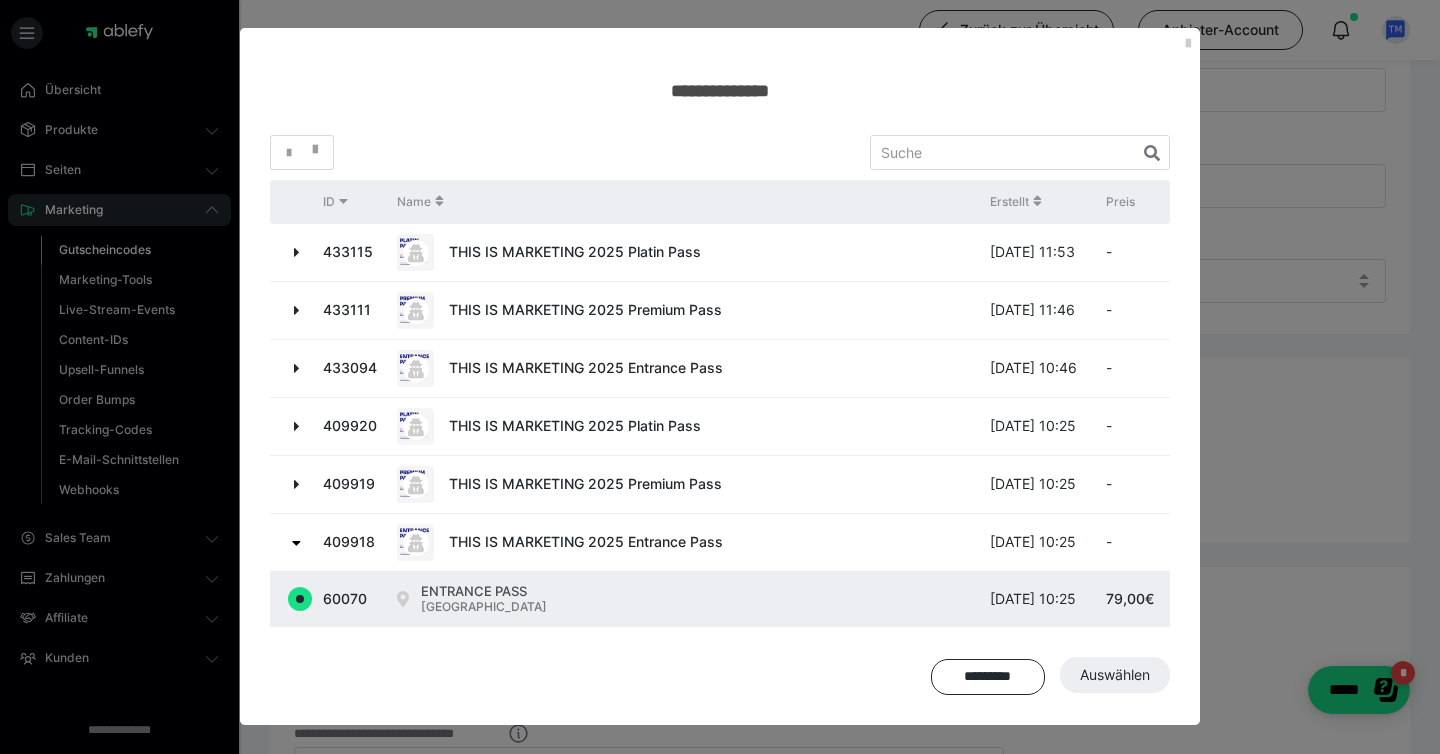 radio on "true" 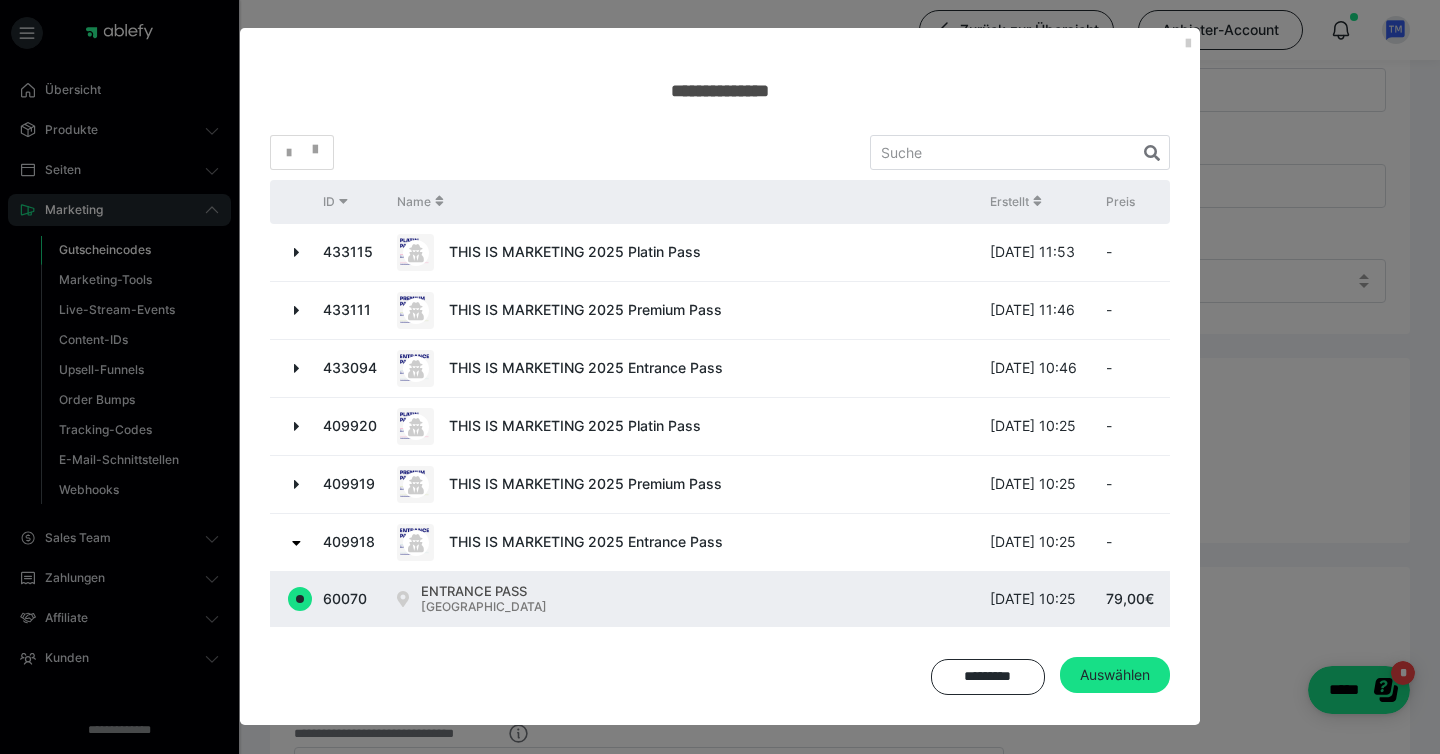 click at bounding box center [297, 368] 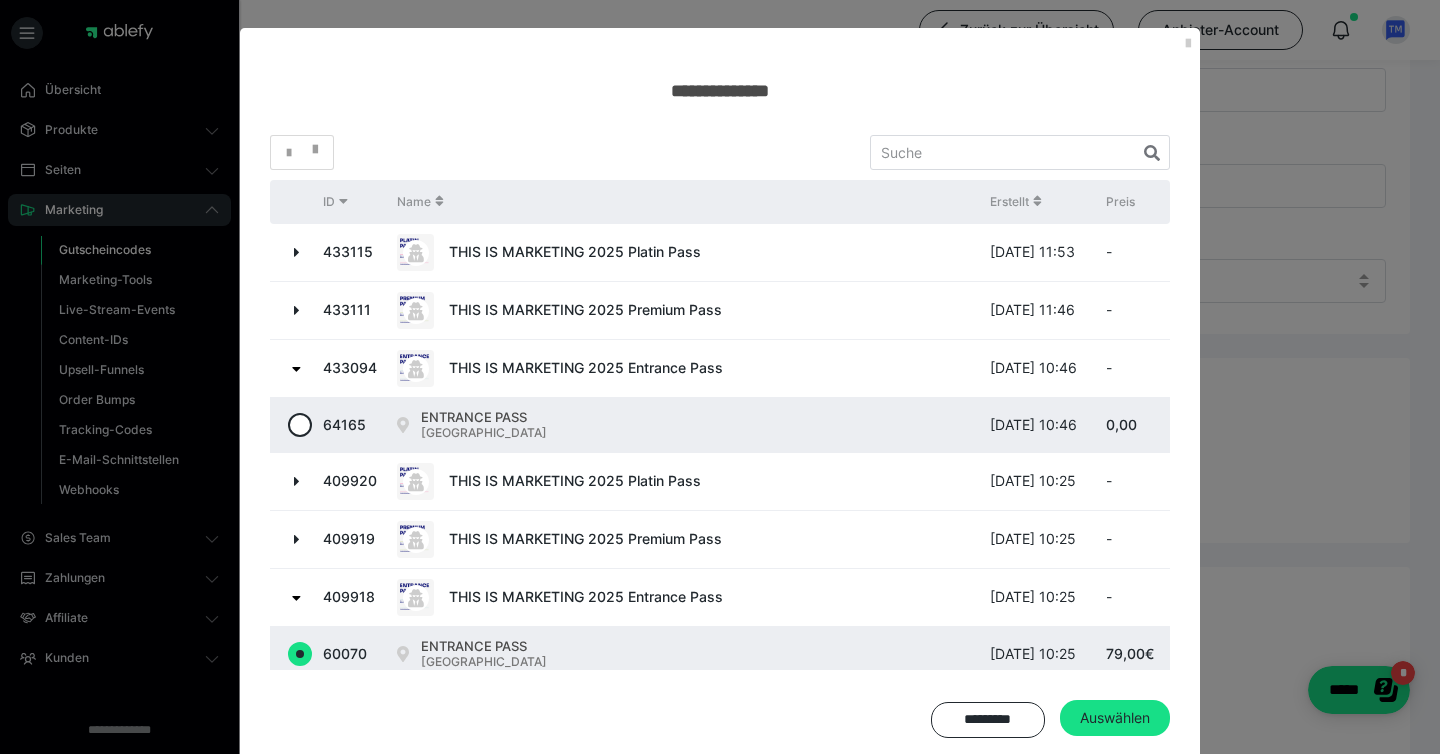 click at bounding box center [296, 369] 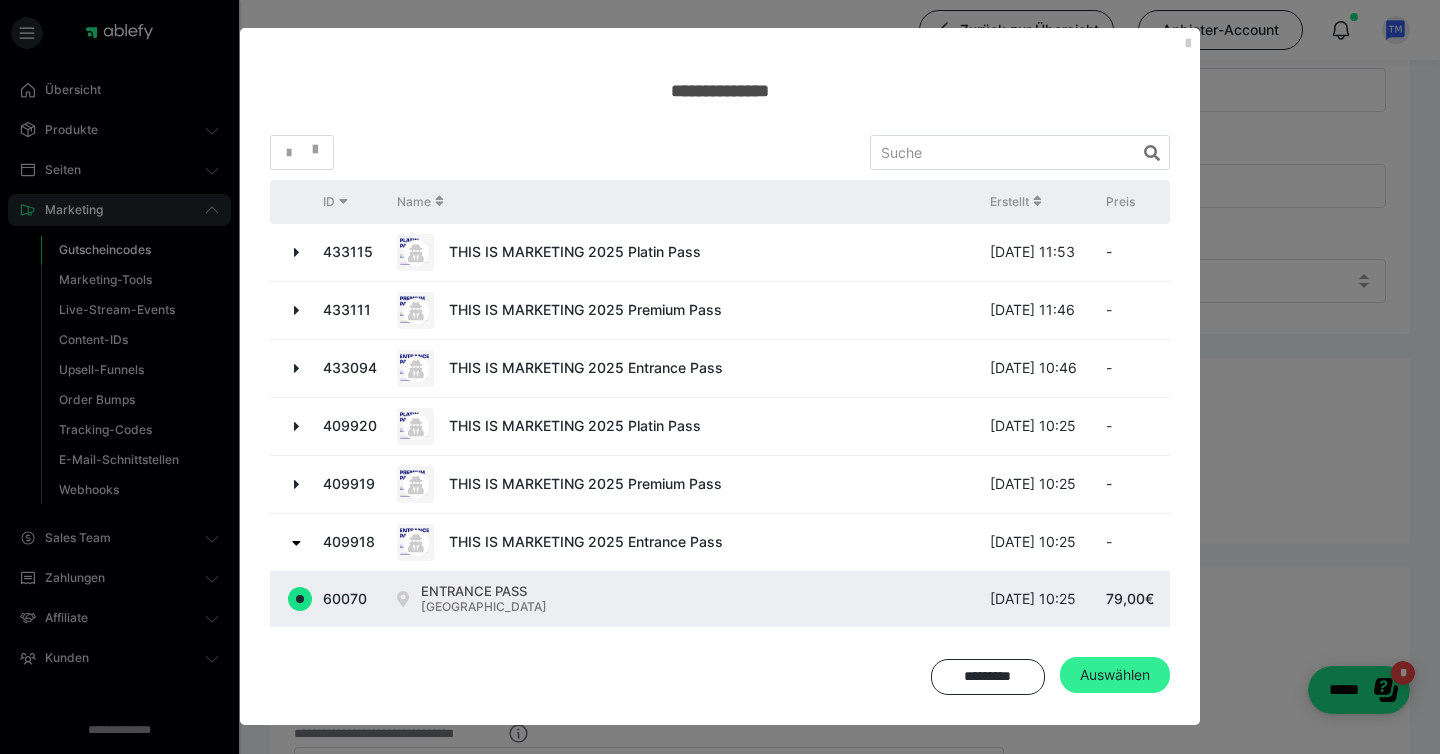 click on "Auswählen" at bounding box center (1115, 675) 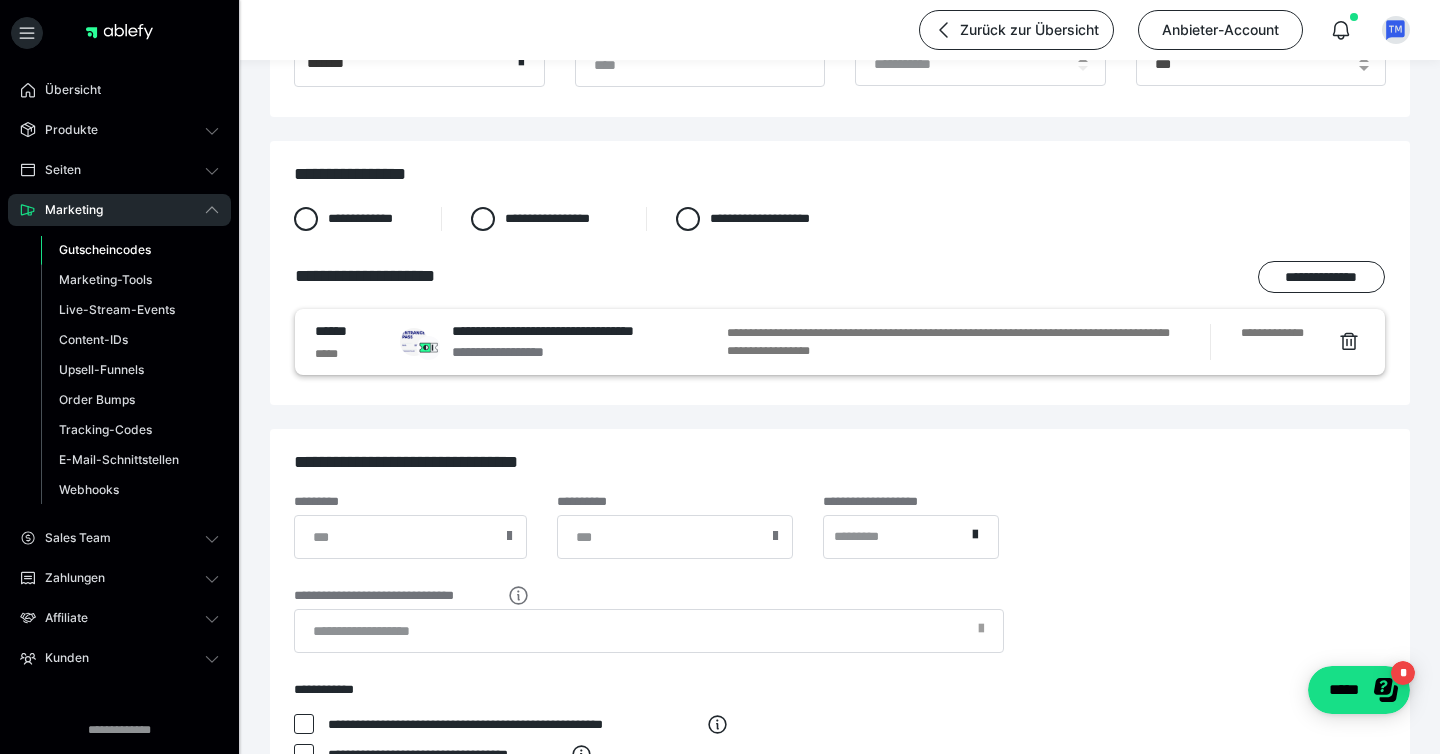 scroll, scrollTop: 384, scrollLeft: 0, axis: vertical 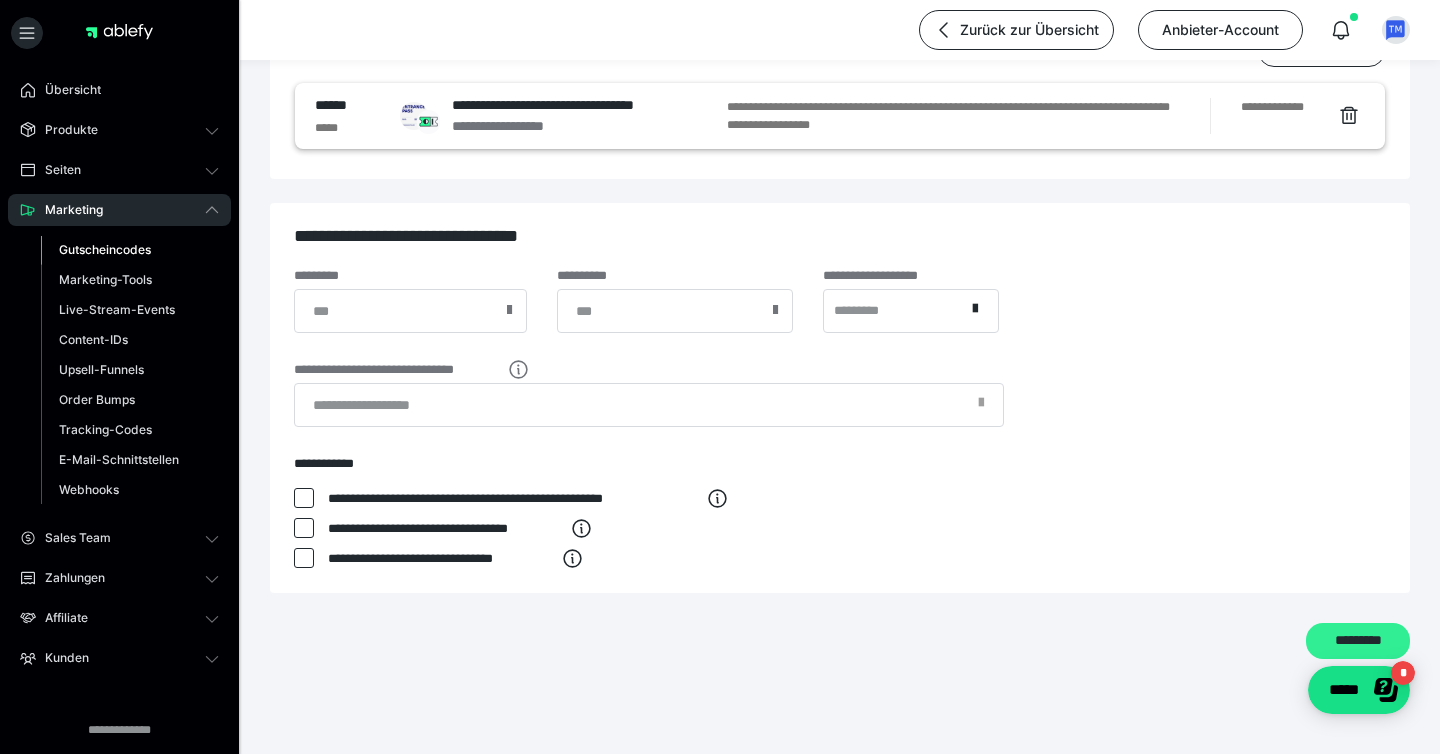 click on "*********" at bounding box center [1358, 641] 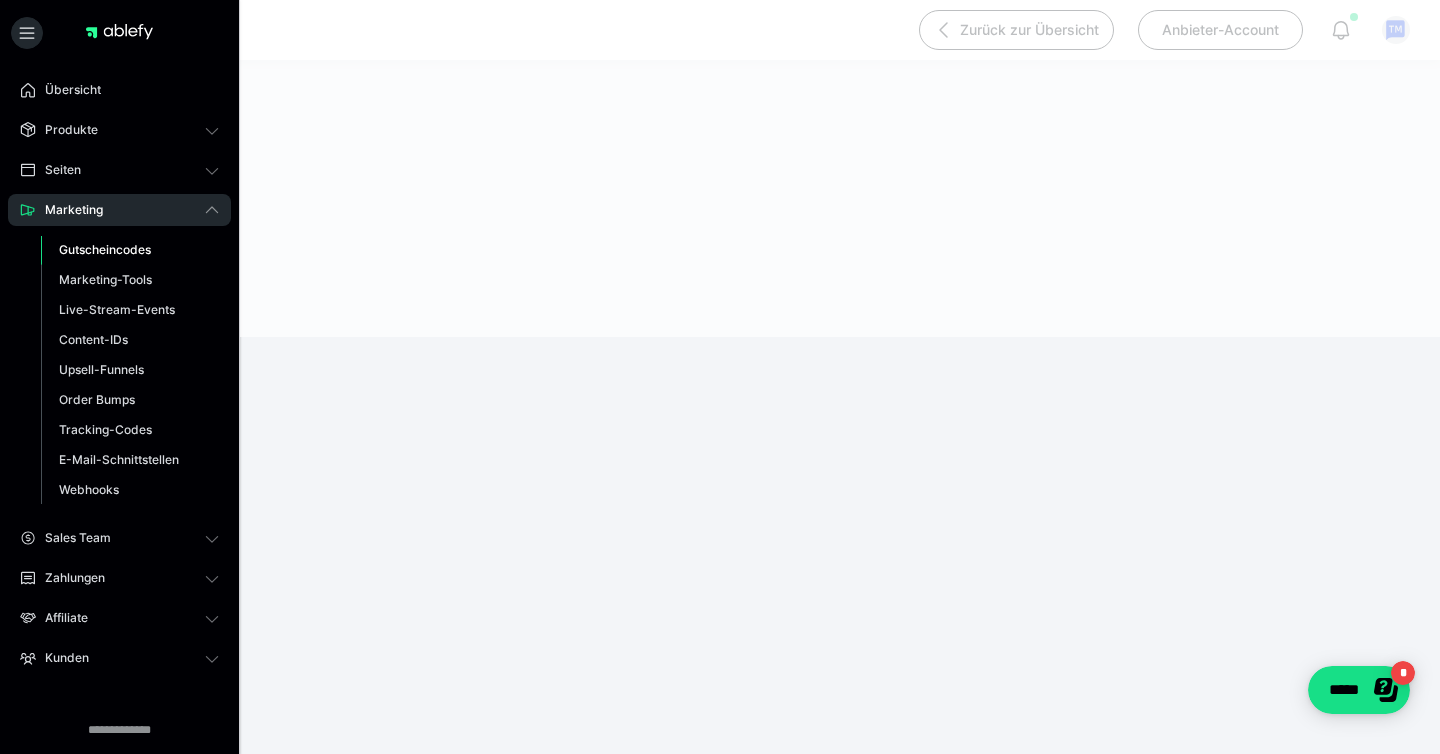 scroll, scrollTop: 190, scrollLeft: 0, axis: vertical 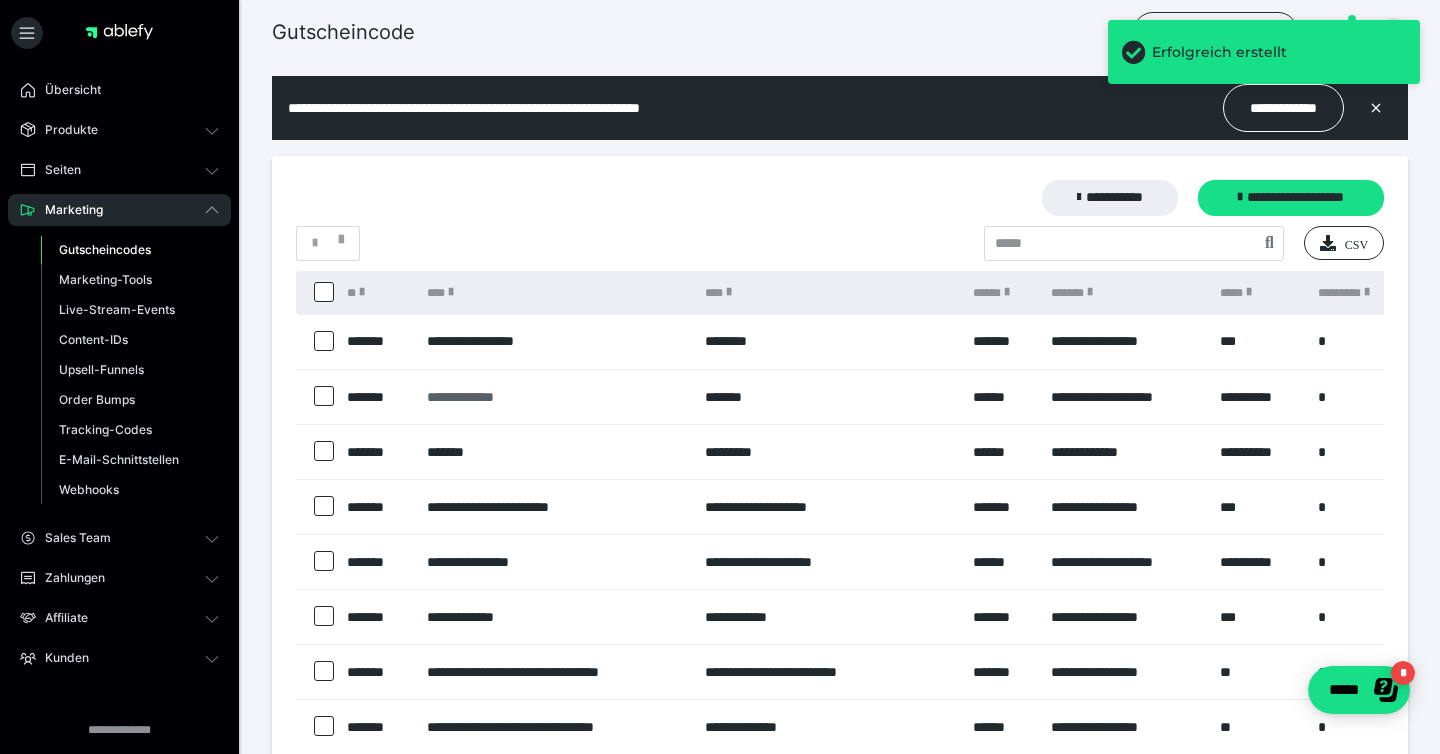 click on "**********" at bounding box center [555, 397] 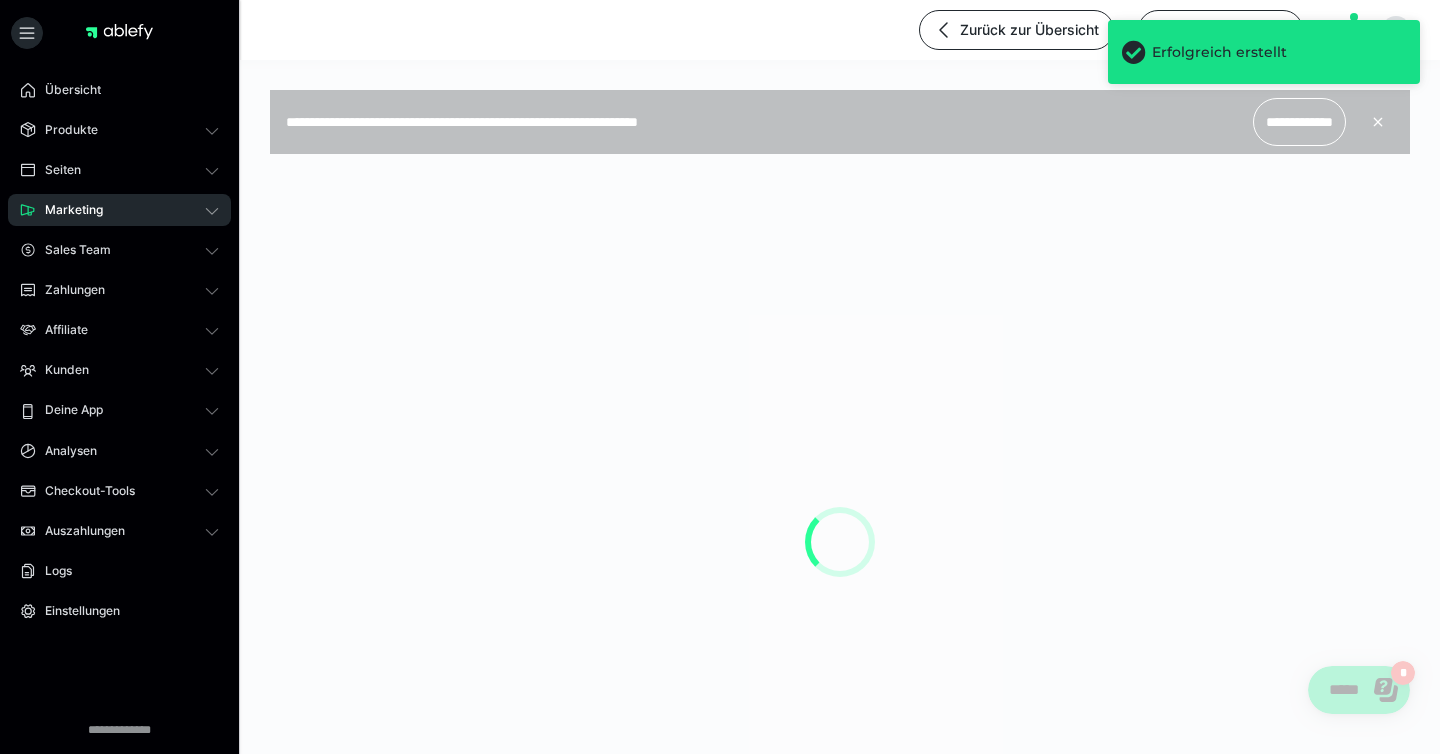 scroll, scrollTop: 0, scrollLeft: 0, axis: both 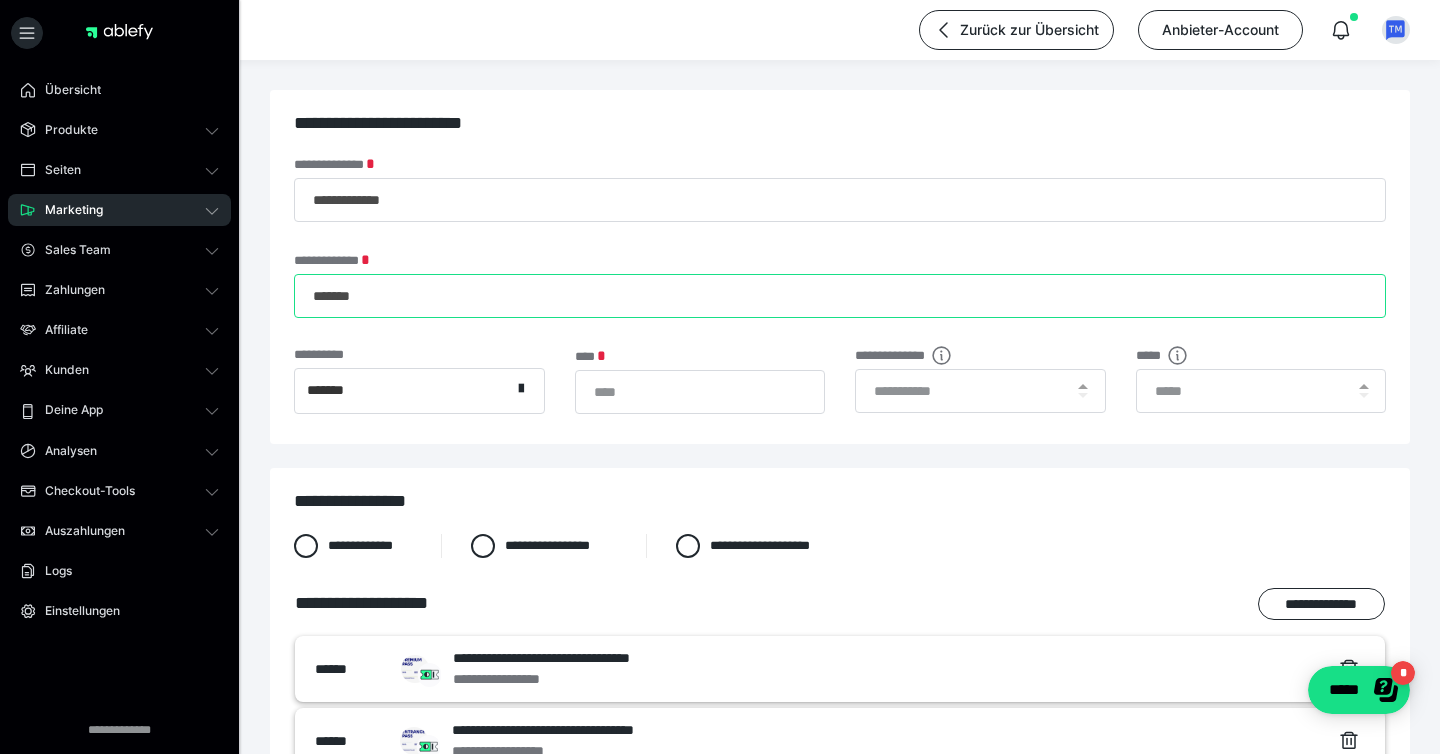 drag, startPoint x: 460, startPoint y: 314, endPoint x: 279, endPoint y: 298, distance: 181.70581 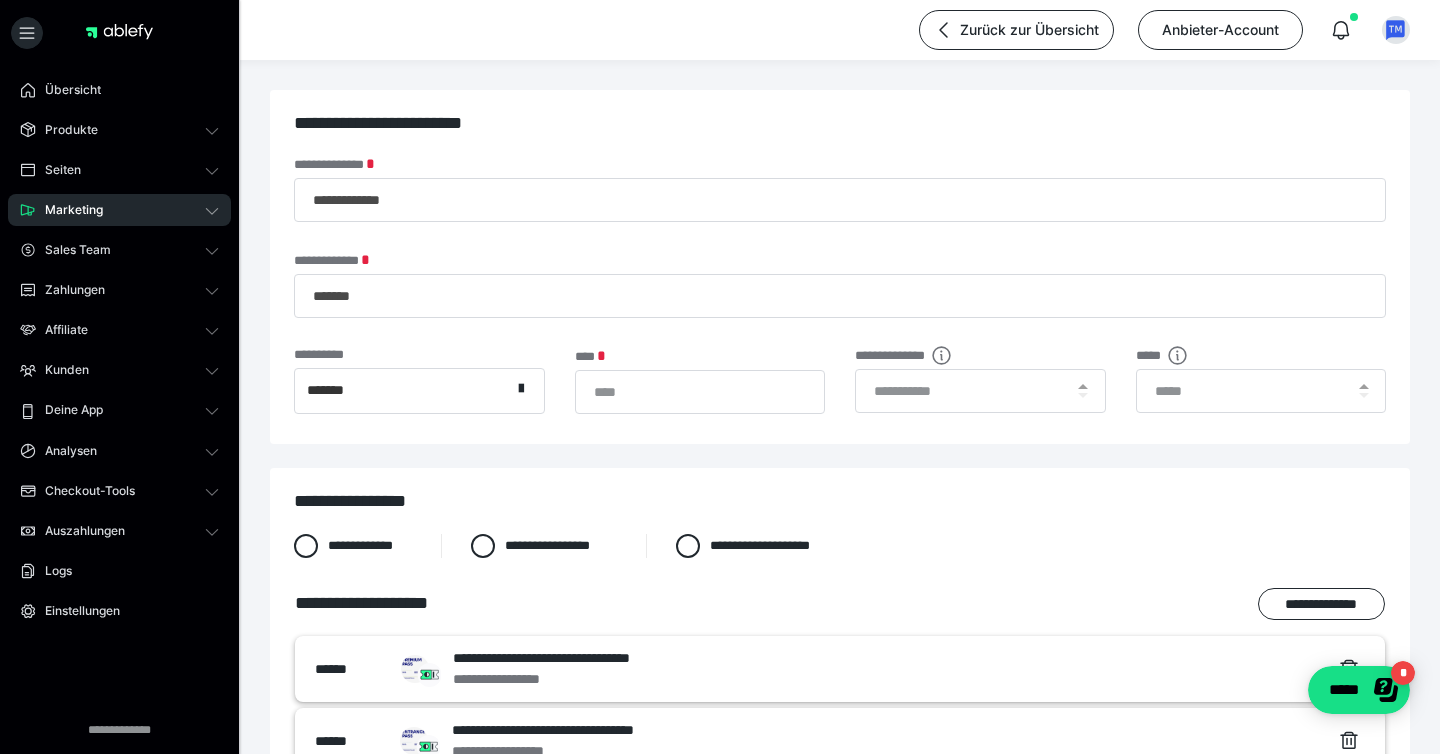 click on "Marketing" at bounding box center [119, 210] 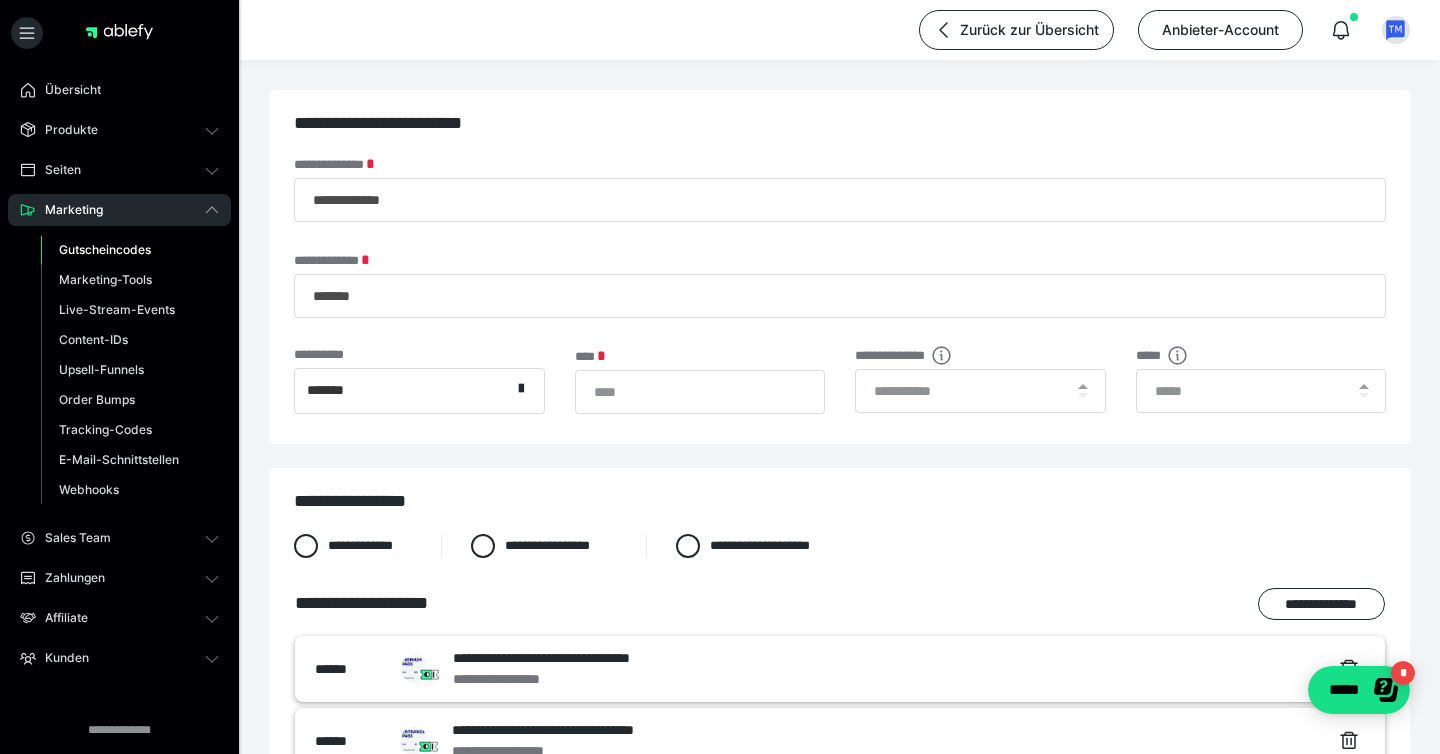 drag, startPoint x: 143, startPoint y: 239, endPoint x: 220, endPoint y: 250, distance: 77.781746 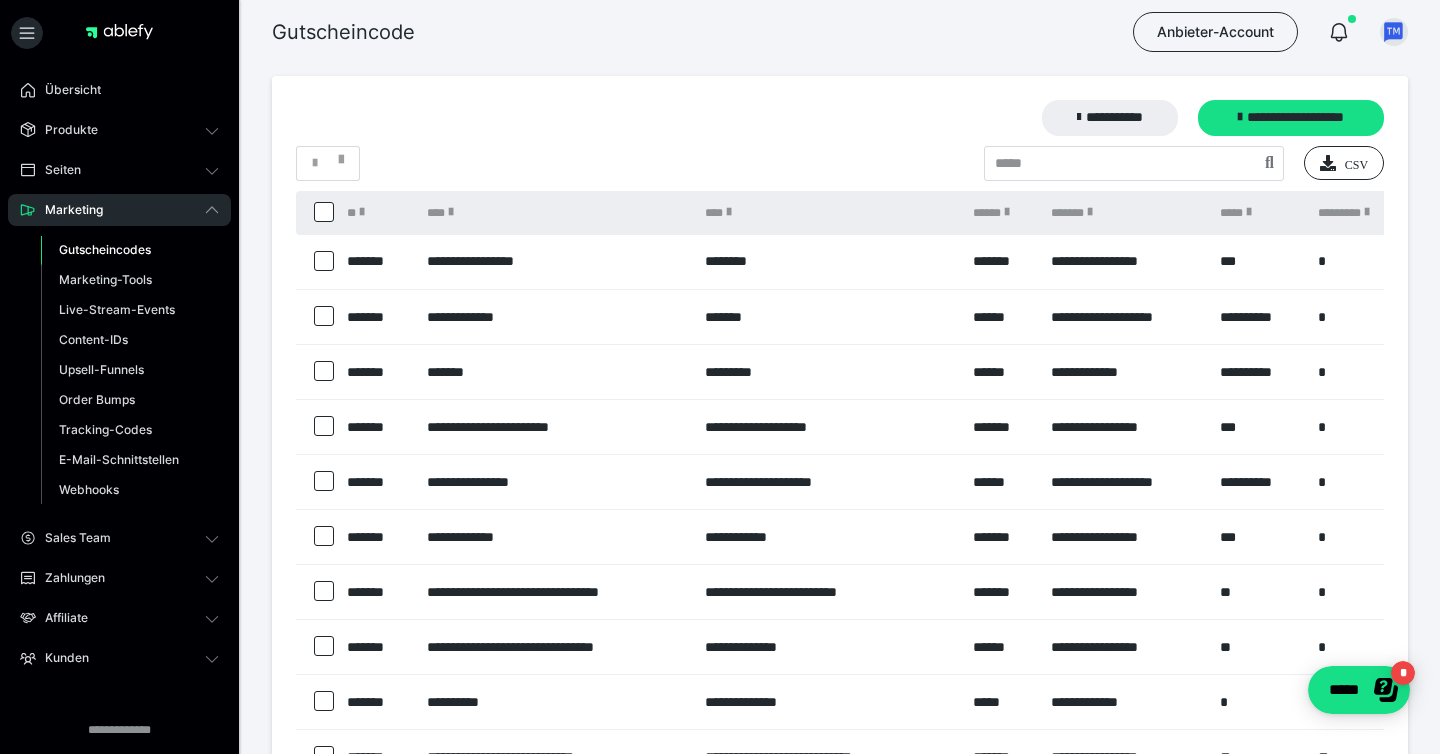scroll, scrollTop: 0, scrollLeft: 0, axis: both 